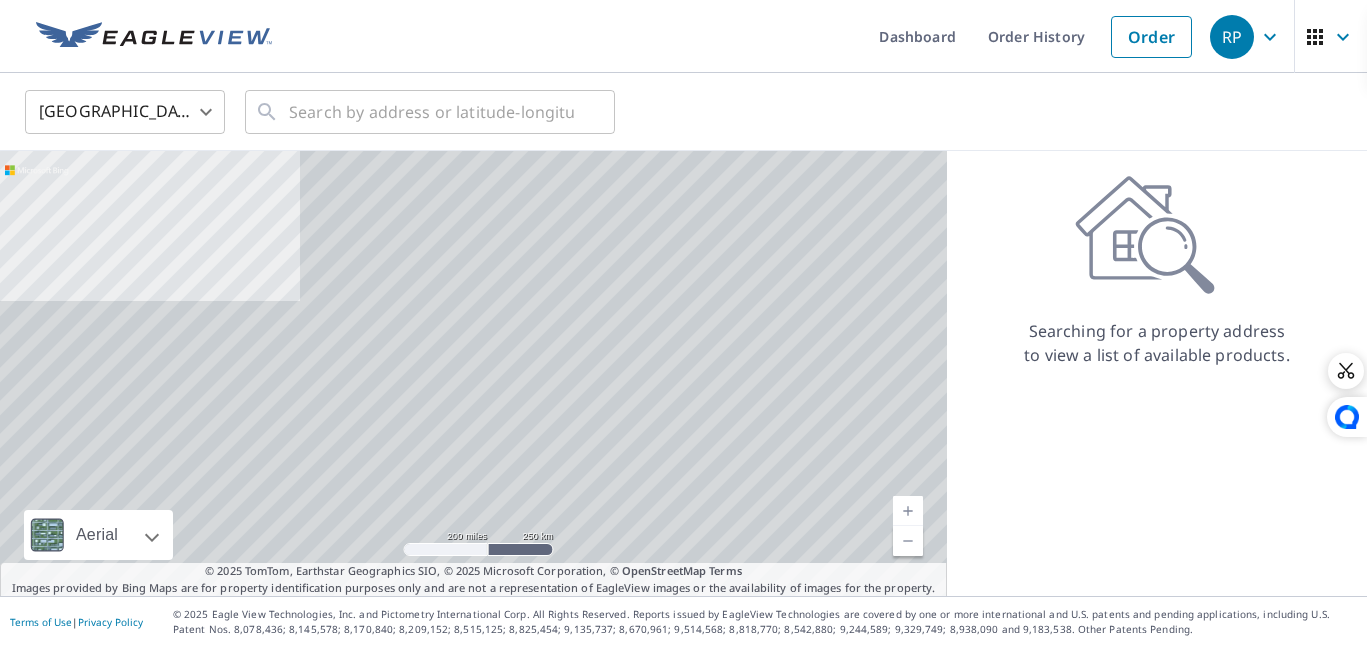 scroll, scrollTop: 0, scrollLeft: 0, axis: both 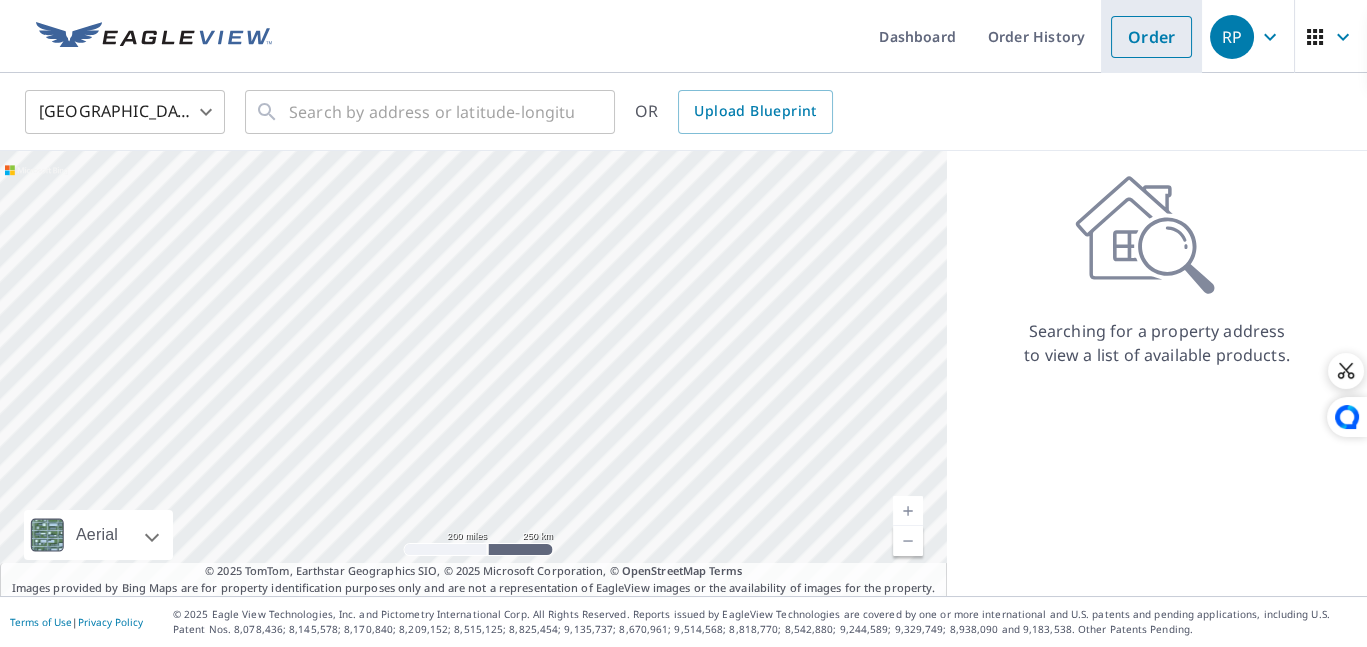 click on "Order" at bounding box center [1151, 37] 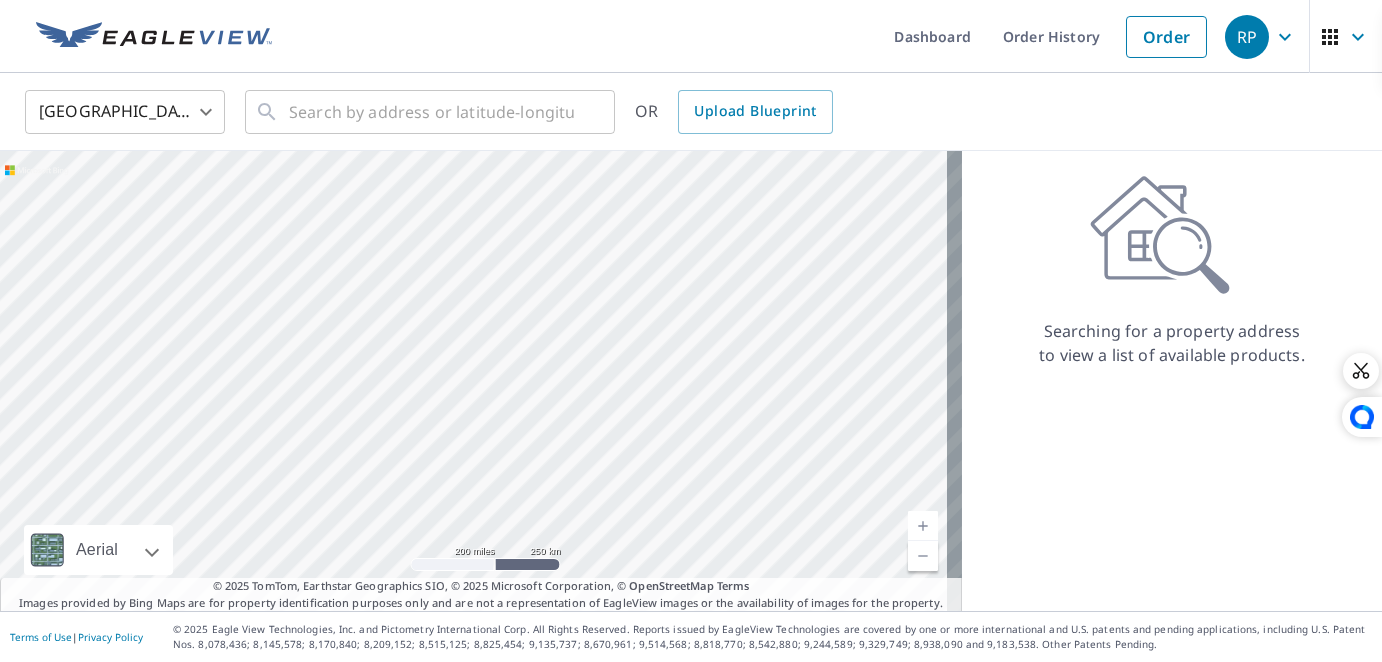 click 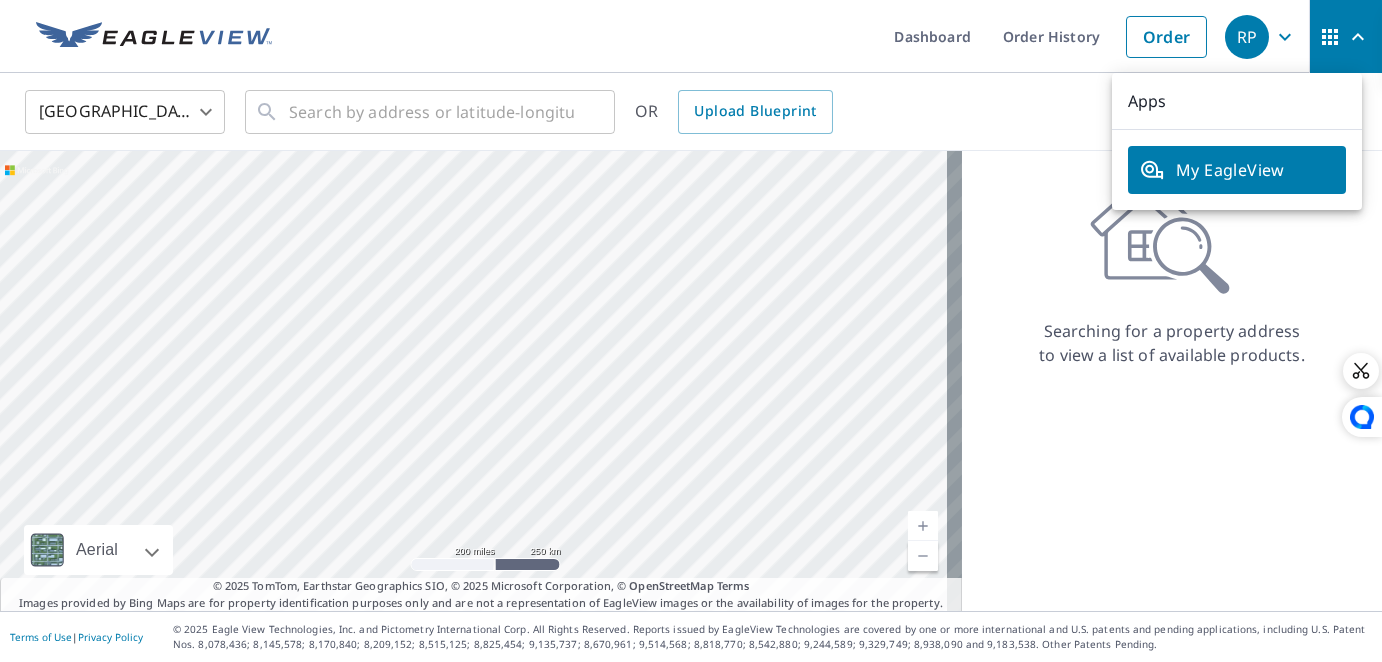 click on "My EagleView" at bounding box center (1237, 170) 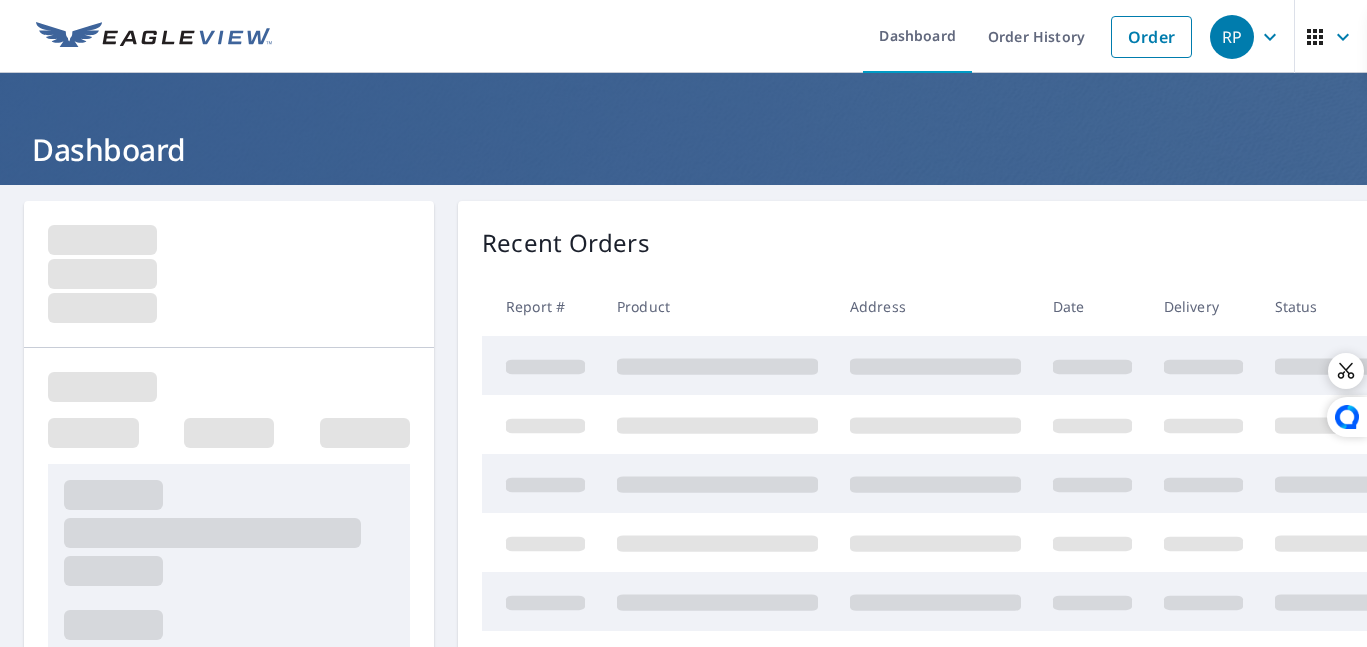 scroll, scrollTop: 0, scrollLeft: 0, axis: both 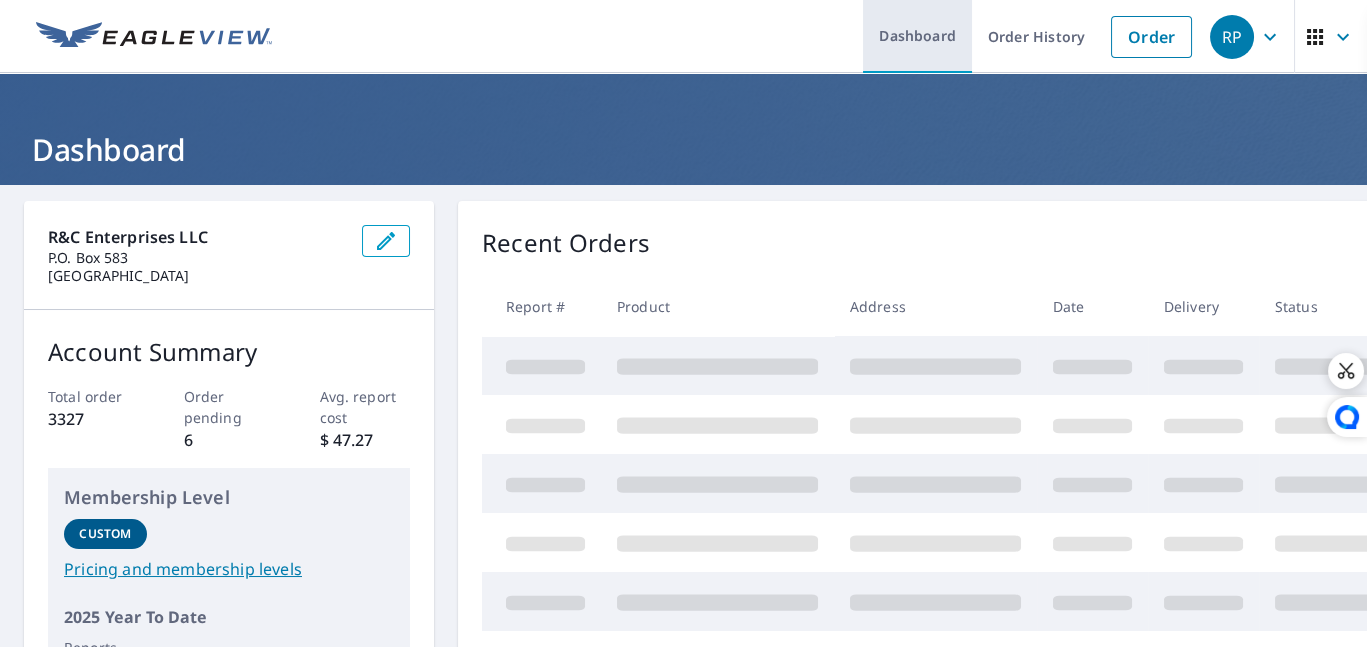 click on "Dashboard" at bounding box center (917, 36) 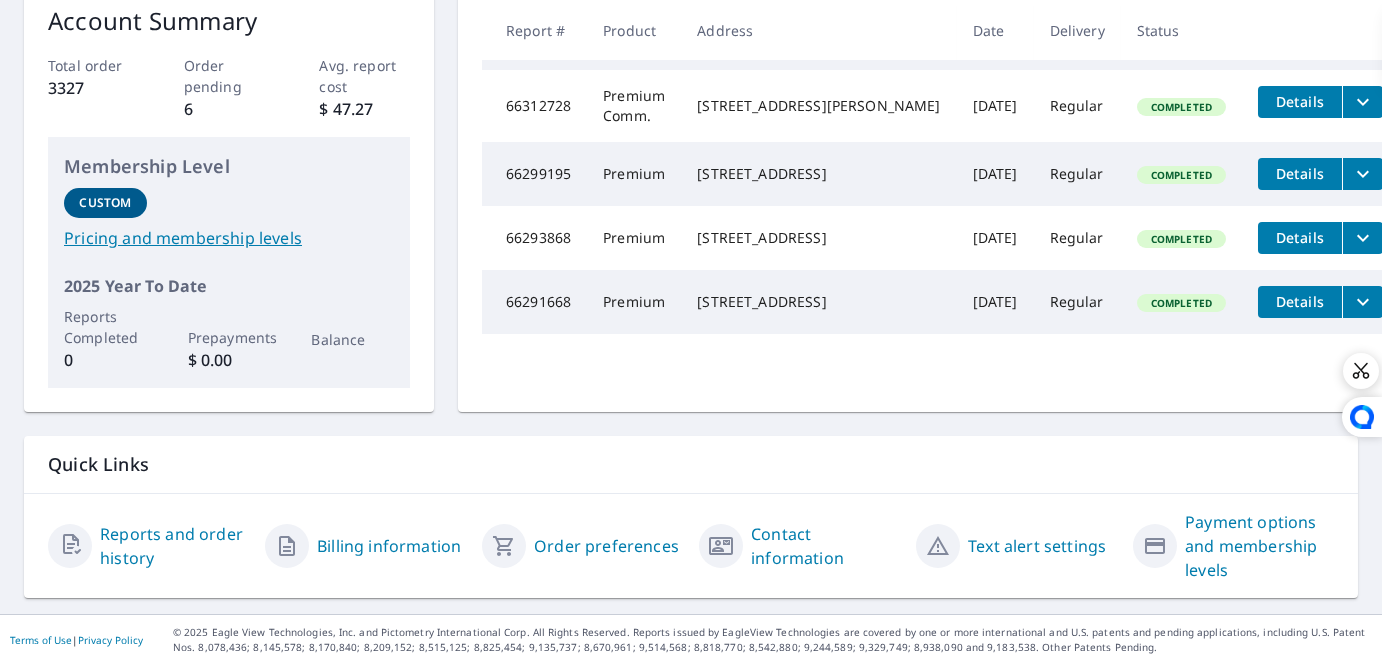 scroll, scrollTop: 0, scrollLeft: 0, axis: both 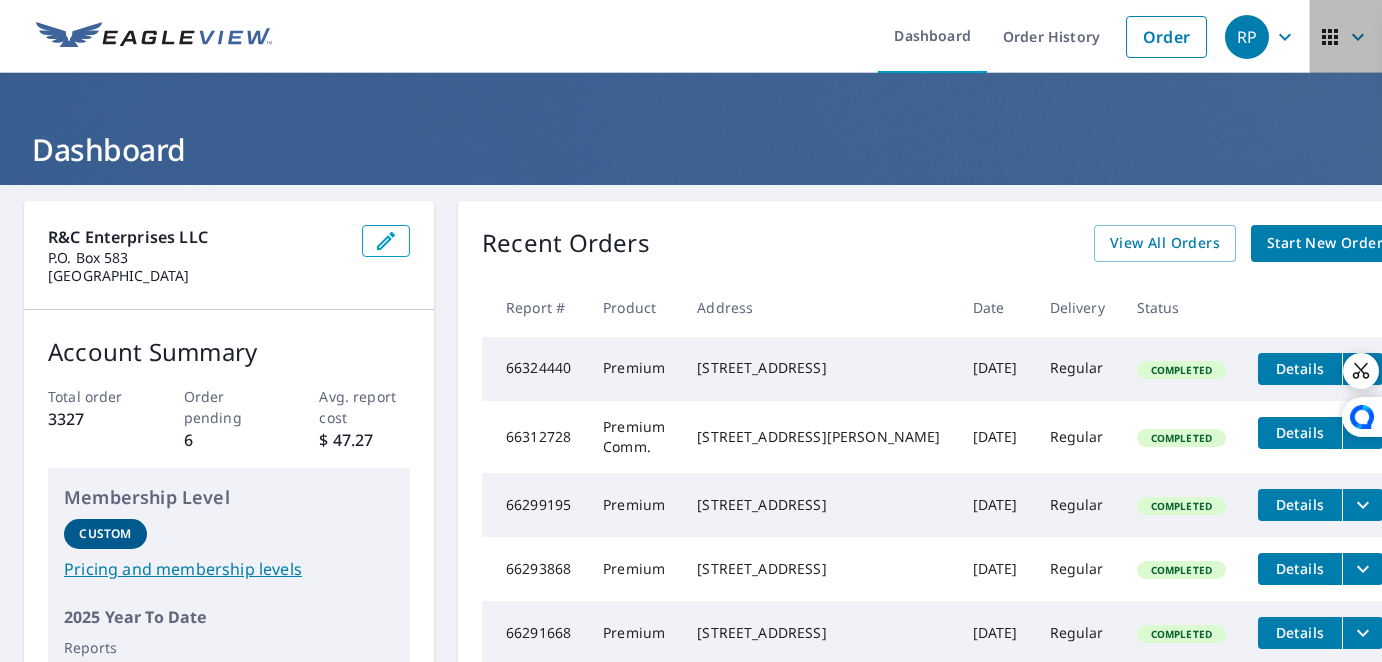 click 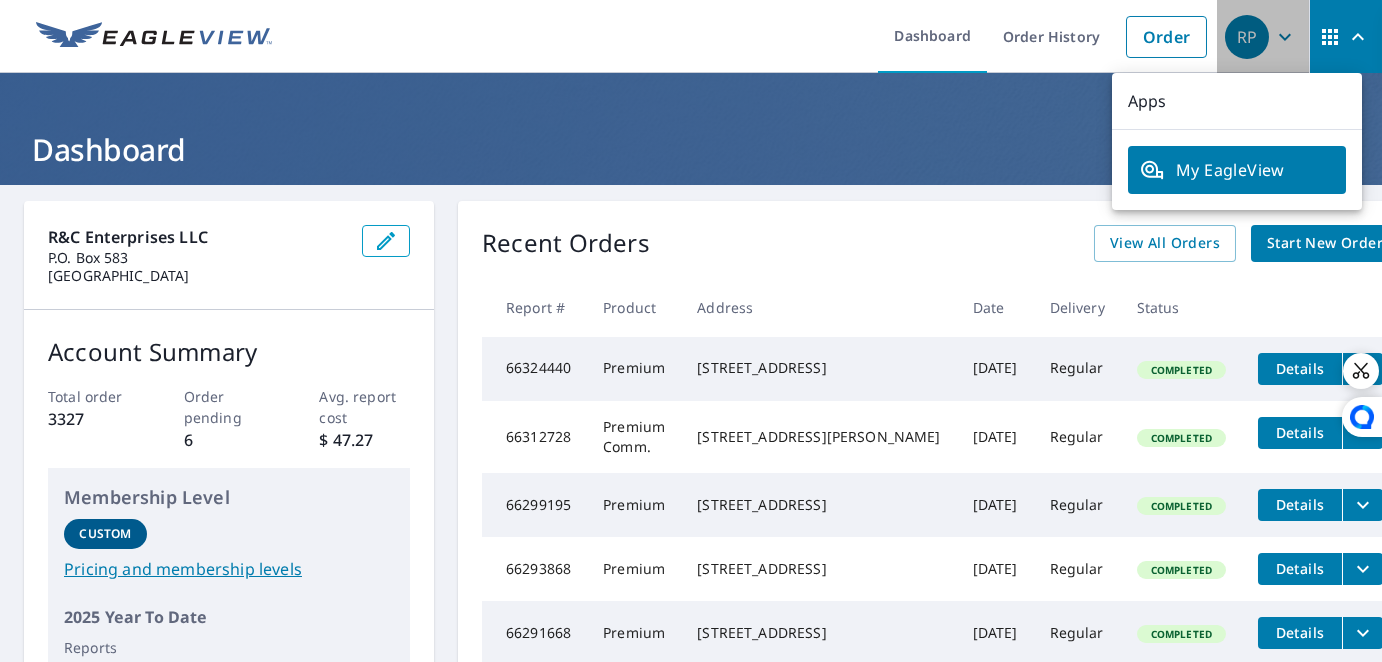 click 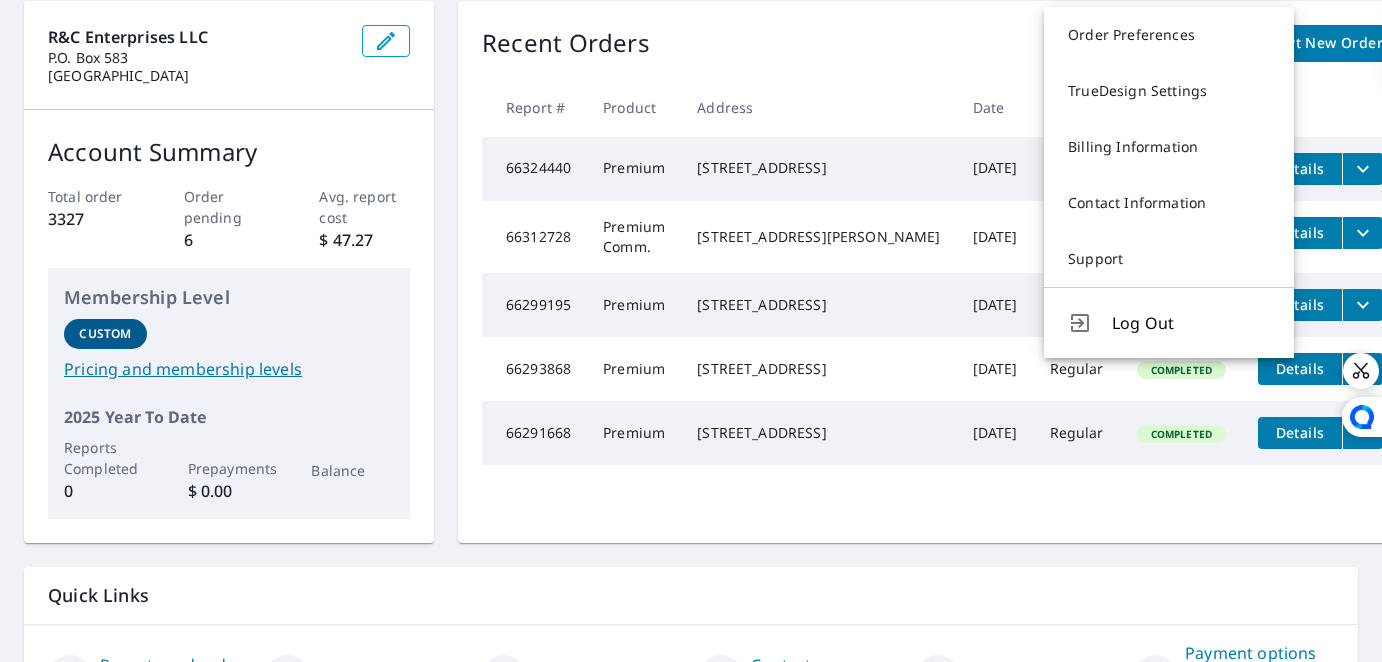 scroll, scrollTop: 0, scrollLeft: 0, axis: both 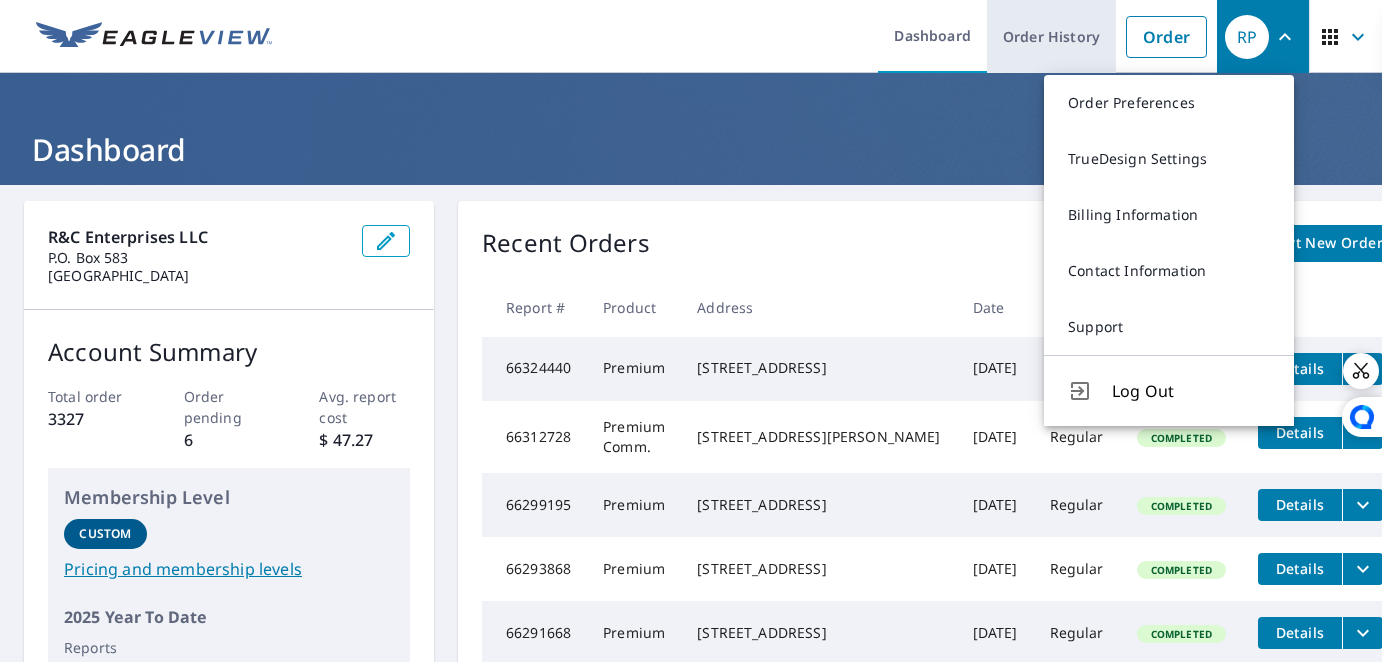 click on "Order History" at bounding box center (1051, 36) 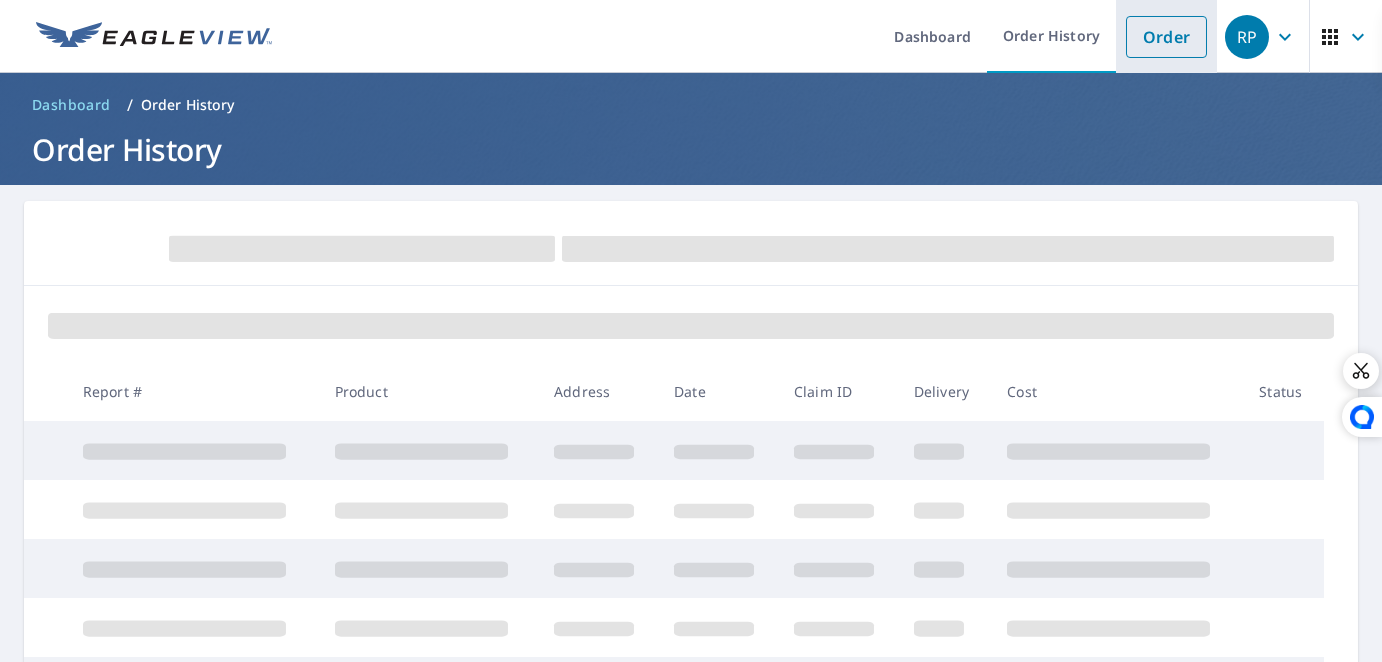 click on "Order" at bounding box center [1166, 37] 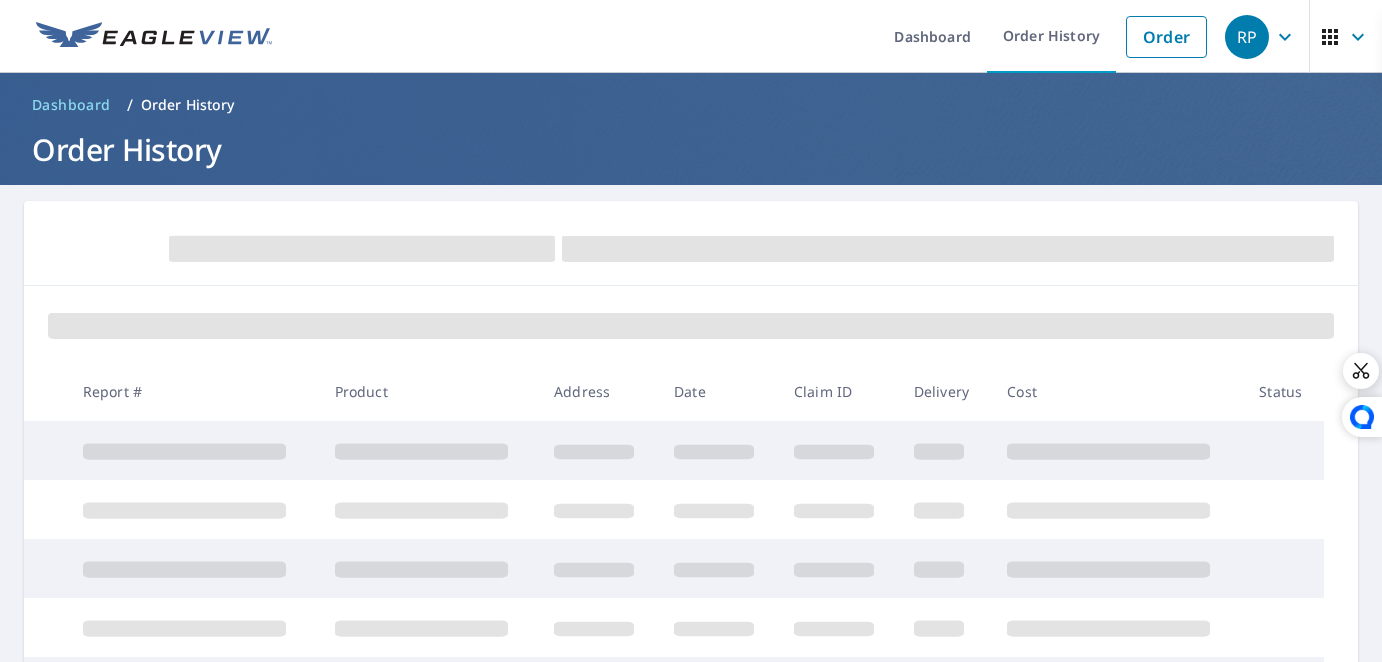 click on "Dashboard / Order History" at bounding box center [691, 105] 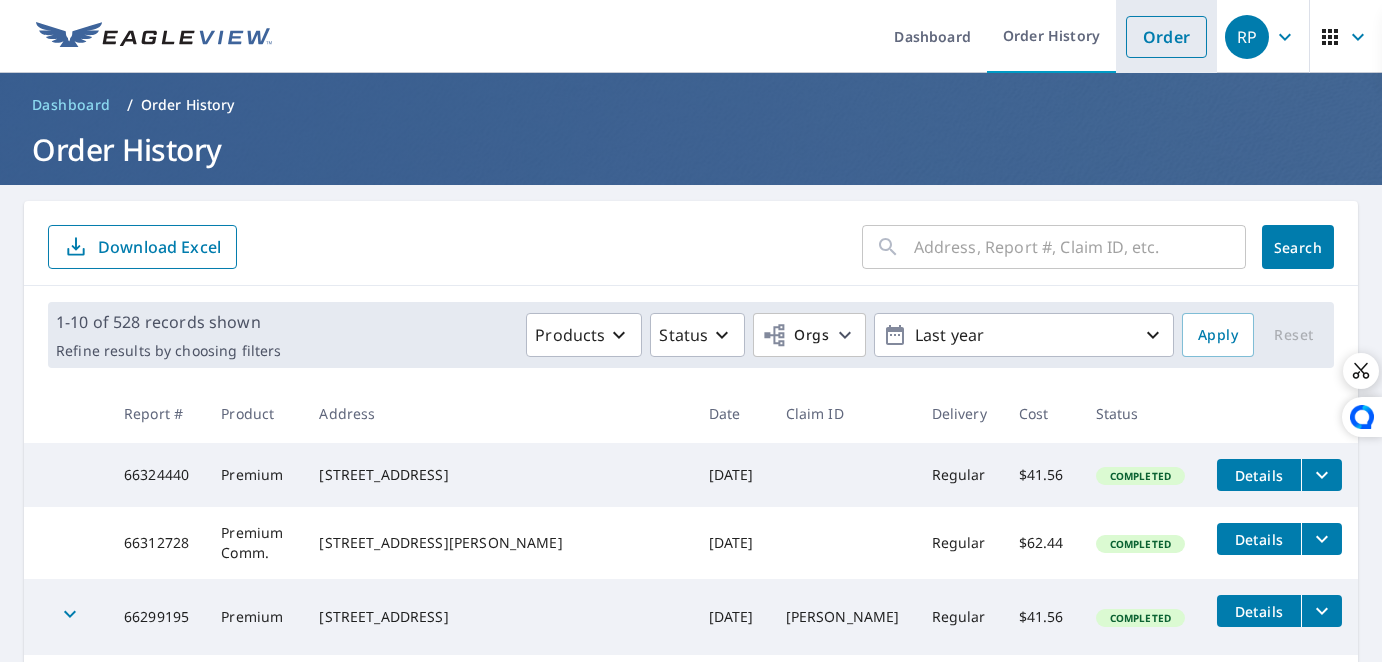 click on "Order" at bounding box center (1166, 37) 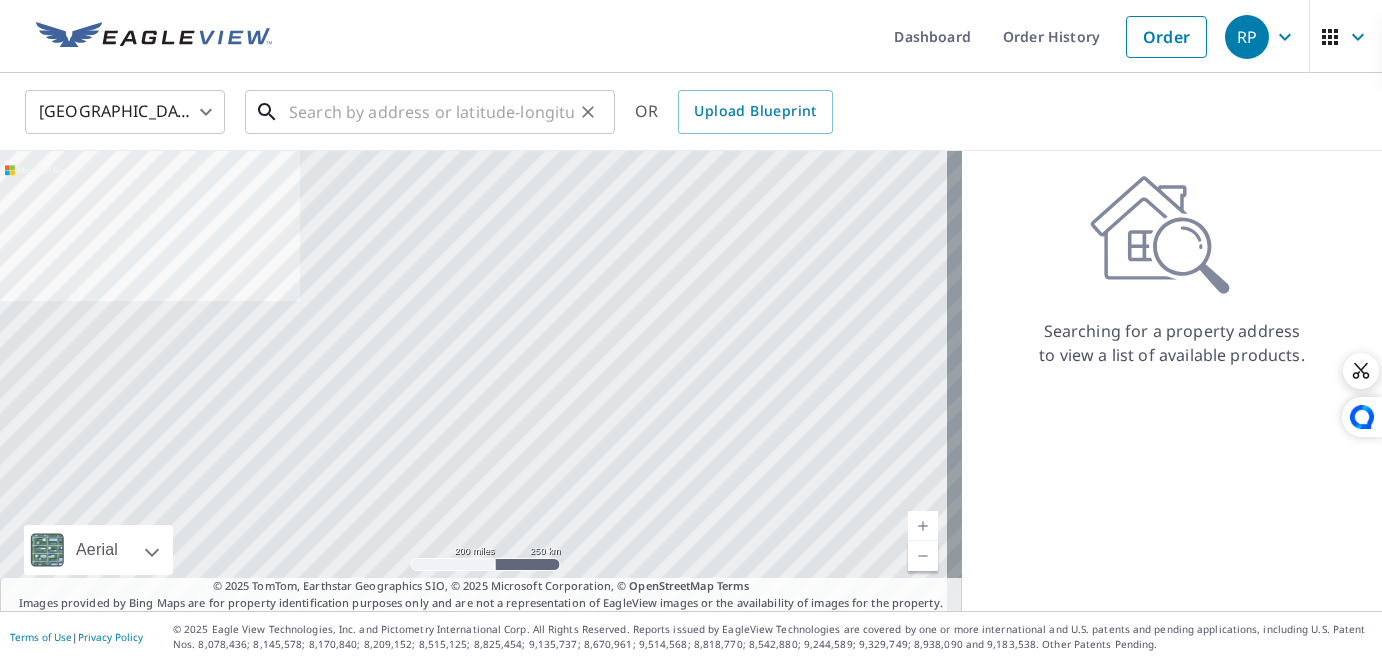 click at bounding box center [431, 112] 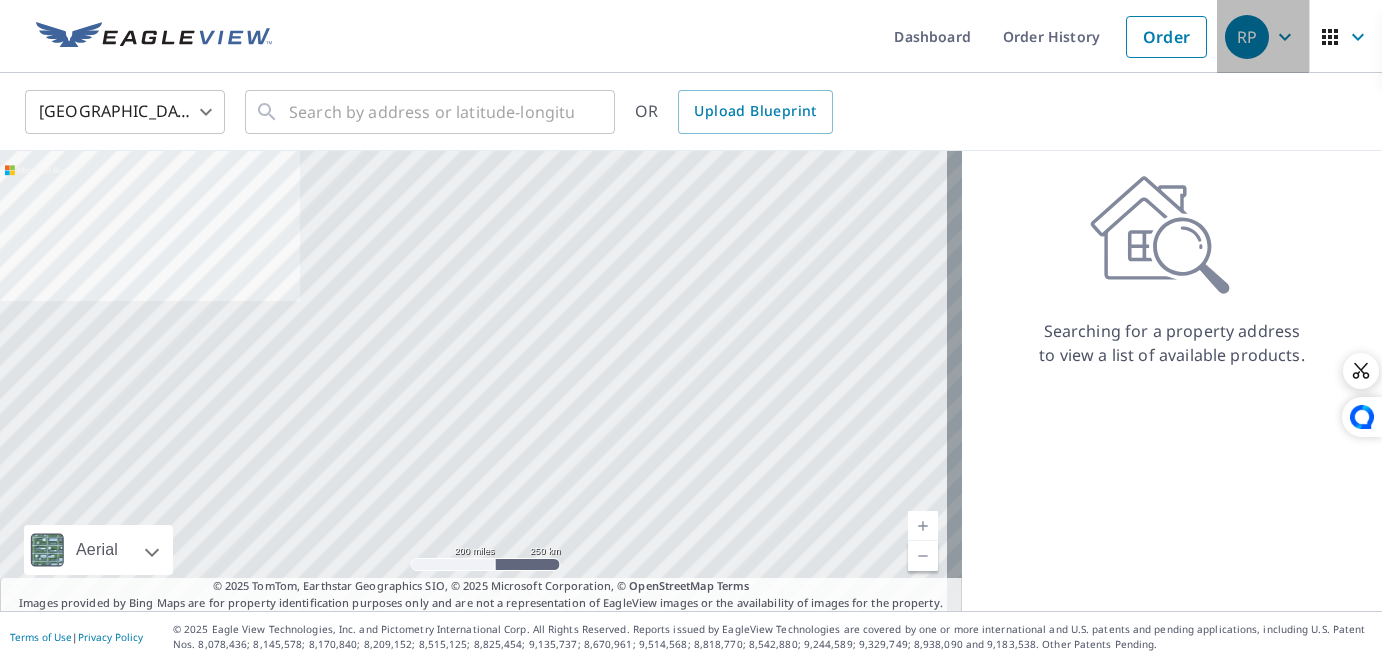 click 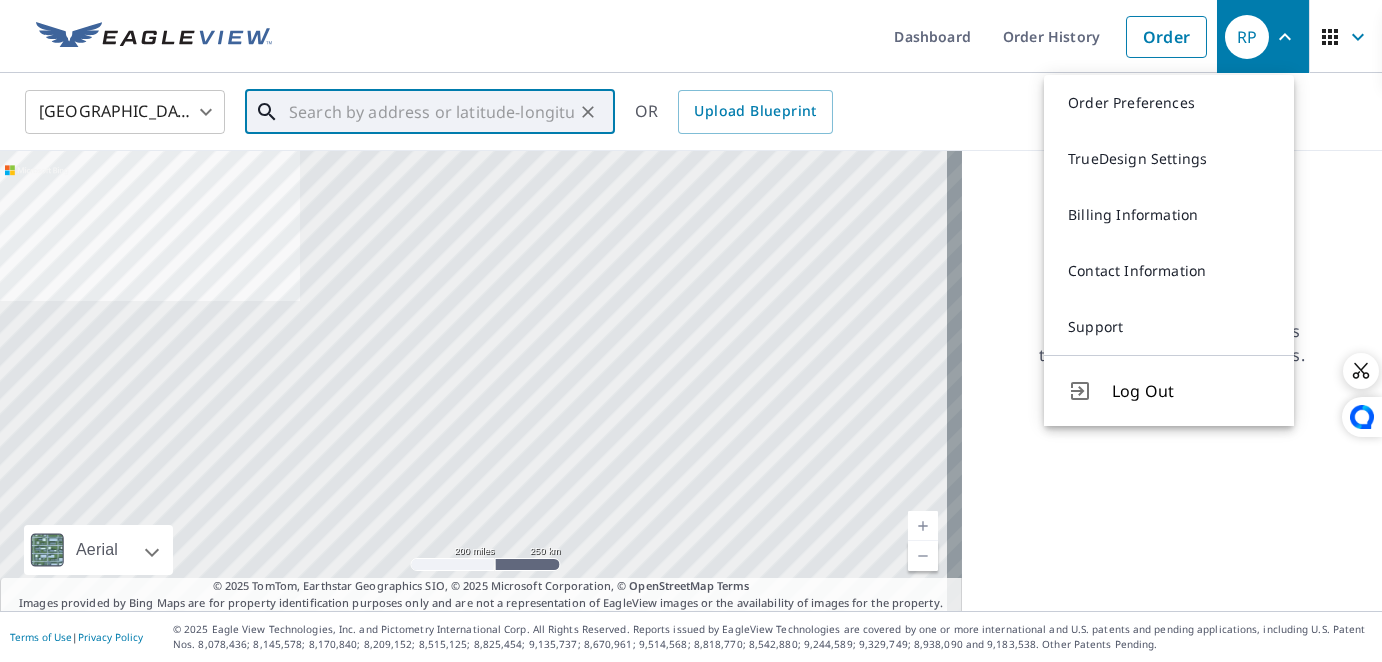 click at bounding box center (431, 112) 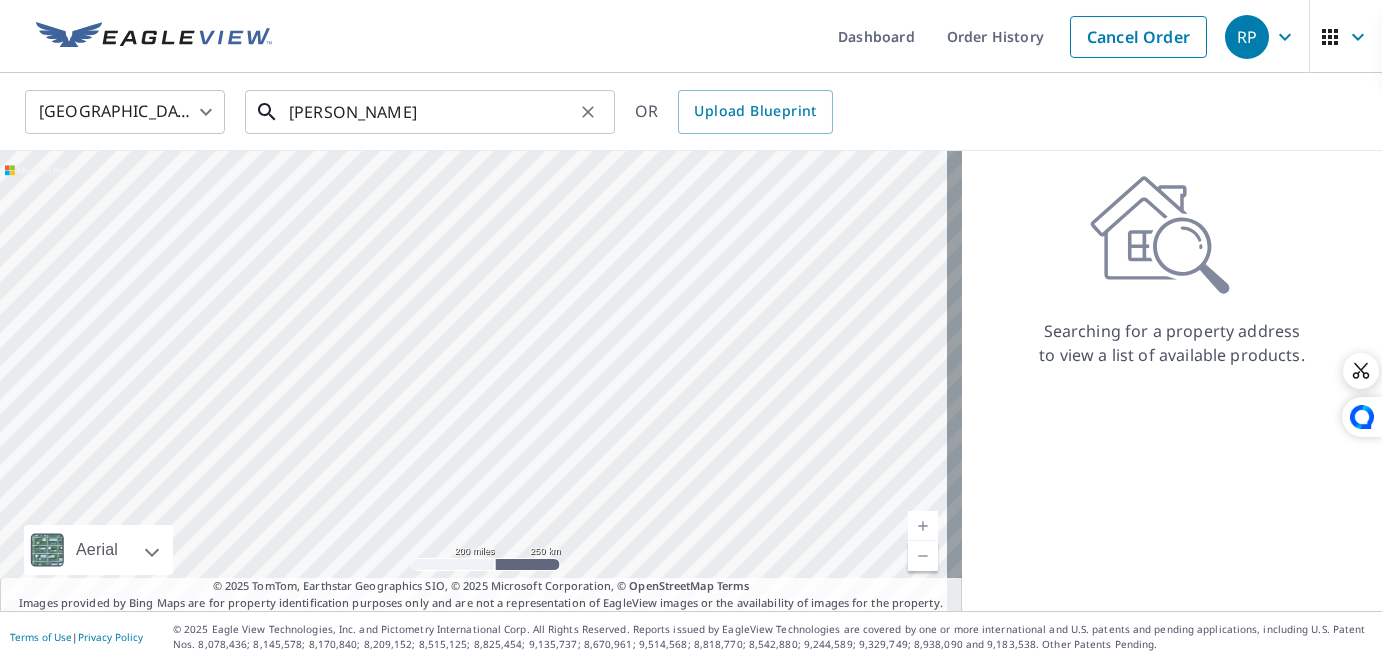 click on "desmond" at bounding box center (431, 112) 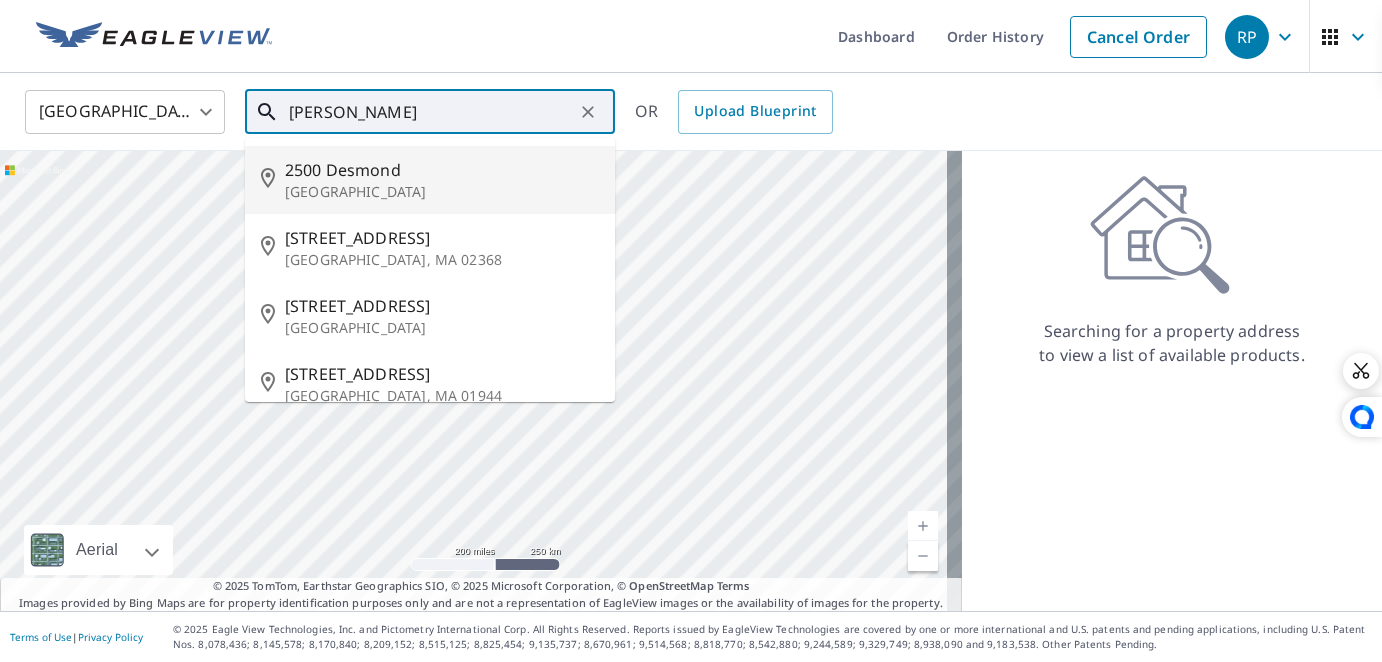 click on "2500 Desmond" at bounding box center (442, 170) 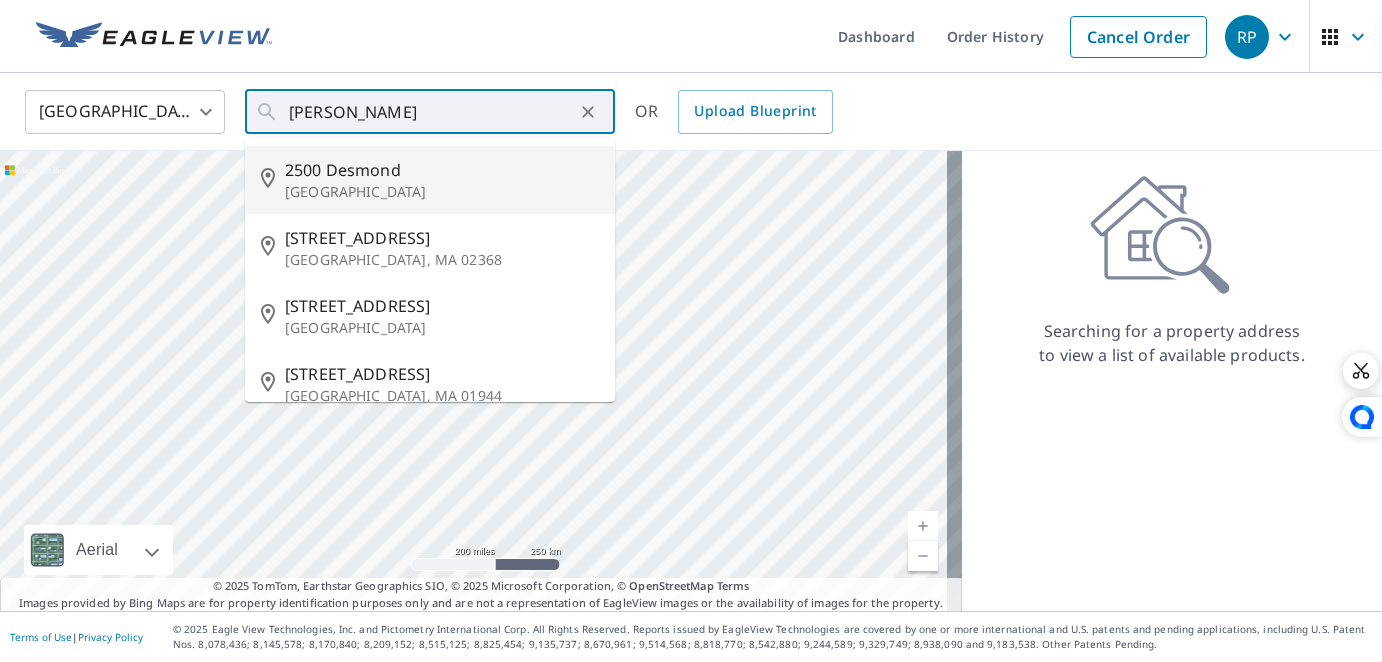 type on "2500 Desmond Waterford, MI 48329" 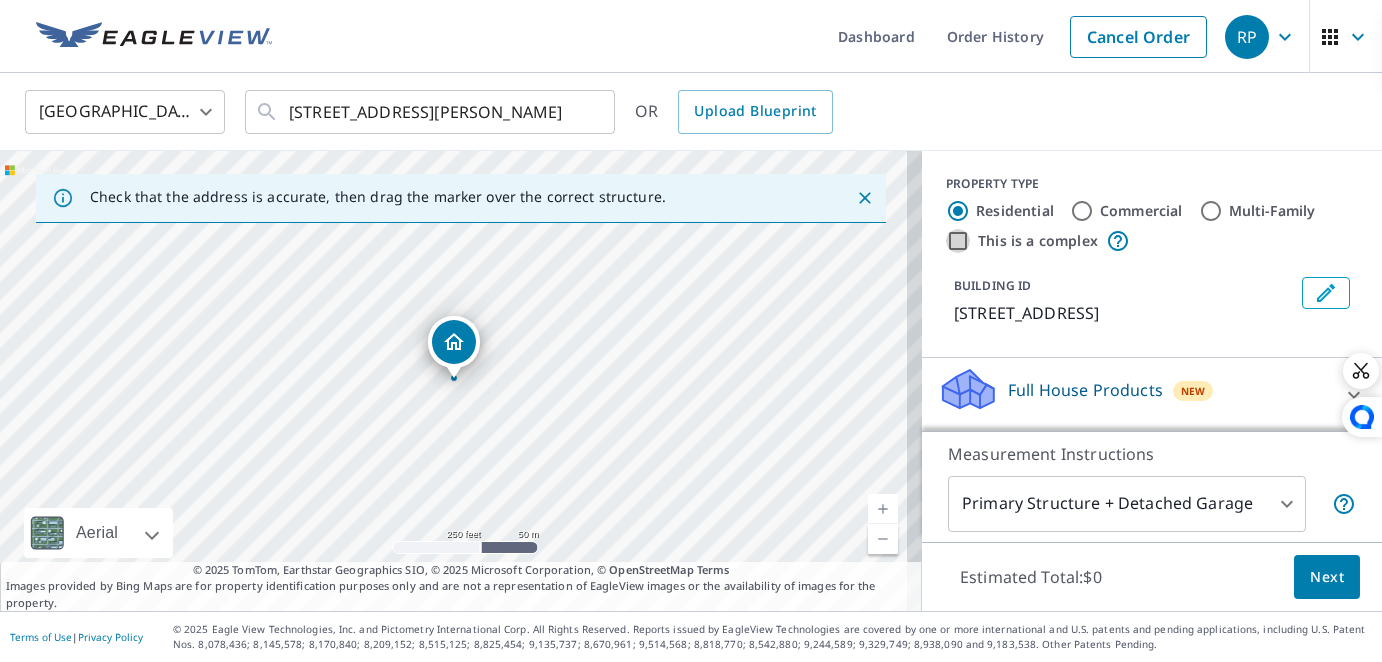 click on "This is a complex" at bounding box center (958, 241) 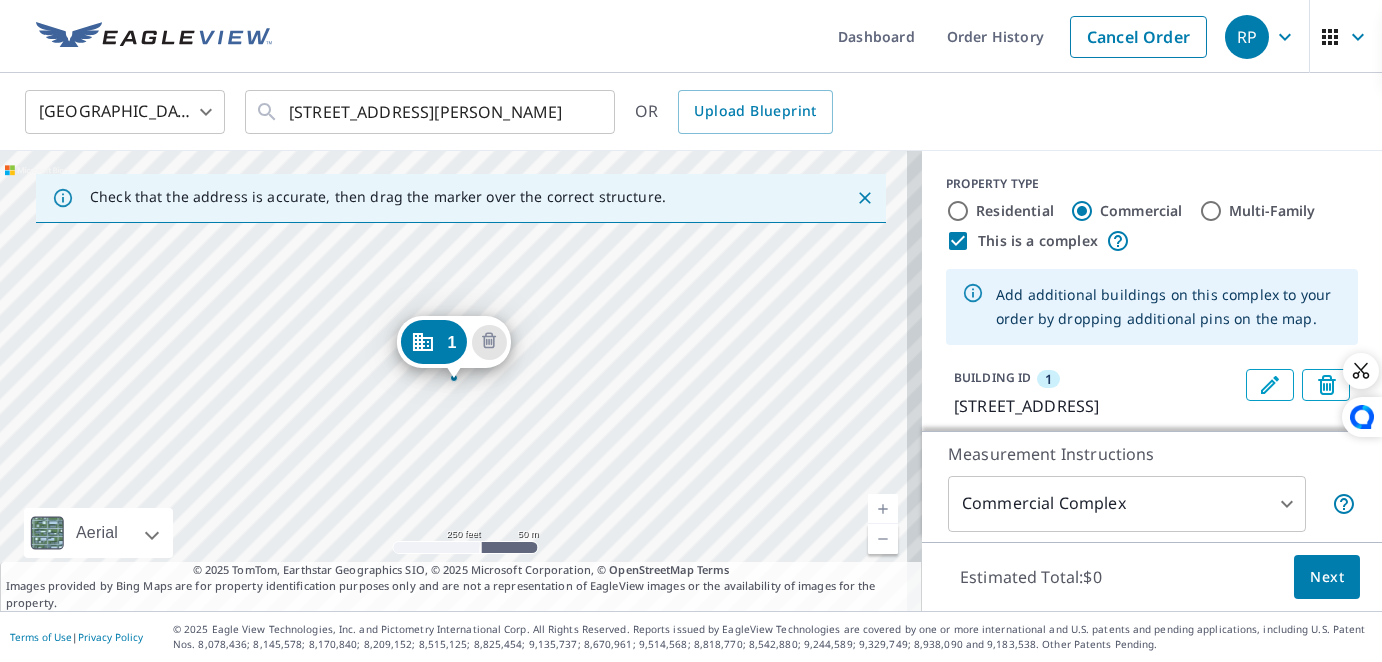 scroll, scrollTop: 100, scrollLeft: 0, axis: vertical 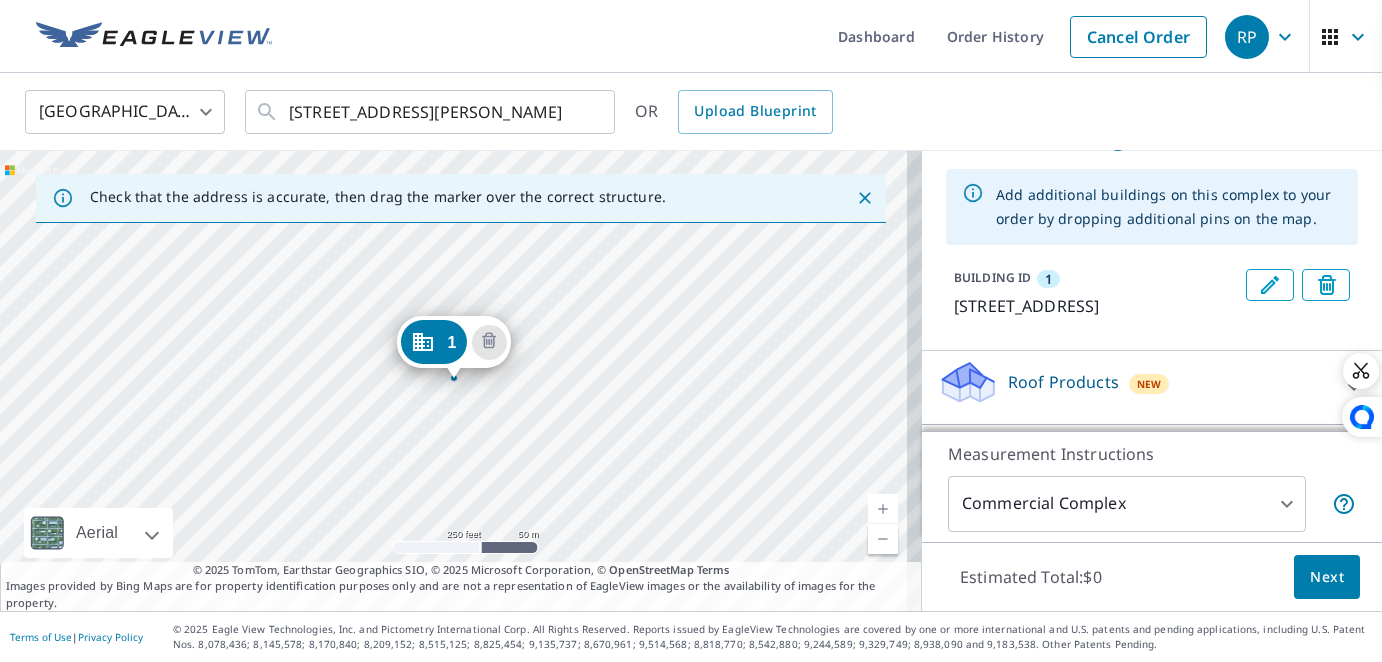 click on "1 2500 Desmond Waterford, MI 48329" at bounding box center [461, 381] 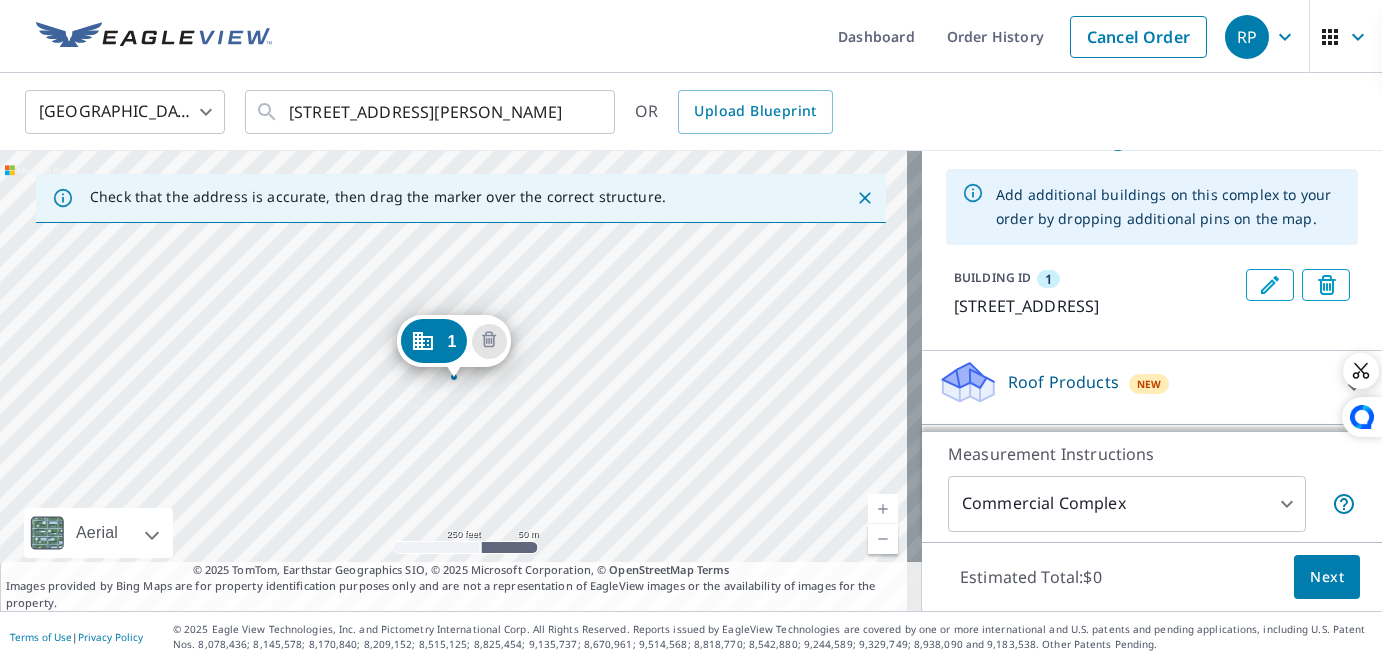 click on "1 2500 Desmond Waterford, MI 48329" at bounding box center [461, 381] 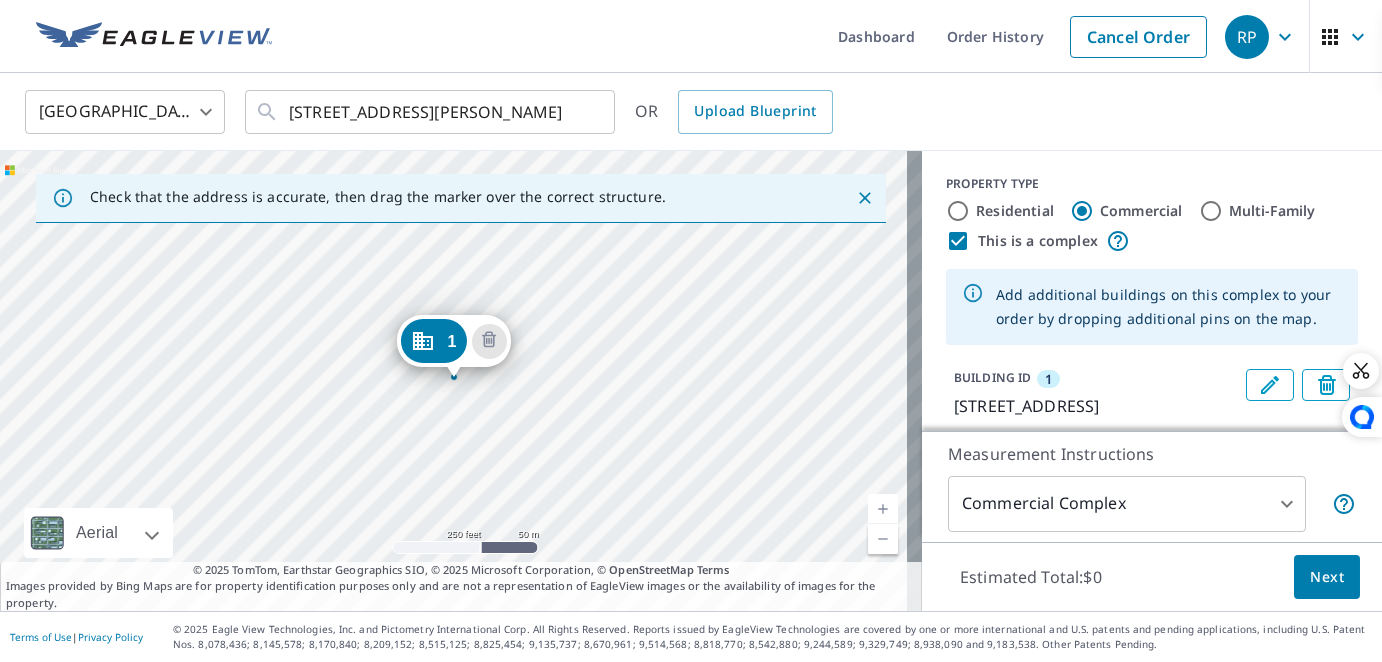 click on "1 2500 Desmond Waterford, MI 48329" at bounding box center [461, 381] 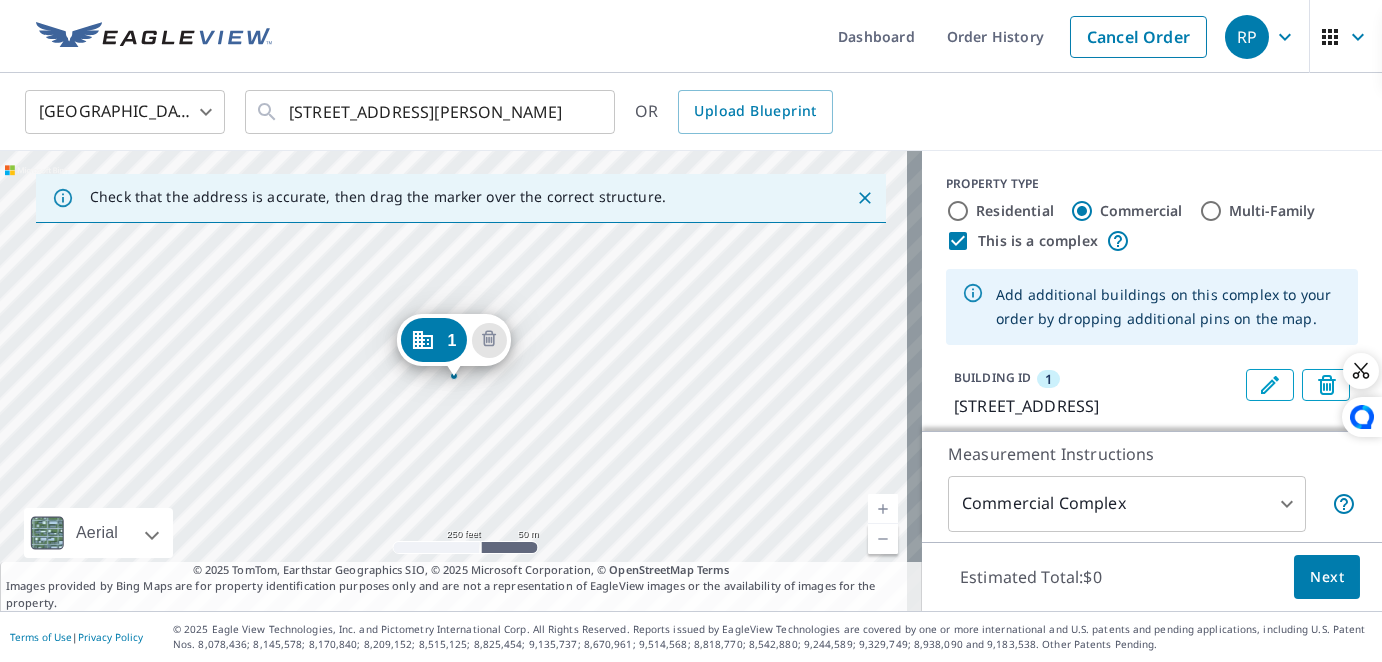 click on "1 2500 Desmond Waterford, MI 48329" at bounding box center [461, 381] 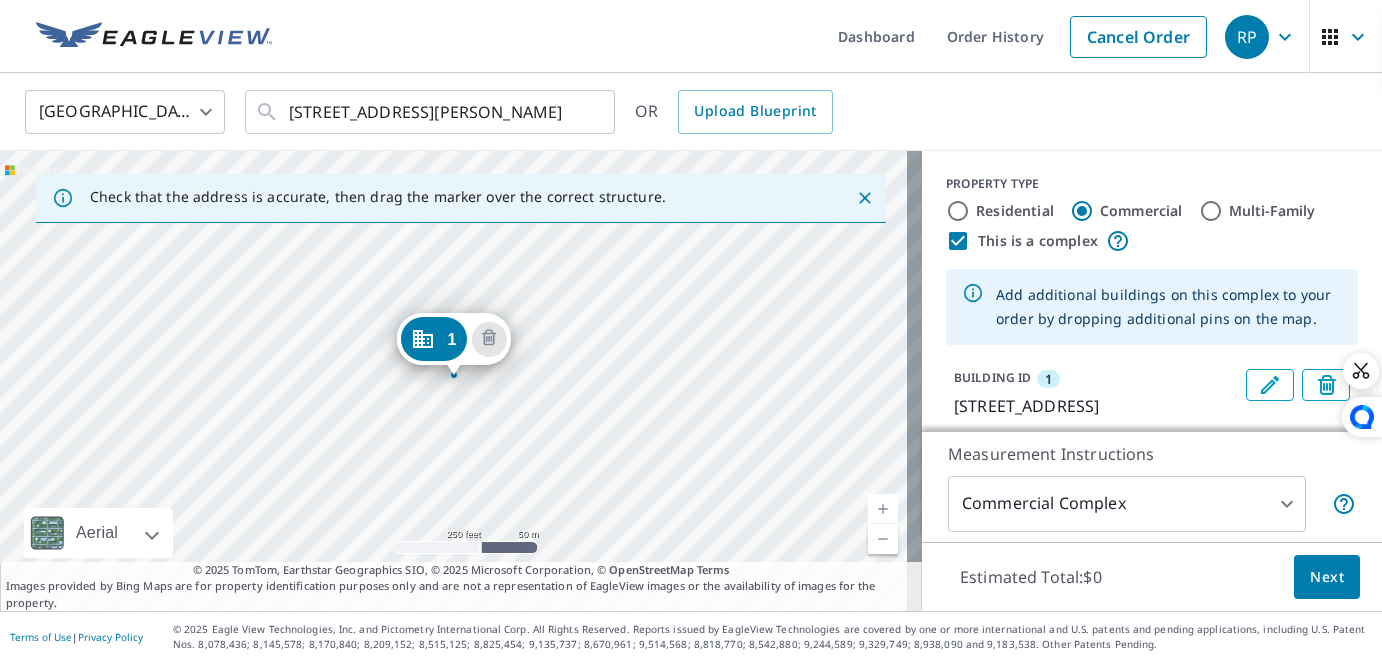 click on "1 2500 Desmond Waterford, MI 48329" at bounding box center [461, 381] 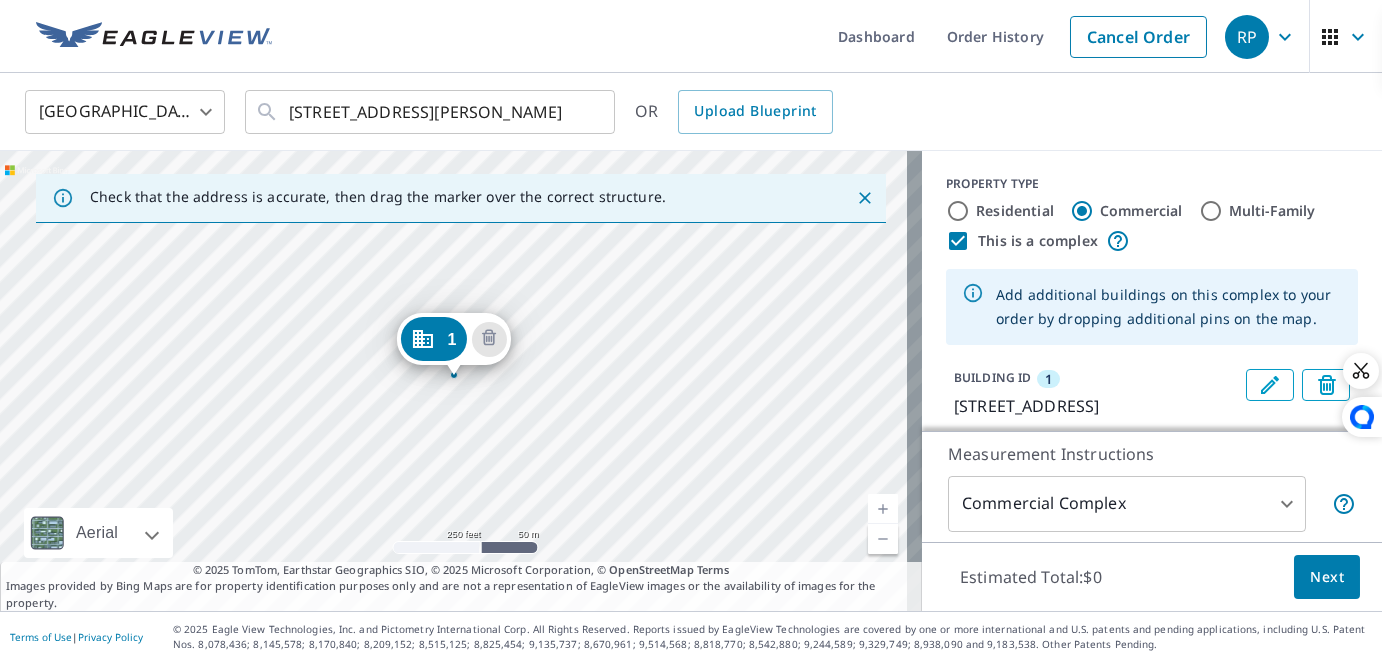 click on "1 2500 Desmond Waterford, MI 48329" at bounding box center (461, 381) 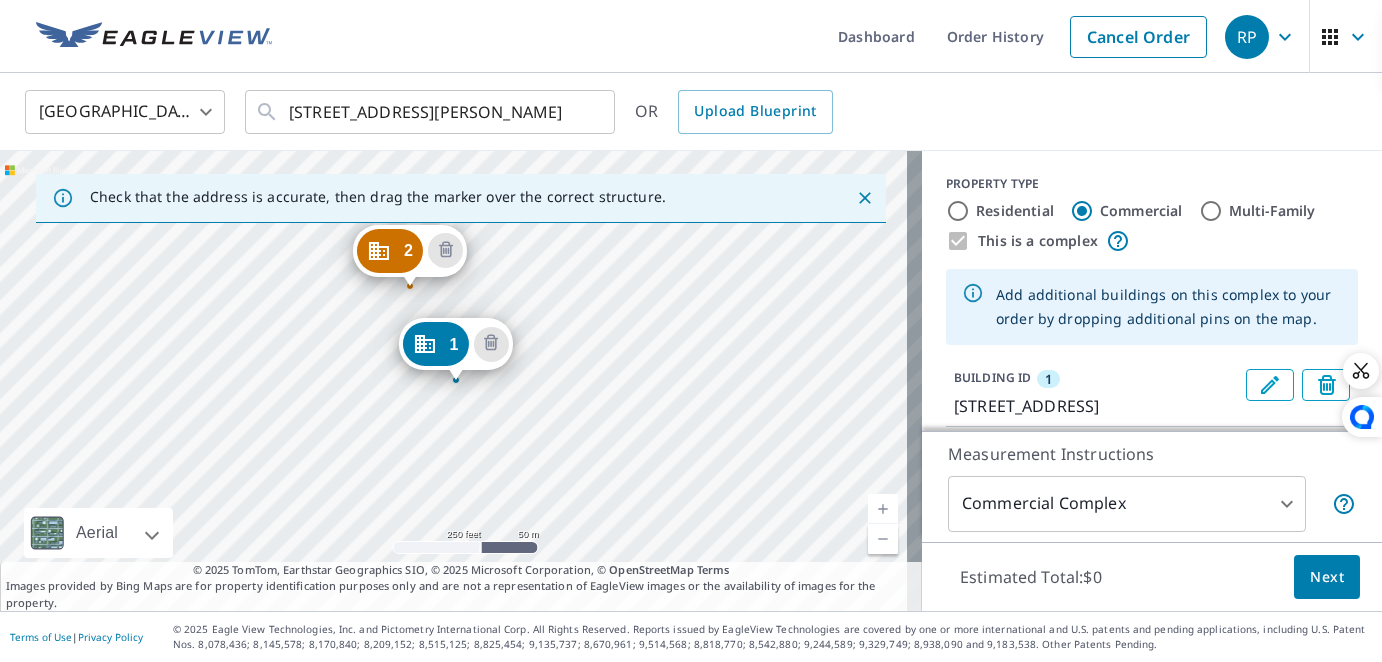 drag, startPoint x: 410, startPoint y: 285, endPoint x: 307, endPoint y: 301, distance: 104.23531 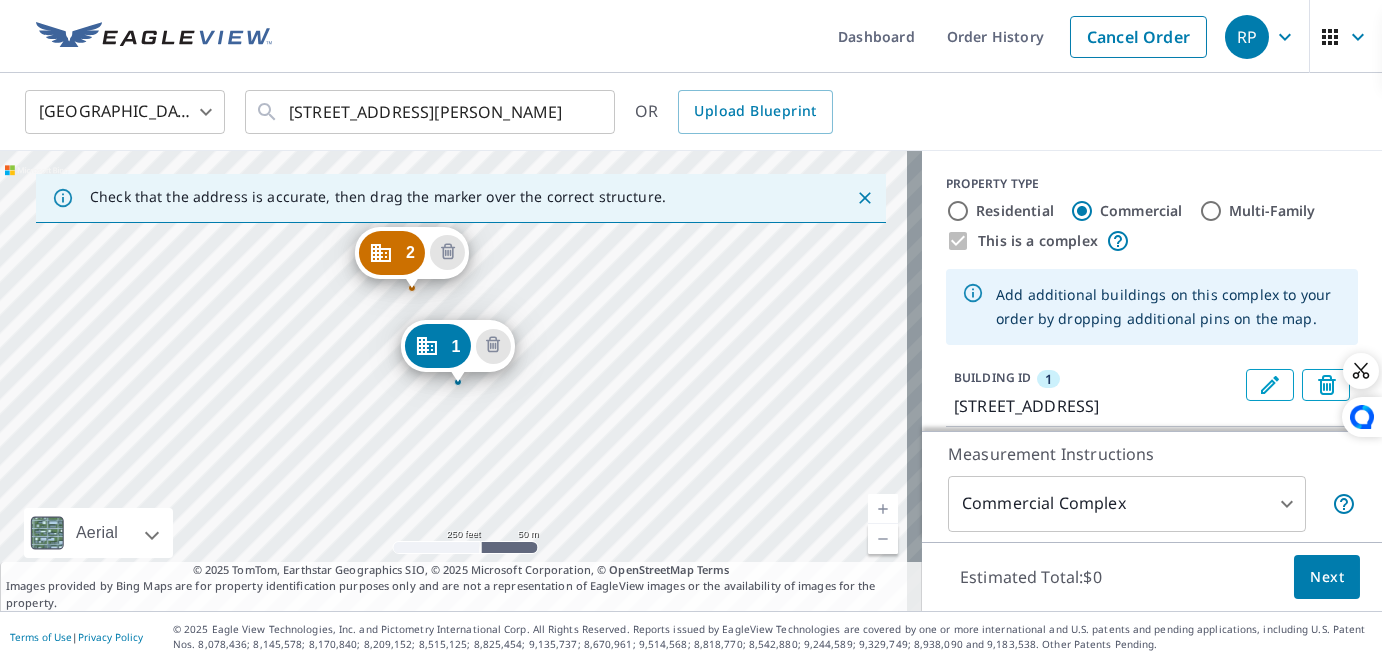 click on "2 2557 Desmond Waterford, MI 48329 1 2500 Desmond Waterford, MI 48329" at bounding box center [461, 381] 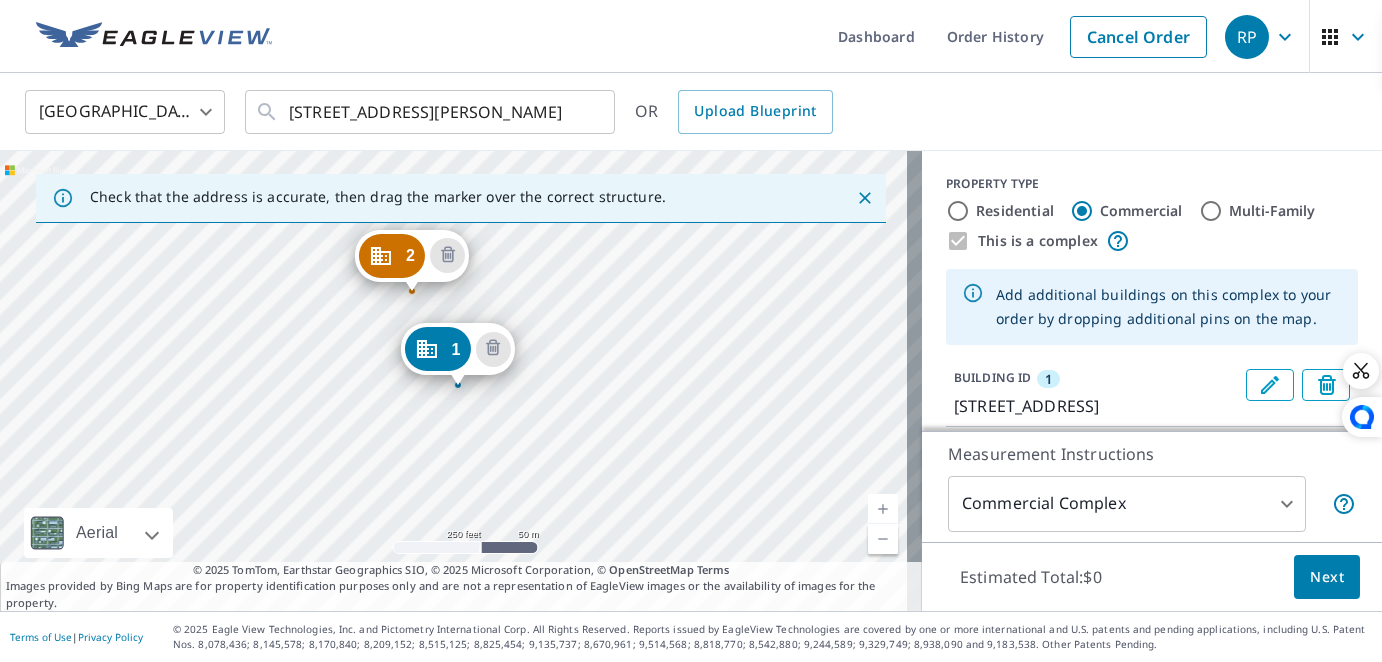 drag, startPoint x: 286, startPoint y: 294, endPoint x: 274, endPoint y: 296, distance: 12.165525 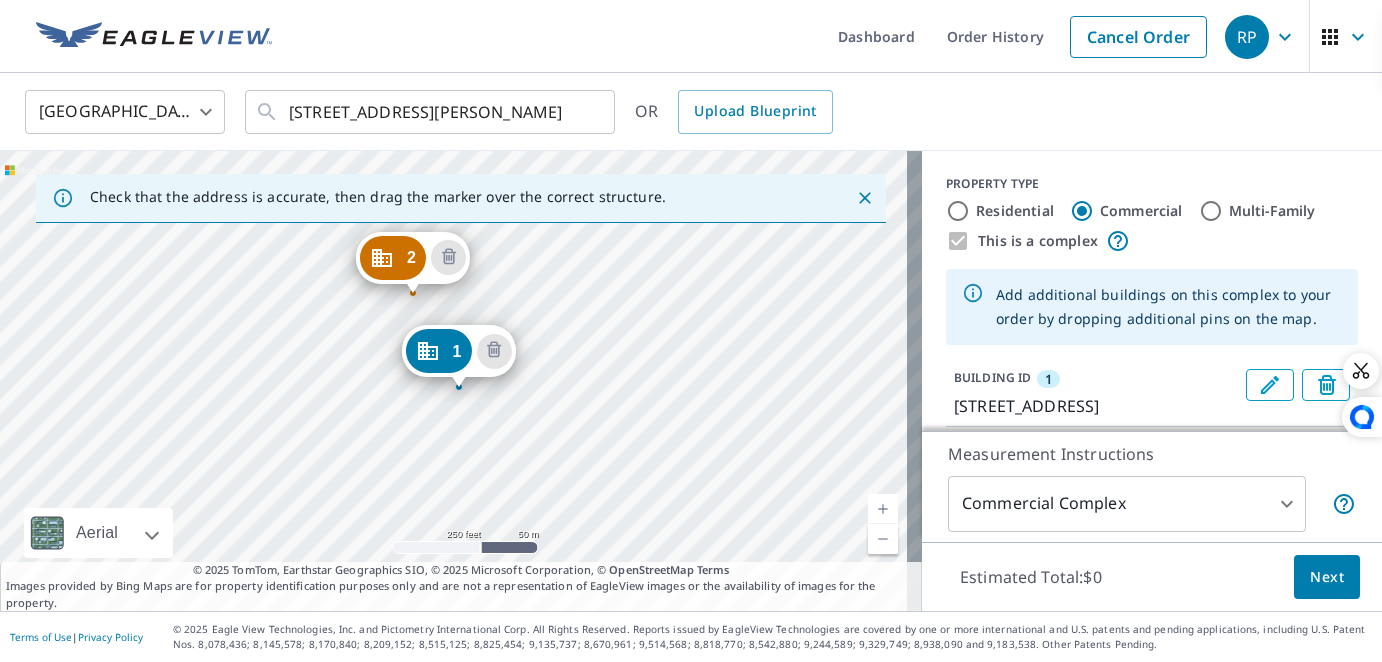 click 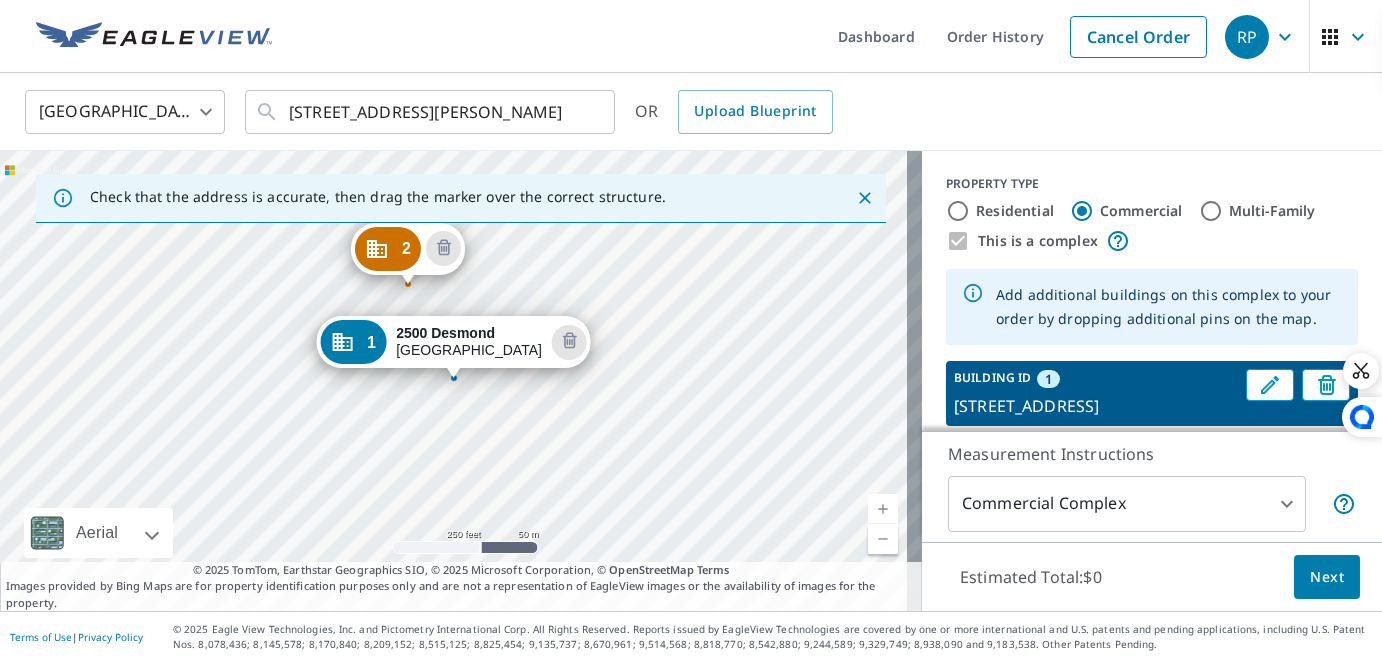 click 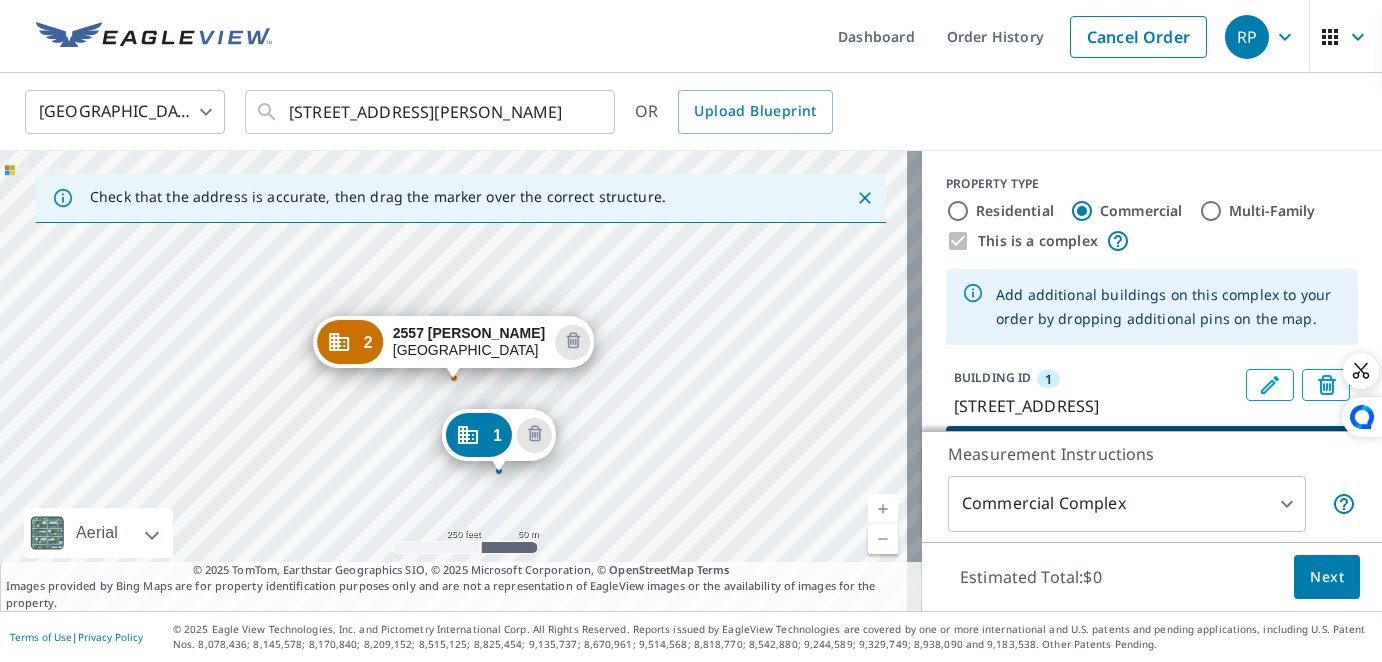 click on "1 2500 Desmond Waterford, MI 48329 2 2557 Desmond Waterford, MI 48329" at bounding box center (461, 381) 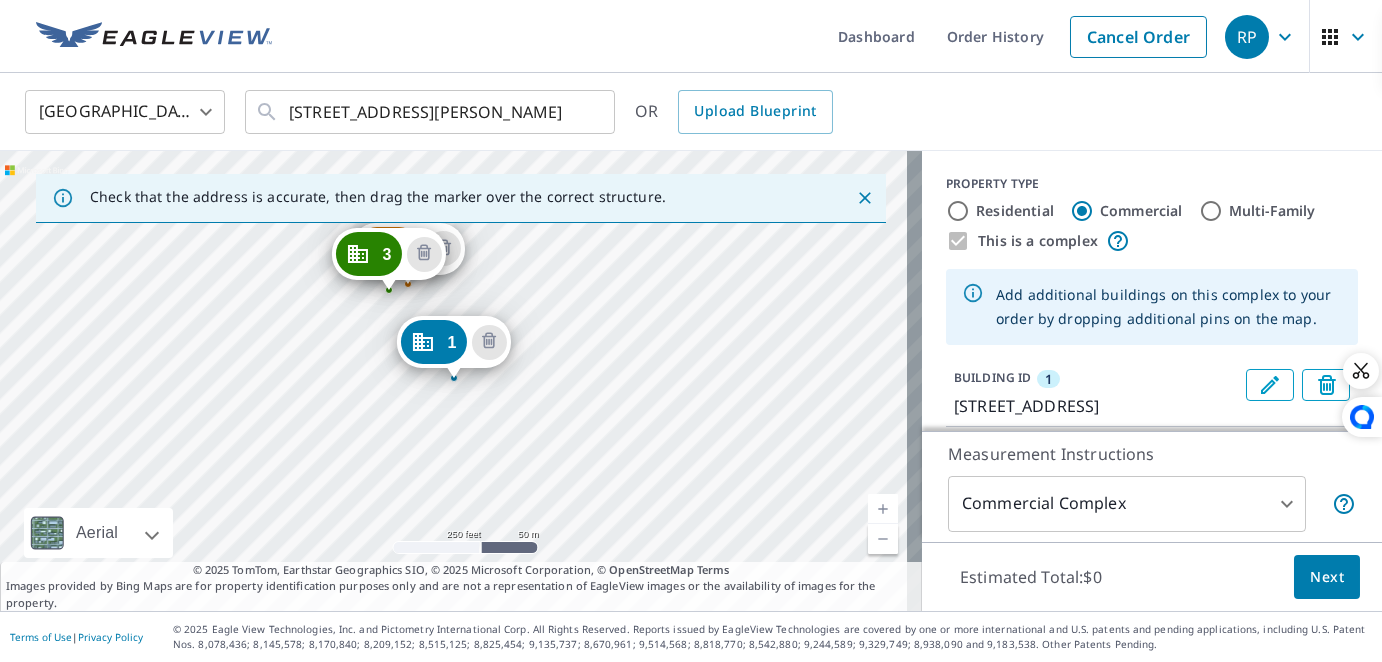 click on "2 2557 Desmond Waterford, MI 48329 3 2557 Desmond Waterford, MI 48329 1 2500 Desmond Waterford, MI 48329" at bounding box center [461, 381] 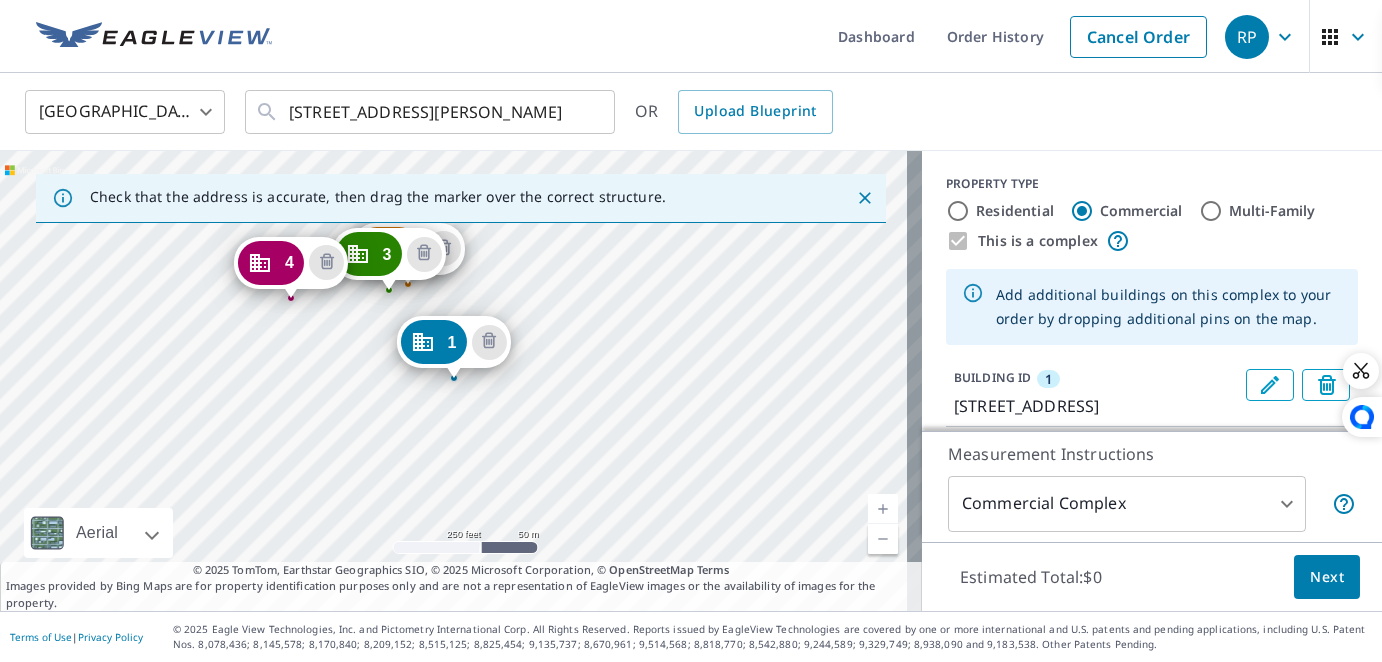 click on "Check that the address is accurate, then drag the marker over the correct structure." at bounding box center (461, 198) 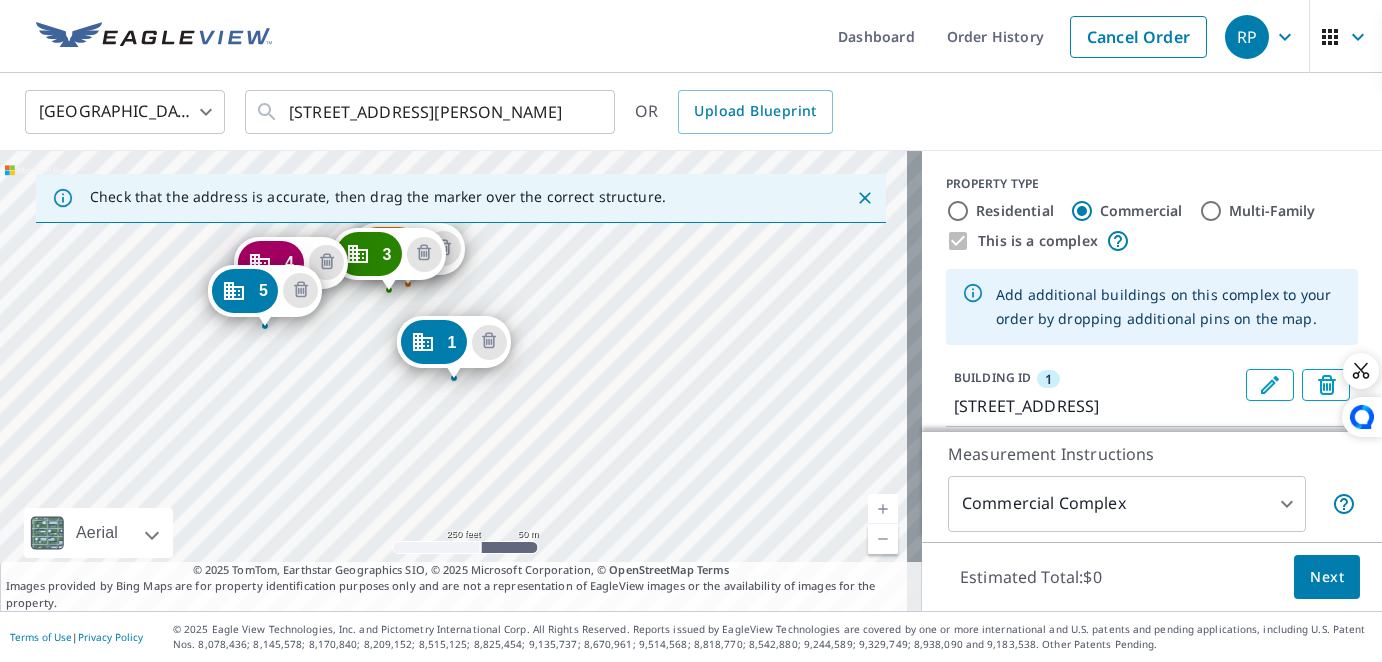 click on "2 2557 Desmond Waterford, MI 48329 3 2557 Desmond Waterford, MI 48329 4 7239 Sandy Beach Dr Waterford, MI 48329 5 7272 Ideal Ter Waterford, MI 48329 1 2500 Desmond Waterford, MI 48329" at bounding box center [461, 381] 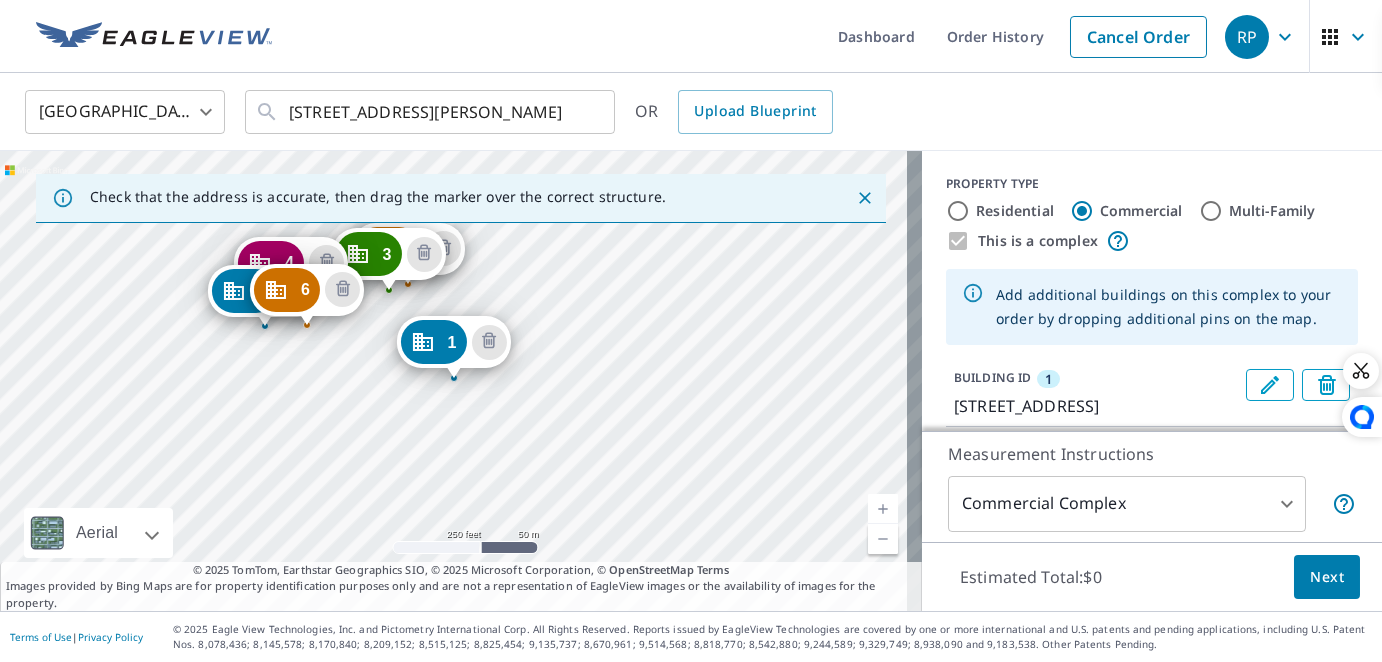 click on "2 2557 Desmond Waterford, MI 48329 3 2557 Desmond Waterford, MI 48329 4 7239 Sandy Beach Dr Waterford, MI 48329 5 7272 Ideal Ter Waterford, MI 48329 6 7244 Ideal Ter Waterford, MI 48329 1 2500 Desmond Waterford, MI 48329" at bounding box center (461, 381) 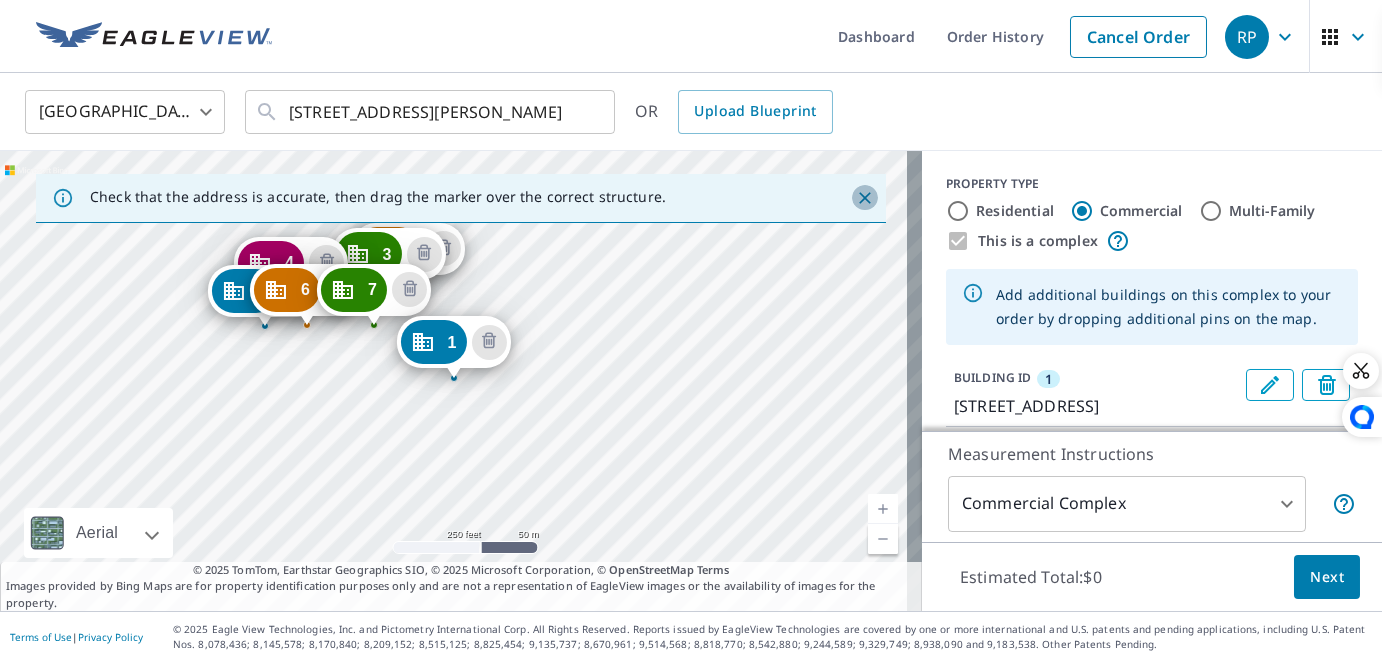 click 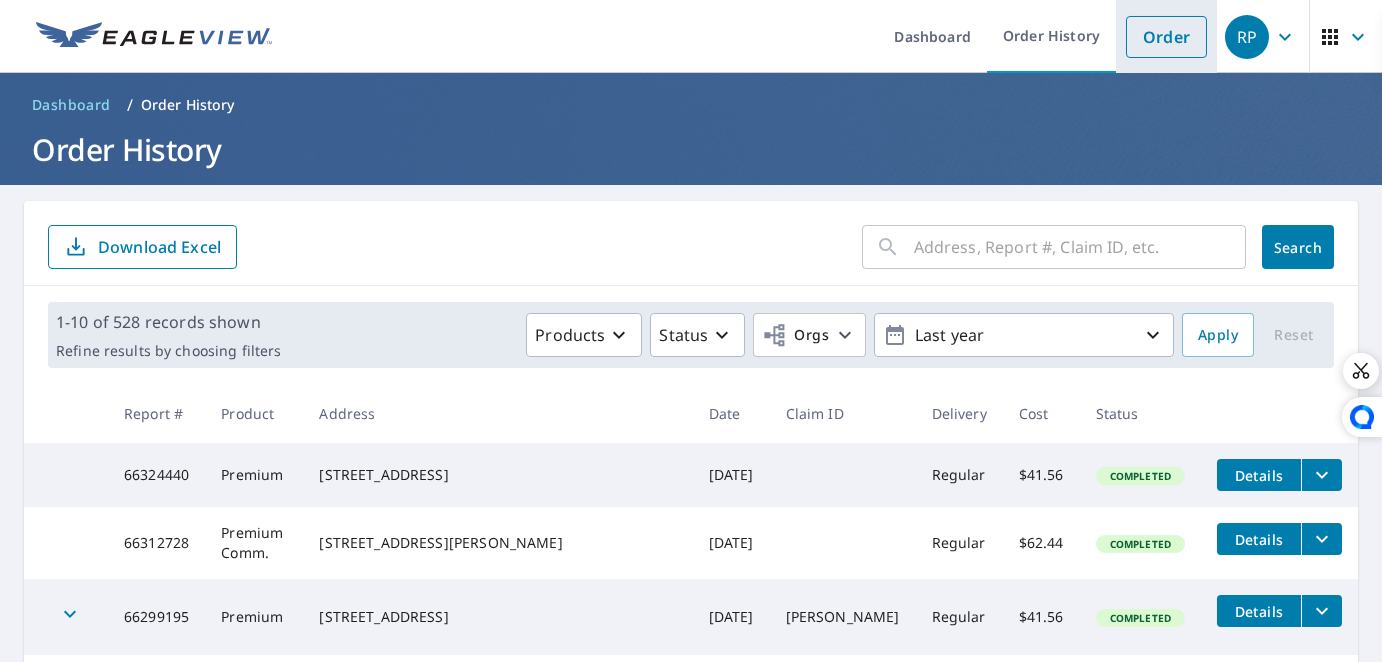 click on "Order" at bounding box center (1166, 37) 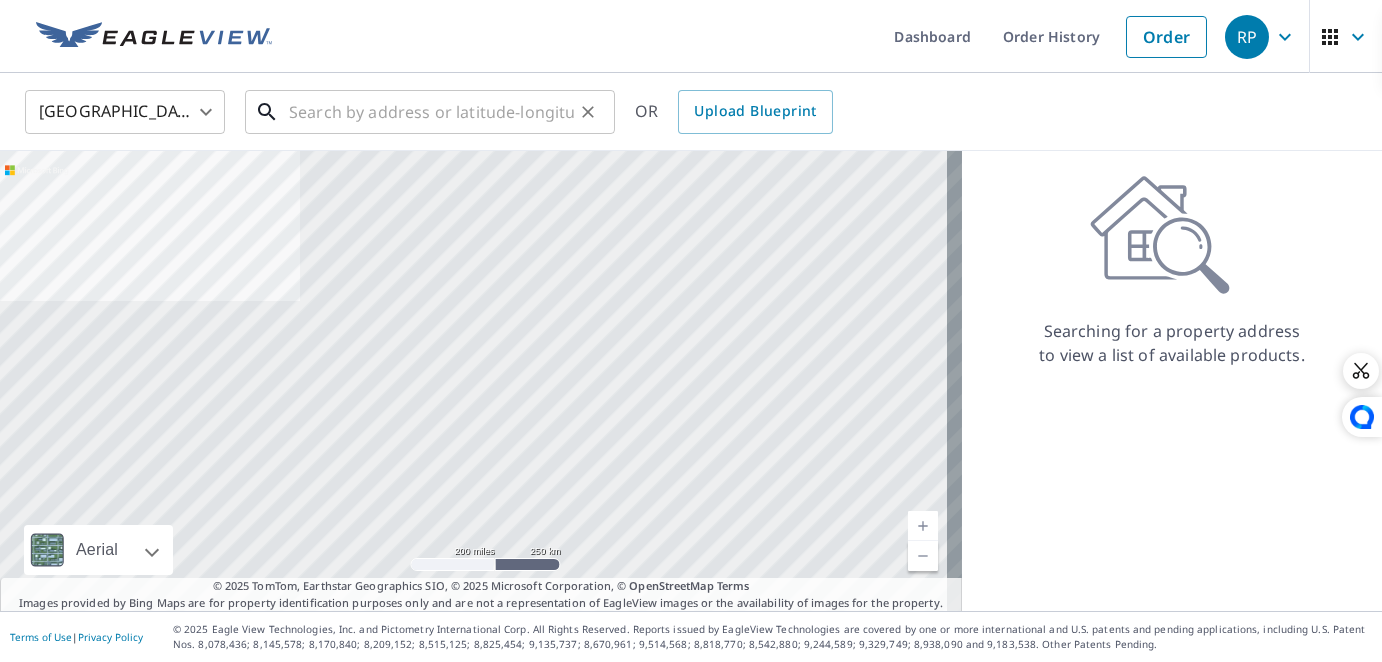 click at bounding box center (431, 112) 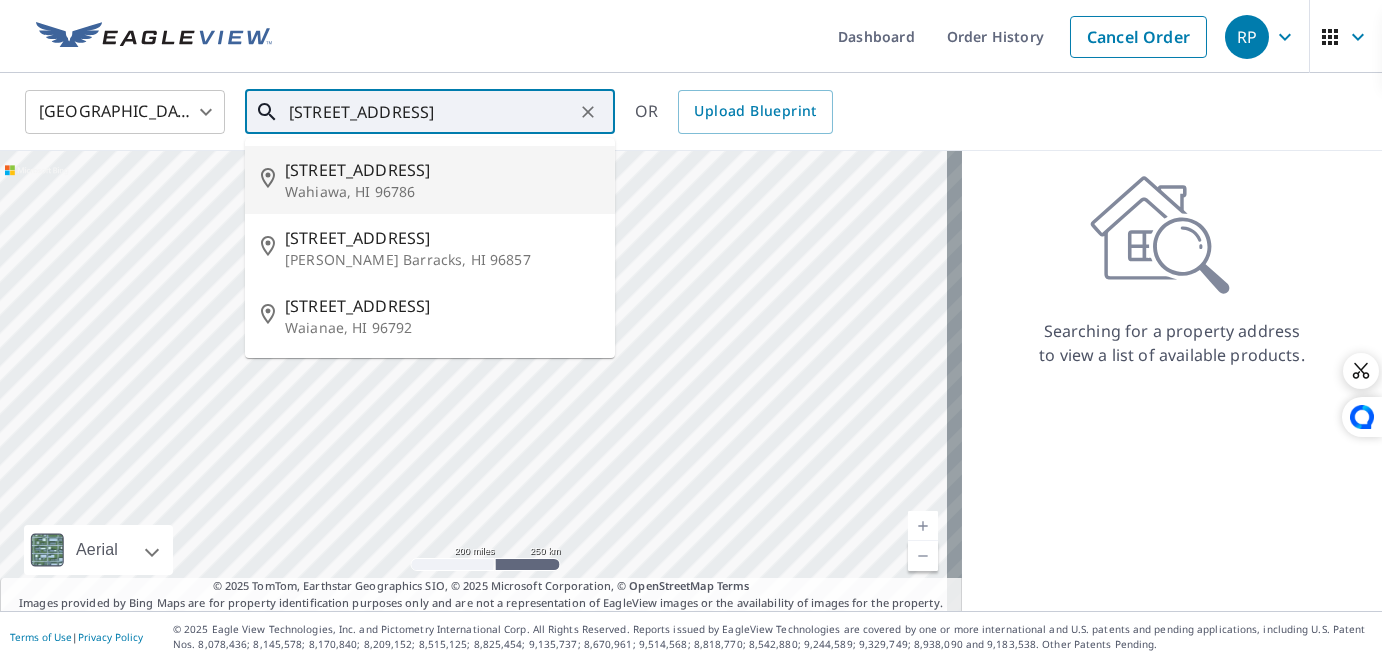 click on "683 Waianae Ave" at bounding box center (442, 170) 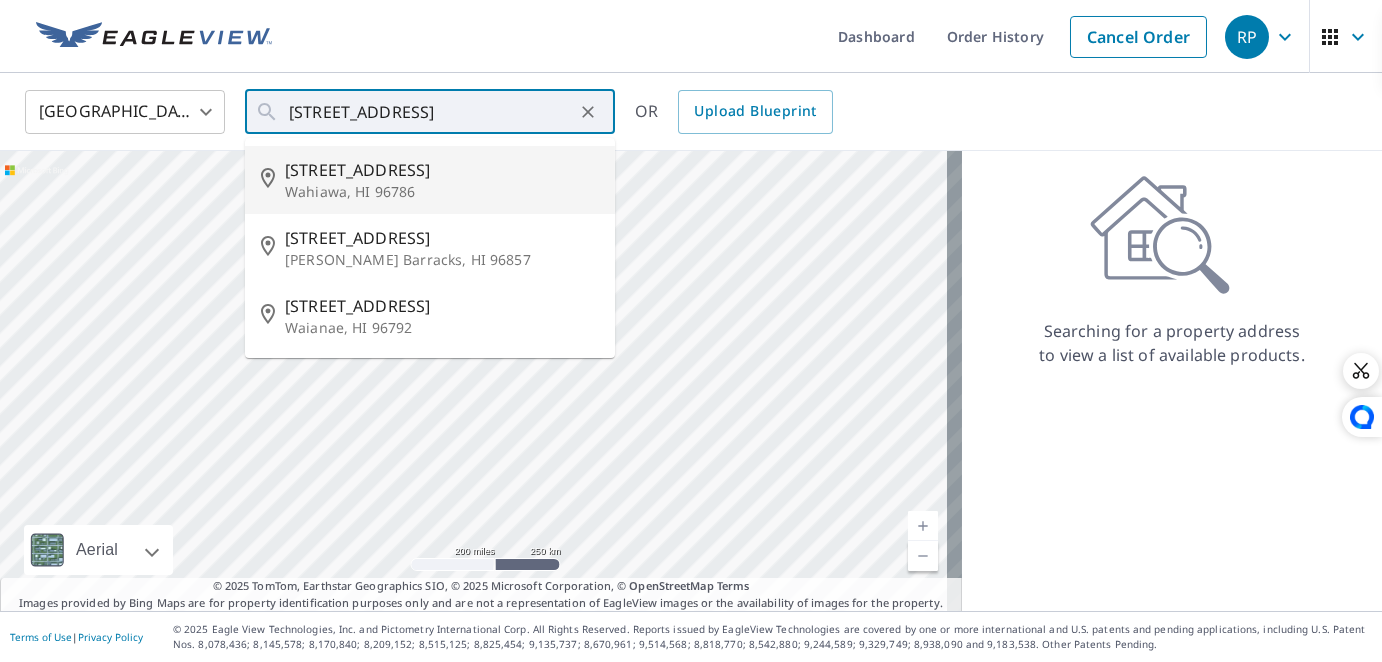type on "683 Waianae Ave Wahiawa, HI 96786" 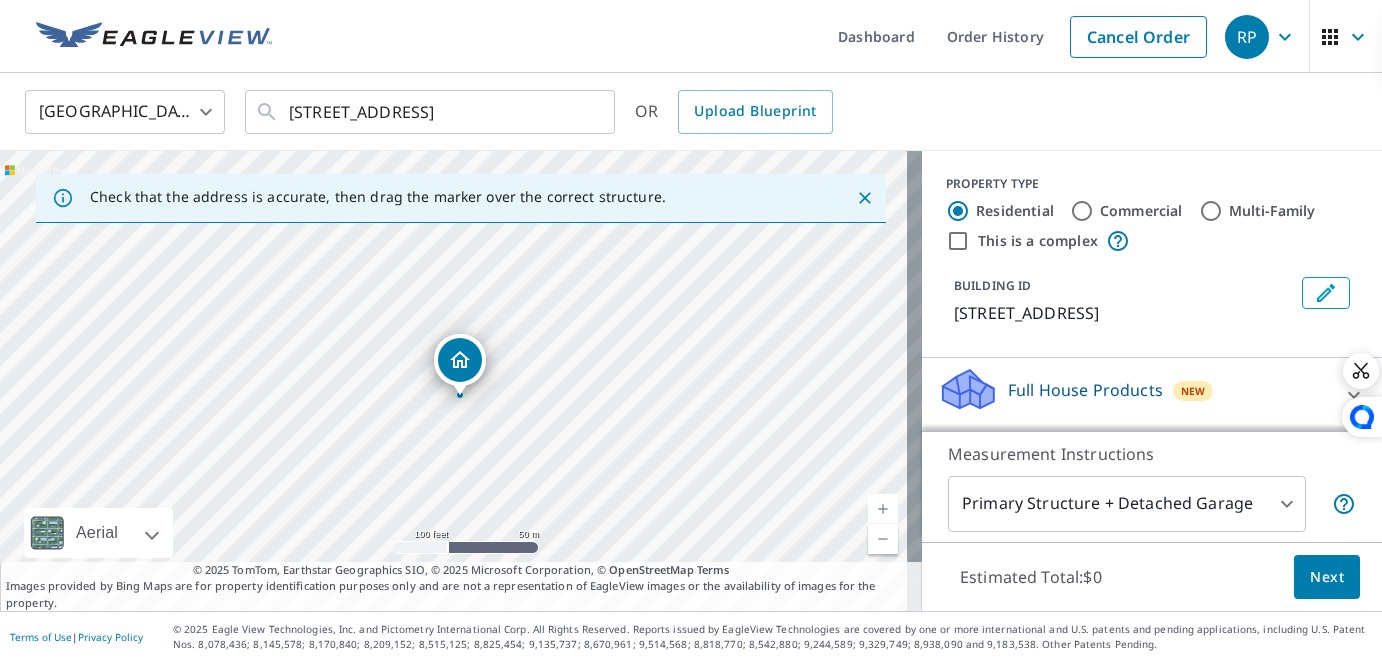 drag, startPoint x: 476, startPoint y: 351, endPoint x: 483, endPoint y: 369, distance: 19.313208 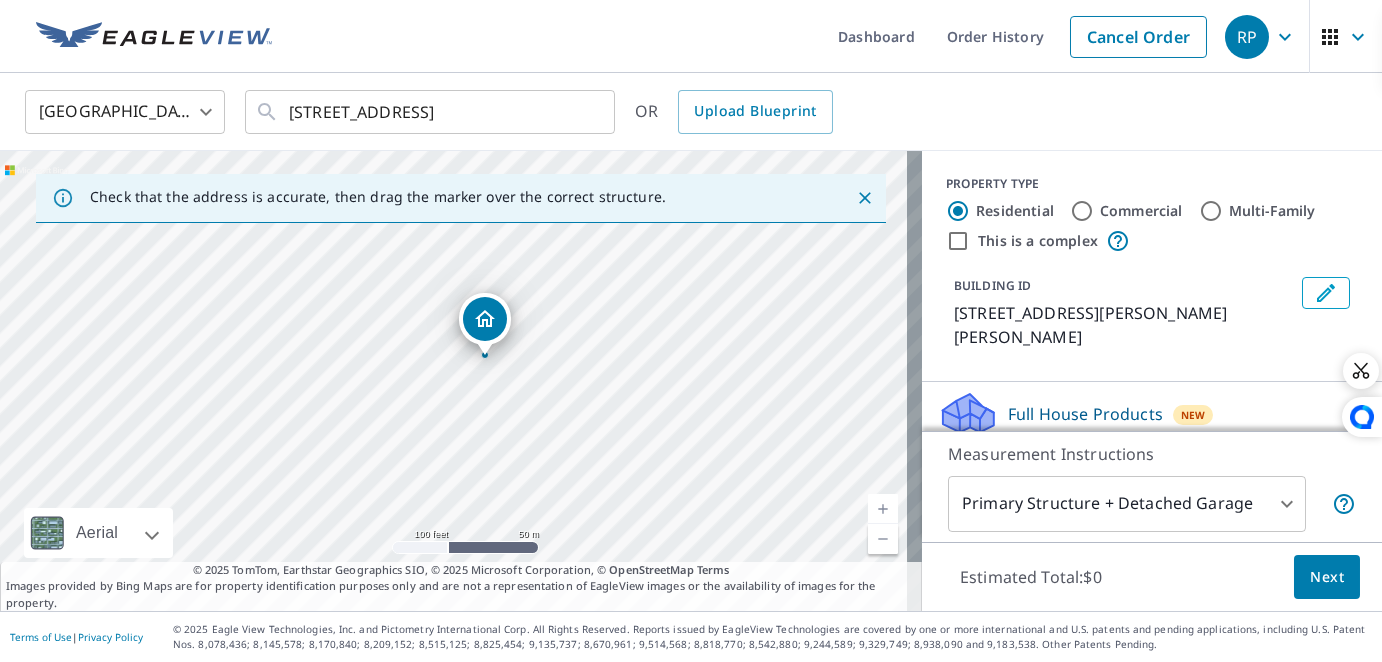 click on "This is a complex" at bounding box center [958, 241] 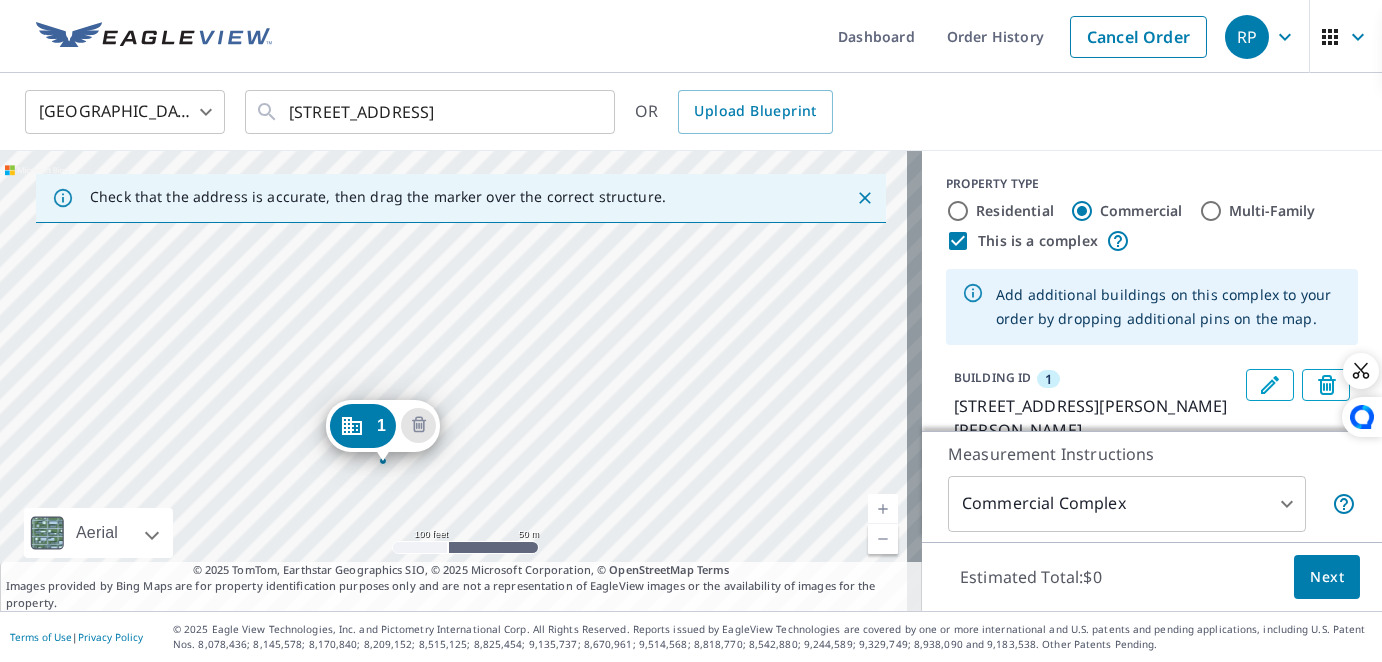 drag, startPoint x: 448, startPoint y: 336, endPoint x: 378, endPoint y: 419, distance: 108.57716 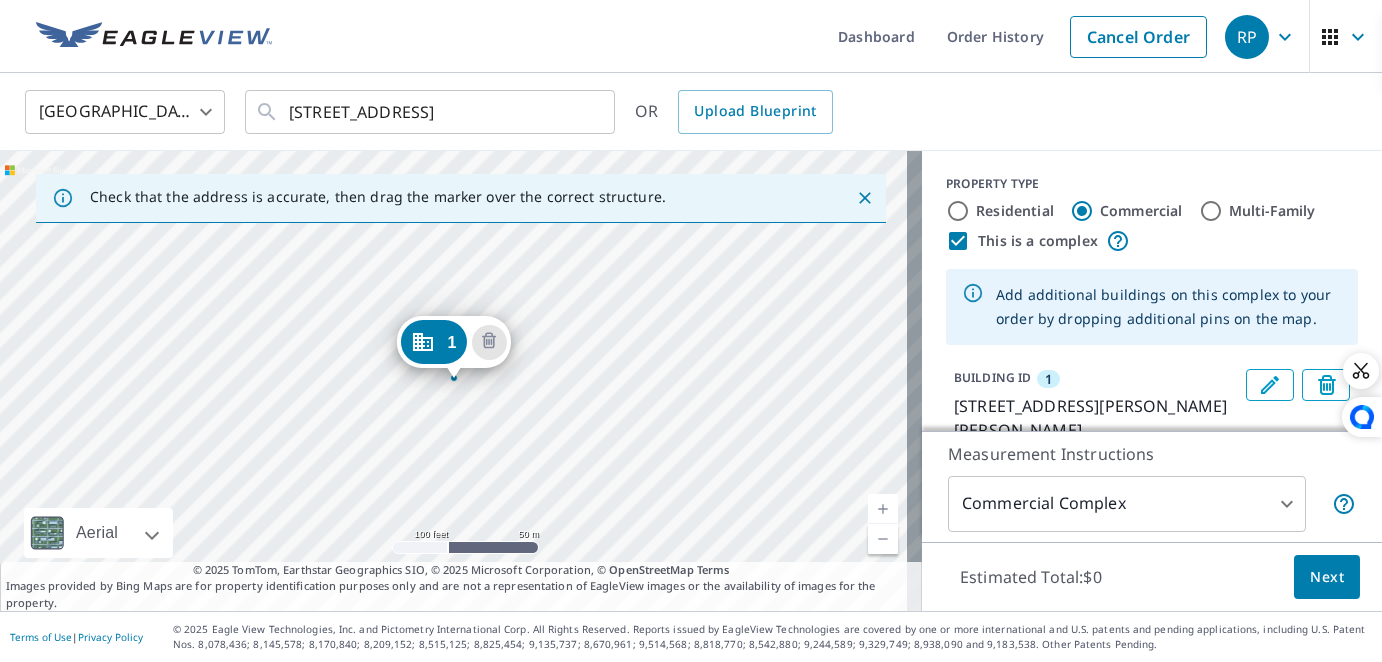 click 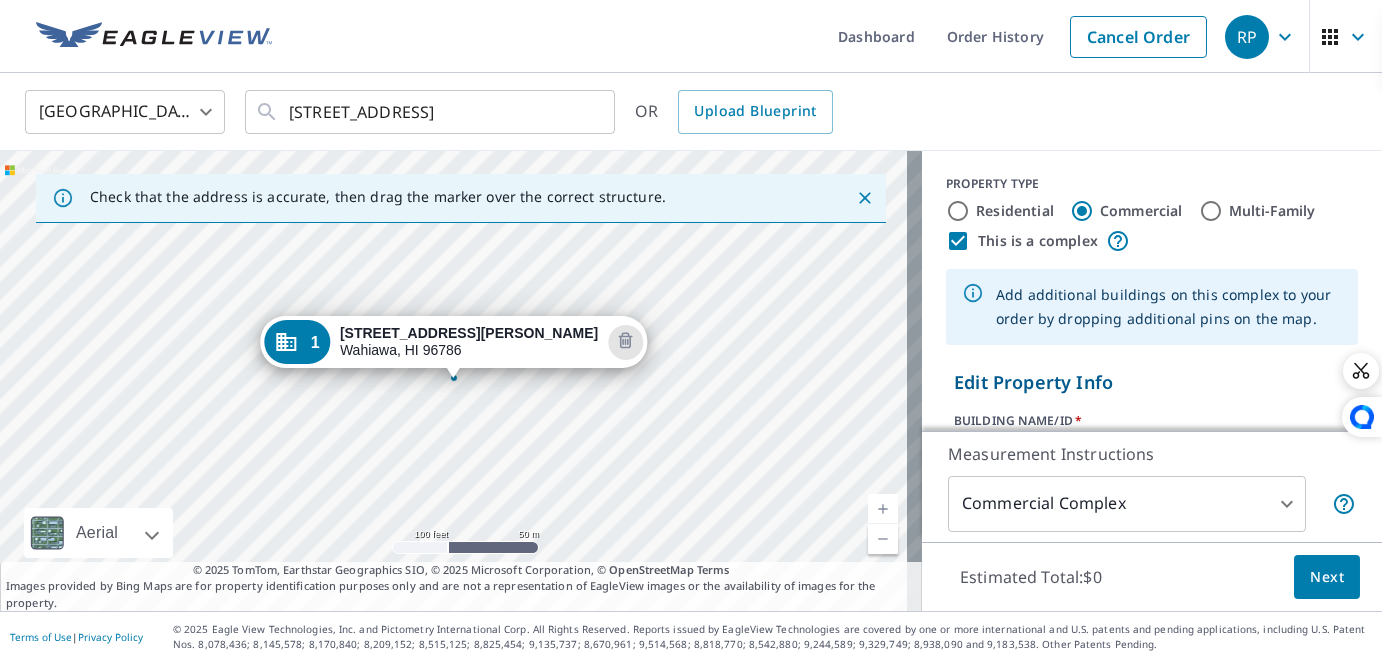 scroll, scrollTop: 100, scrollLeft: 0, axis: vertical 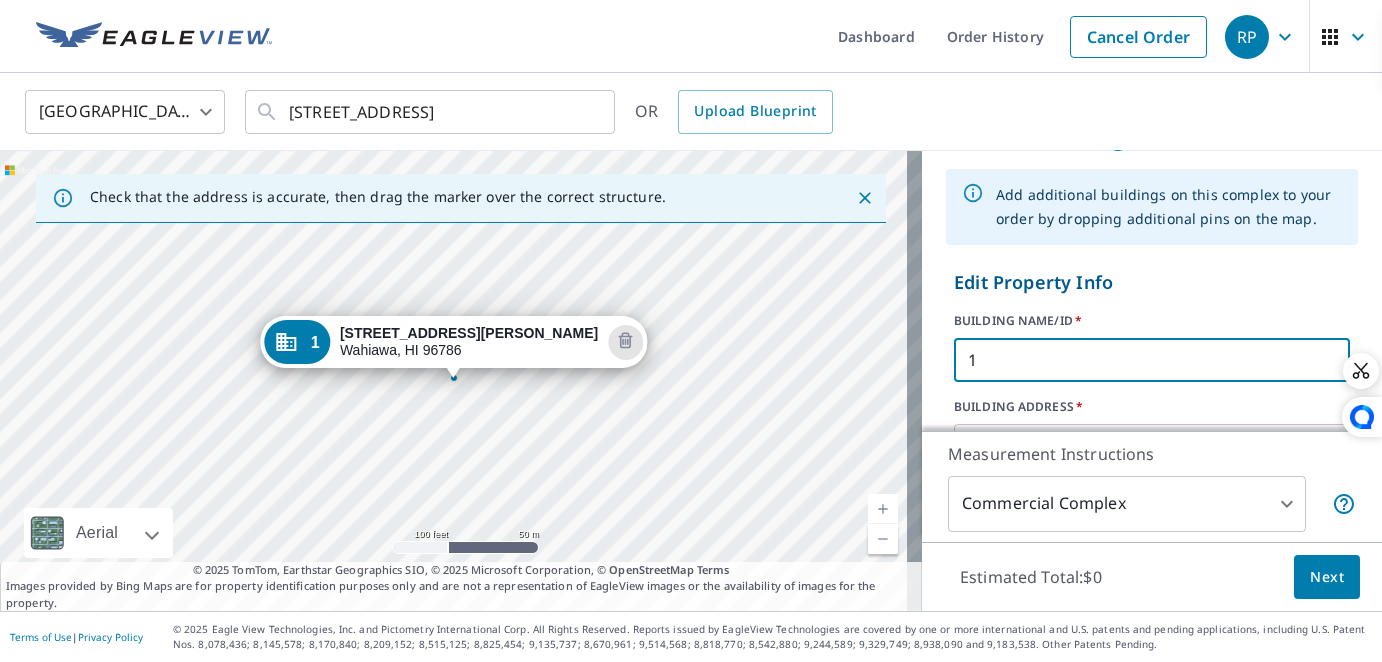 click on "1" at bounding box center (1152, 360) 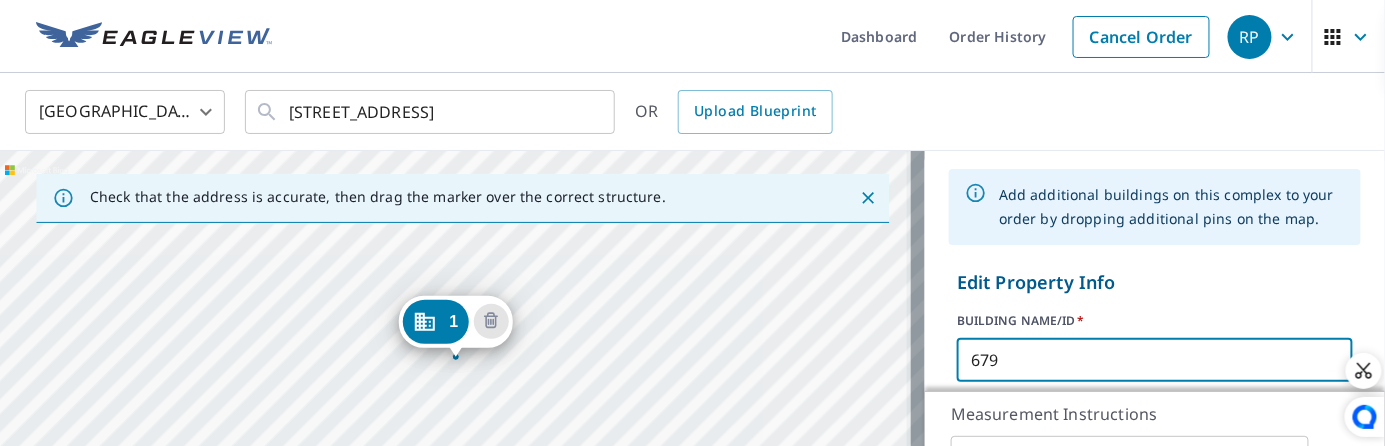 click on "679" at bounding box center (1155, 360) 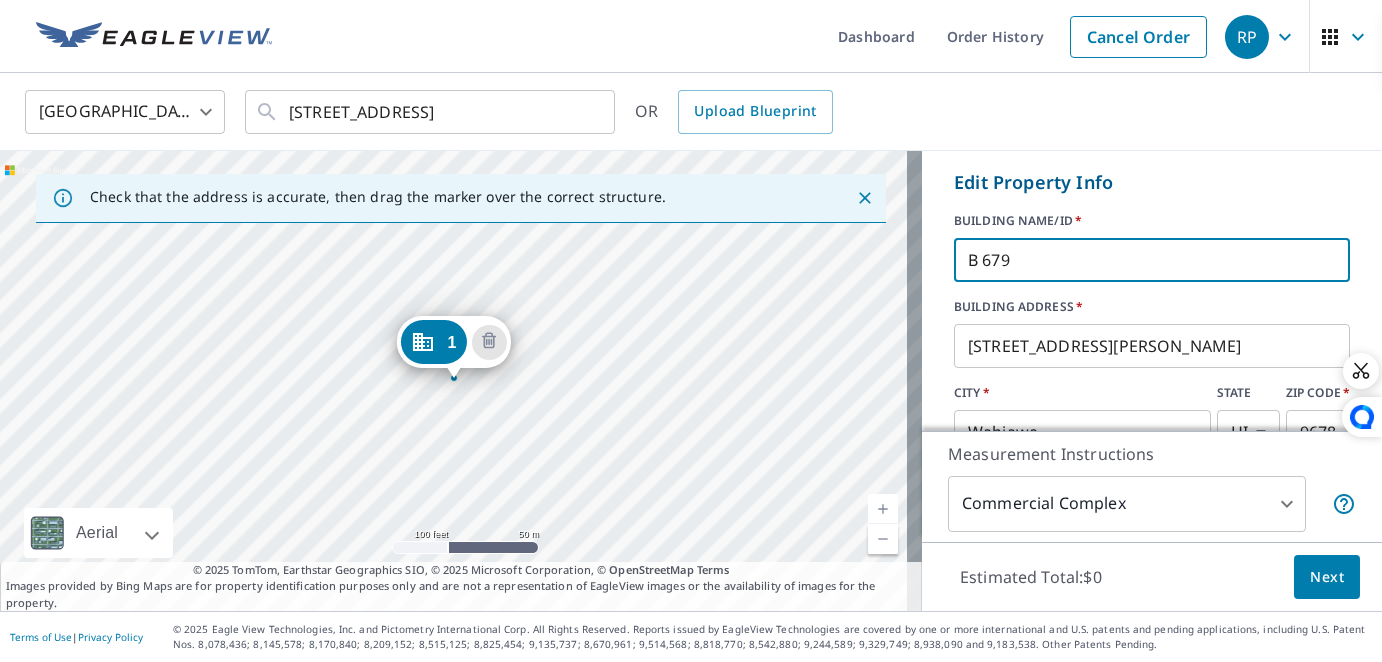 scroll, scrollTop: 300, scrollLeft: 0, axis: vertical 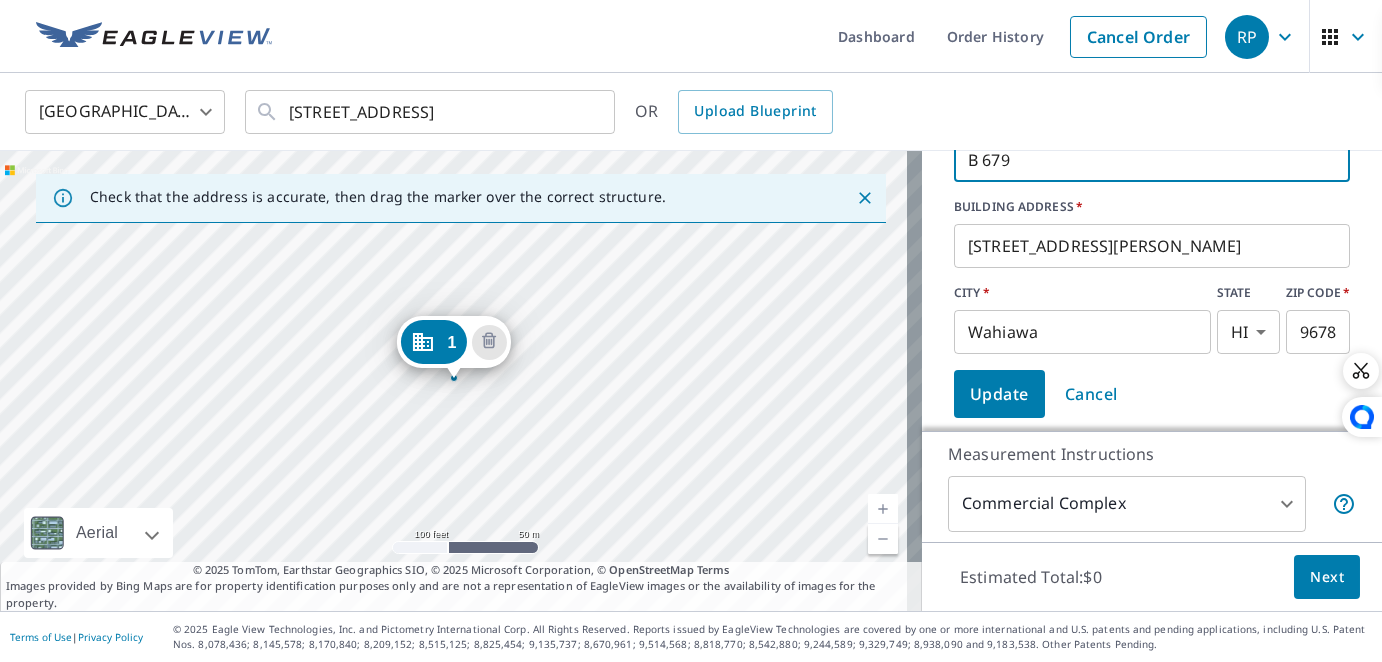 type on "B 679" 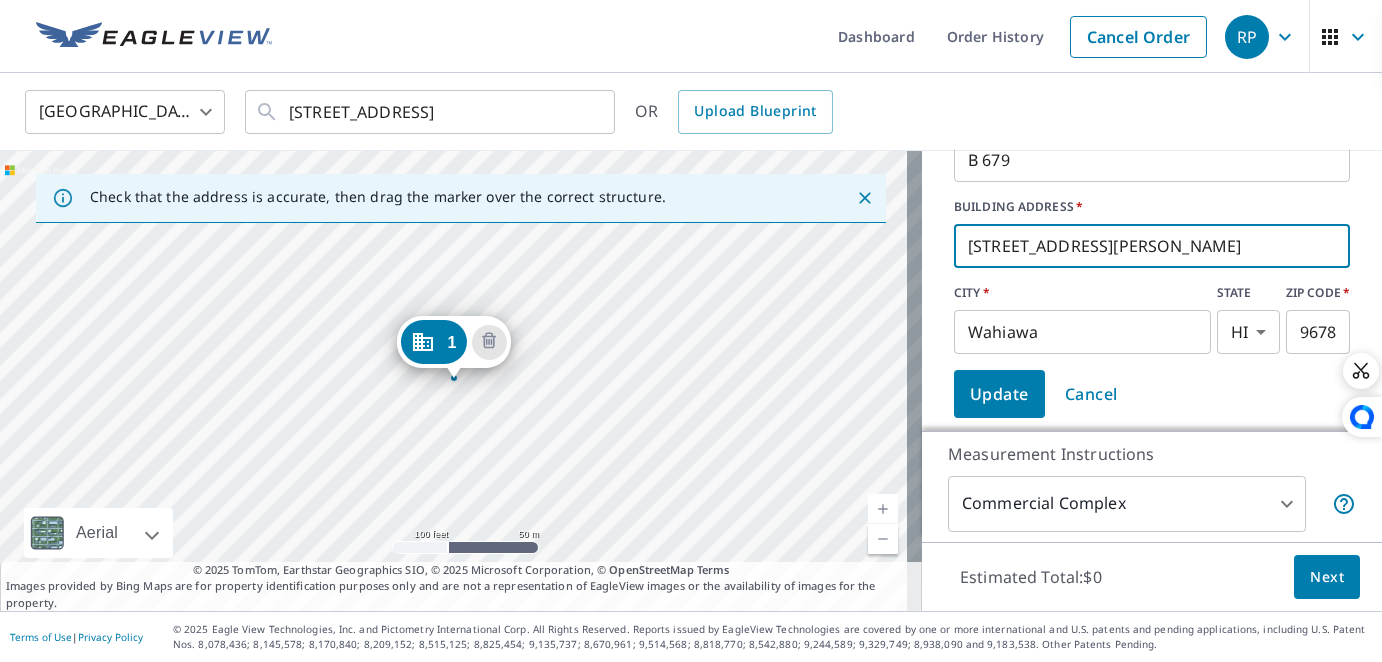 click on "3300 Glennan Rd" at bounding box center [1152, 246] 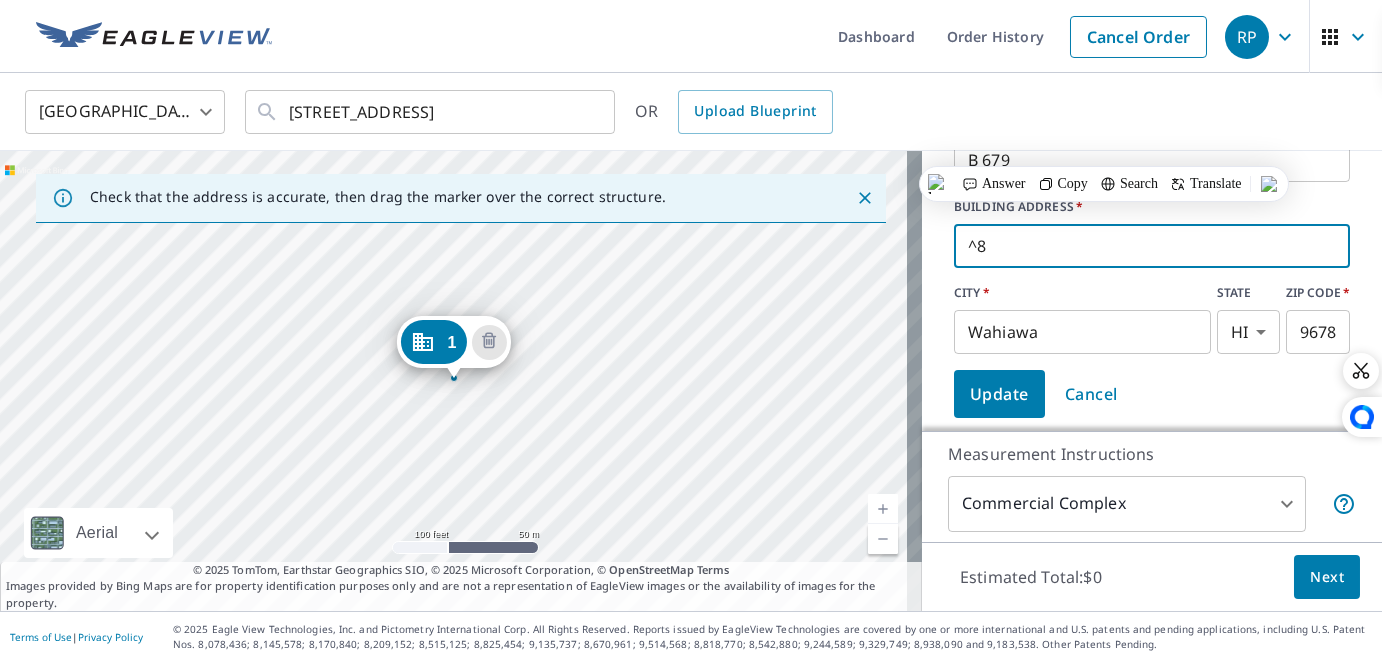 type on "^" 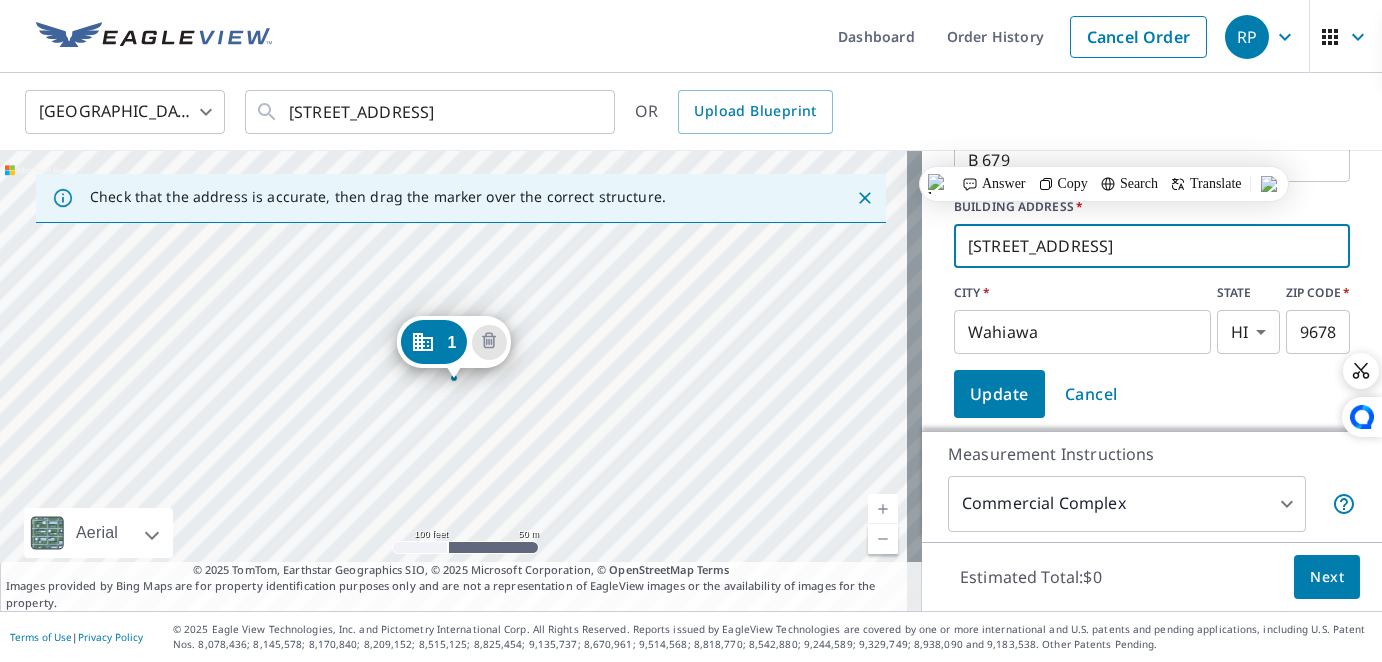 type on "683 Waianae Ave" 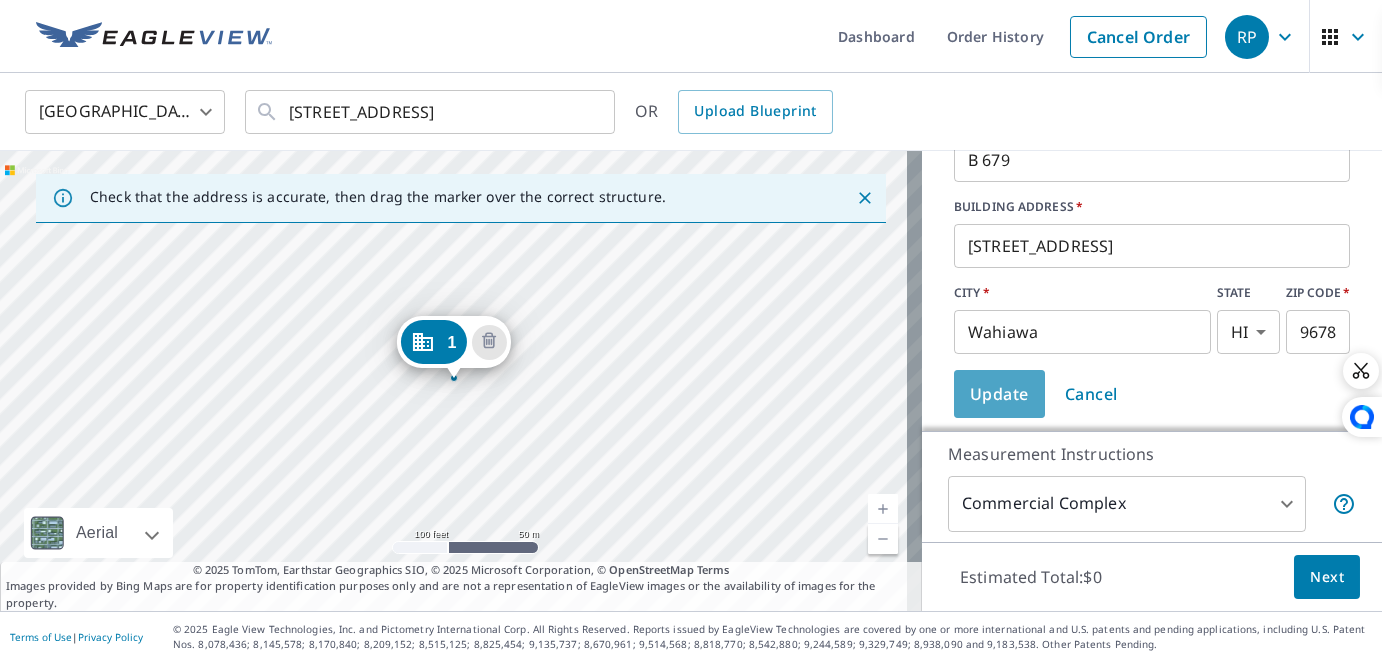 click on "Update" at bounding box center (999, 394) 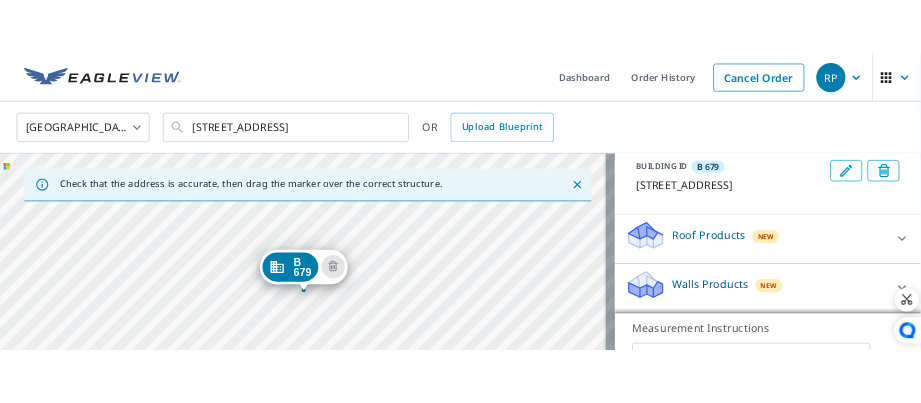scroll, scrollTop: 230, scrollLeft: 0, axis: vertical 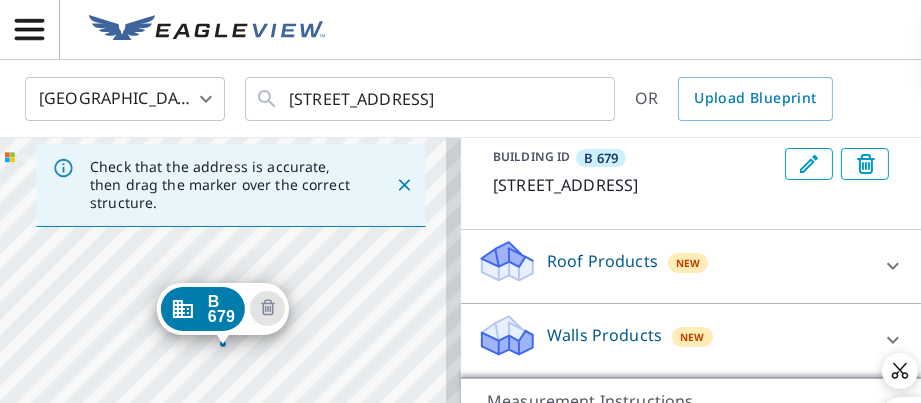 click 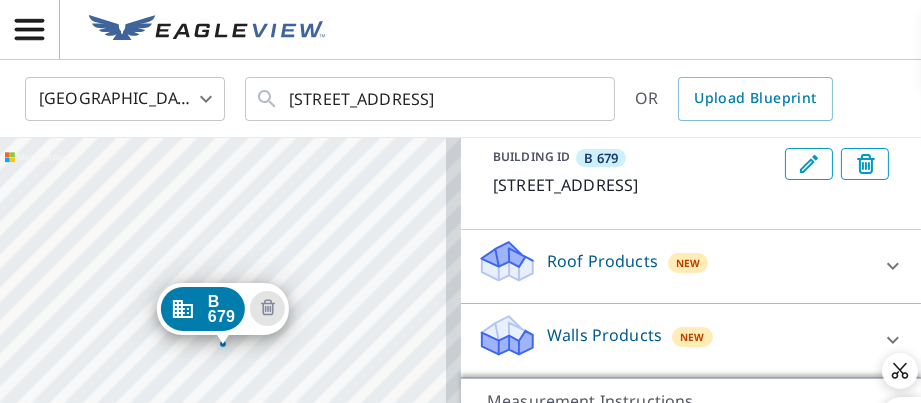 click on "B 679 683 Waianae Ave Wahiawa, HI 96786" at bounding box center [230, 348] 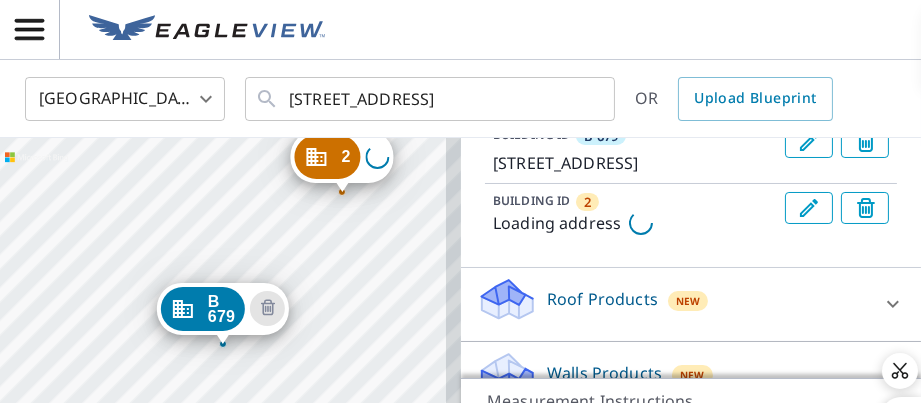 click on "2 Loading address B 679 683 Waianae Ave Wahiawa, HI 96786" at bounding box center [230, 348] 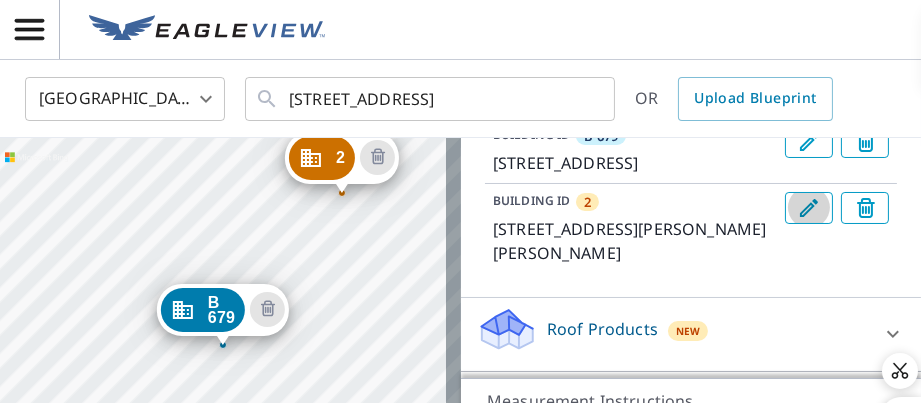 click 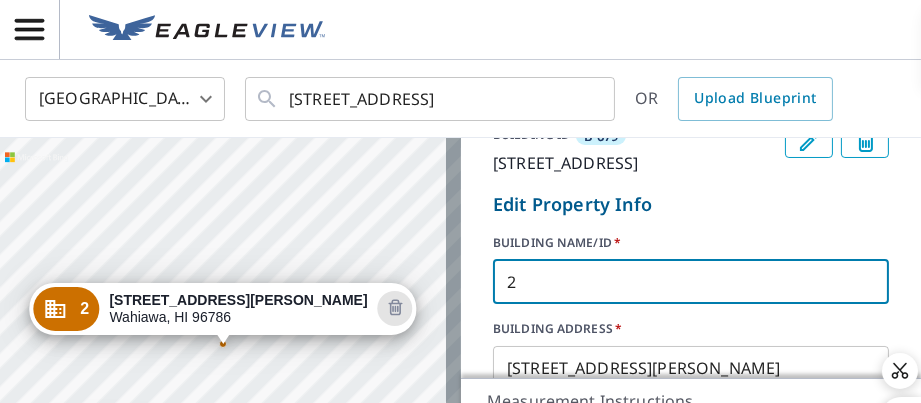 drag, startPoint x: 509, startPoint y: 304, endPoint x: 458, endPoint y: 312, distance: 51.62364 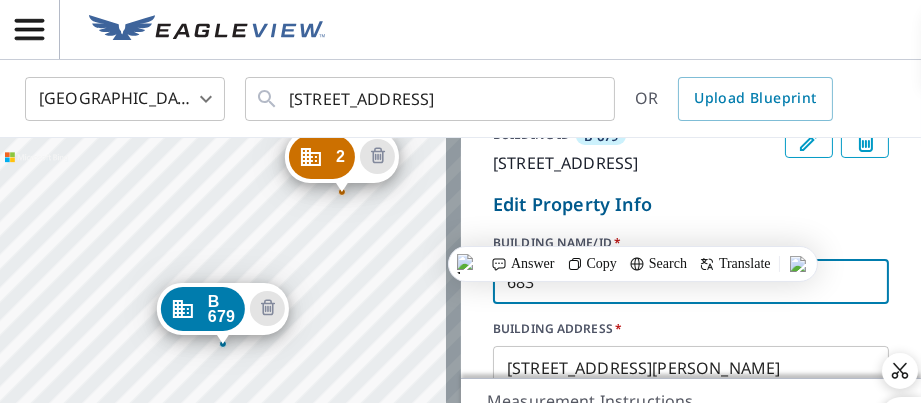 scroll, scrollTop: 330, scrollLeft: 0, axis: vertical 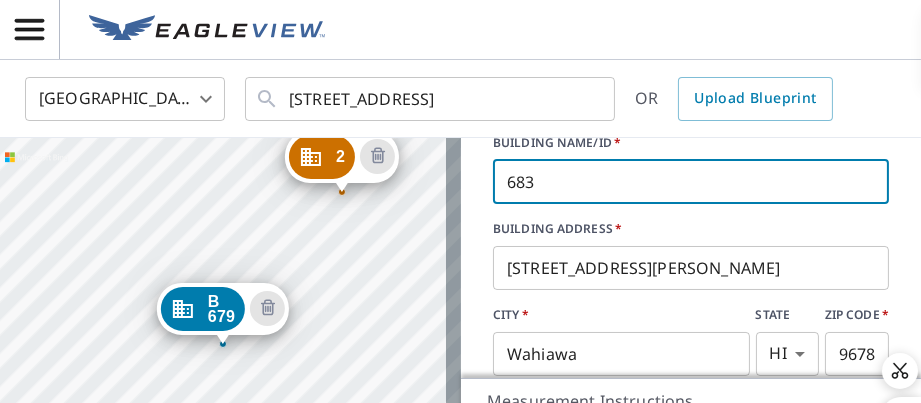 click on "683" at bounding box center (691, 182) 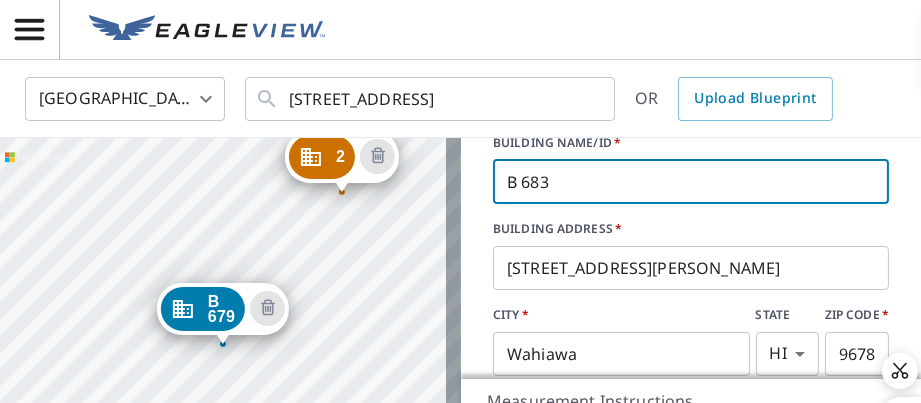 type on "B 683" 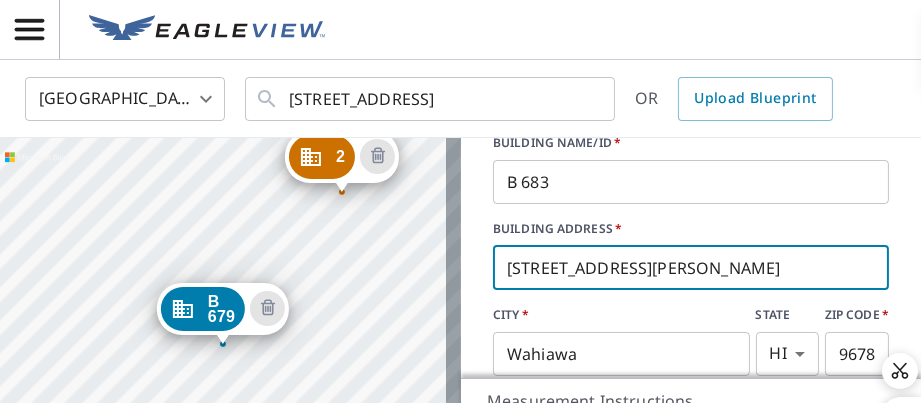 drag, startPoint x: 620, startPoint y: 292, endPoint x: 384, endPoint y: 303, distance: 236.25621 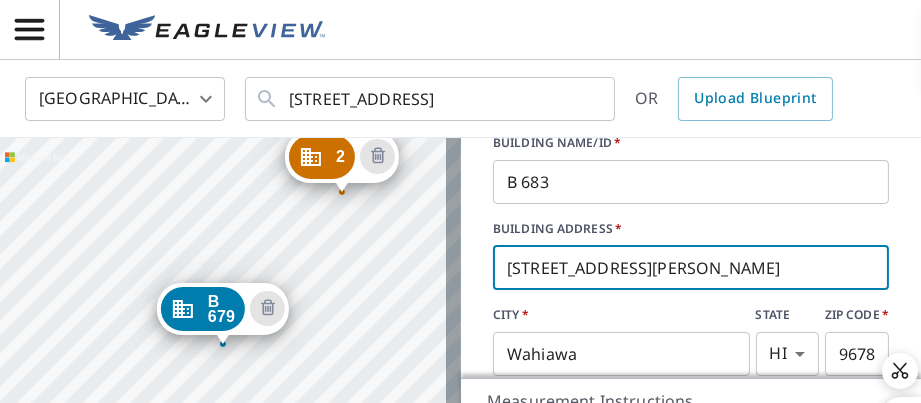 click on "2 471 Brannon Rd Wahiawa, HI 96786 B 679 683 Waianae Ave Wahiawa, HI 96786 Aerial Road A standard road map Aerial A detailed look from above Labels Labels 100 feet 50 m © 2025 TomTom, © Vexcel Imaging, © 2025 Microsoft Corporation,  © OpenStreetMap Terms © 2025 TomTom, Earthstar Geographics SIO, © 2025 Microsoft Corporation, ©   OpenStreetMap   Terms Images provided by Bing Maps are for property identification purposes only and are not a representation of EagleView images or the availability of images for the property. PROPERTY TYPE Residential Commercial Multi-Family This is a complex Add additional buildings on this complex to your order by dropping additional pins on the map. BUILDING ID B 679 683 Waianae Ave, Wahiawa, HI, 96786 Edit Property Info BUILDING NAME/ID   * B 683 ​ BUILDING ADDRESS   * 471 Brannon Rd ​ CITY   * Wahiawa ​ STATE HI HI ​ ZIP CODE   * 96786 ​ Update Cancel Roof Products New Premium $62.44 Gutter $22 Bid Perfect™ $49 Walls Products New Walls $210 4 ​ $0" at bounding box center [460, 348] 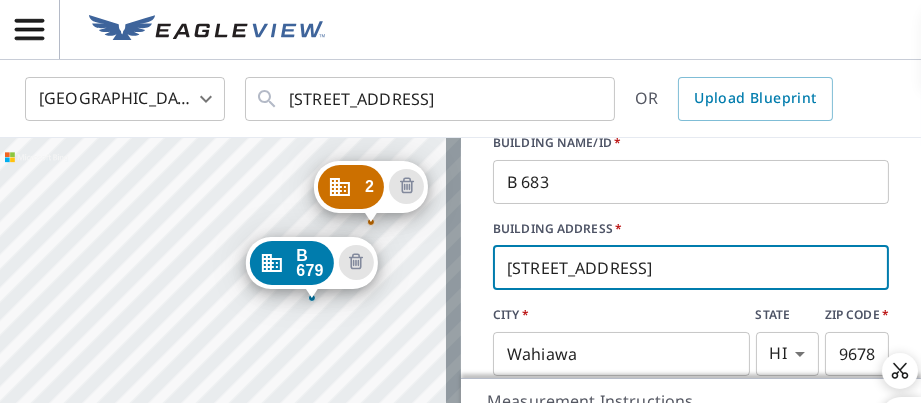 scroll, scrollTop: 430, scrollLeft: 0, axis: vertical 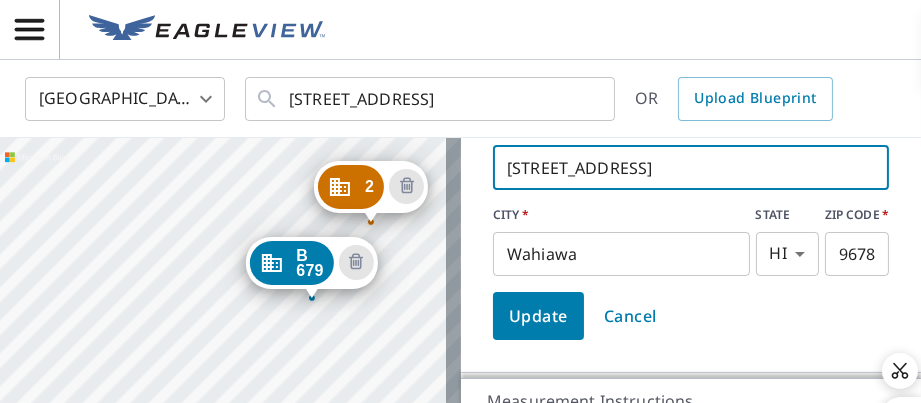 type on "683 Waianae Ave" 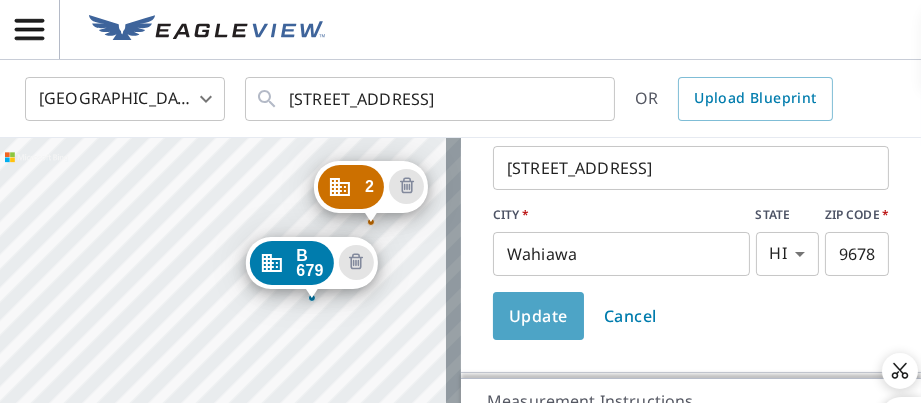 click on "Update" at bounding box center [538, 316] 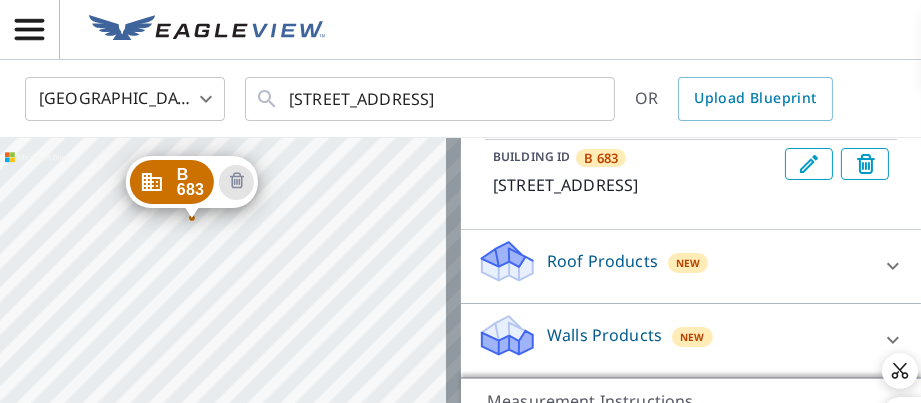 drag, startPoint x: 196, startPoint y: 310, endPoint x: 380, endPoint y: 188, distance: 220.77138 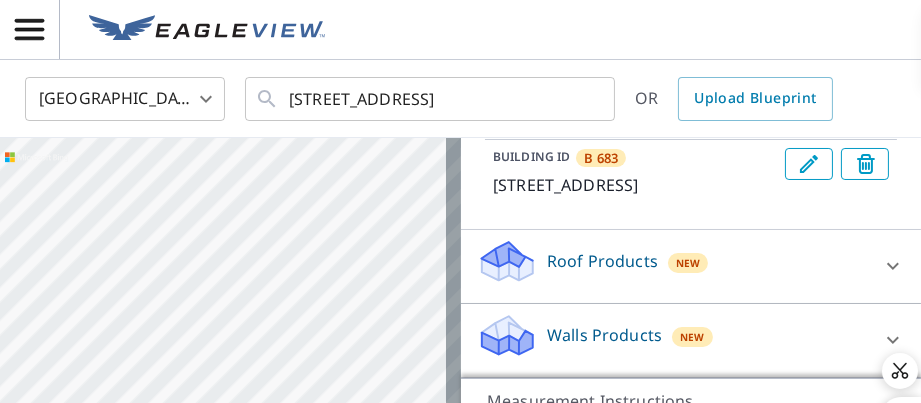 drag, startPoint x: 233, startPoint y: 289, endPoint x: 453, endPoint y: 233, distance: 227.01541 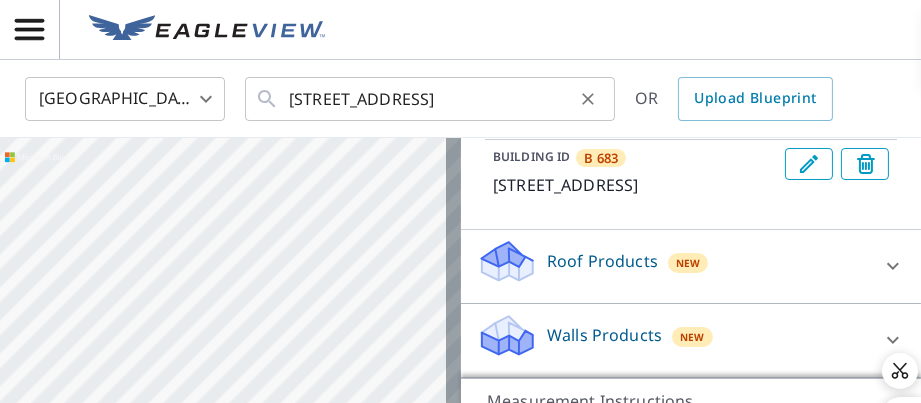 drag, startPoint x: 197, startPoint y: 285, endPoint x: 269, endPoint y: 89, distance: 208.80614 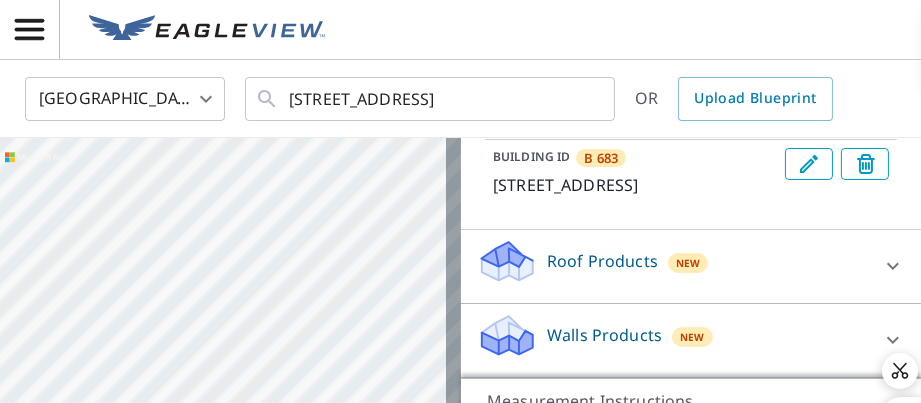 drag, startPoint x: 221, startPoint y: 217, endPoint x: 254, endPoint y: 149, distance: 75.58439 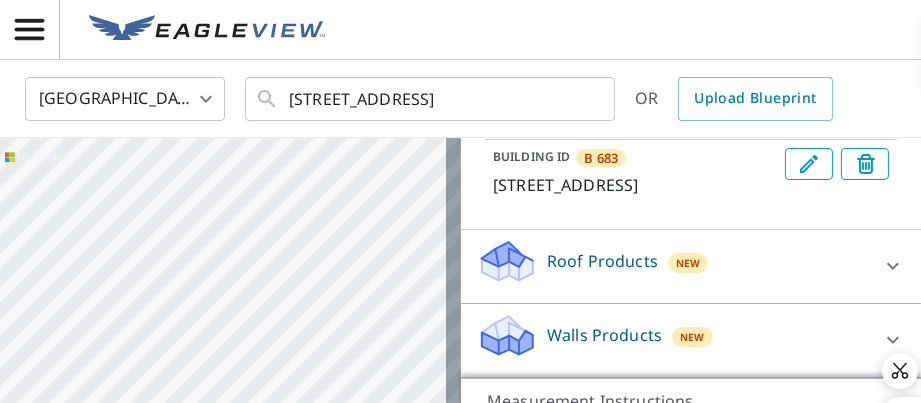 drag, startPoint x: 254, startPoint y: 308, endPoint x: 334, endPoint y: 204, distance: 131.20976 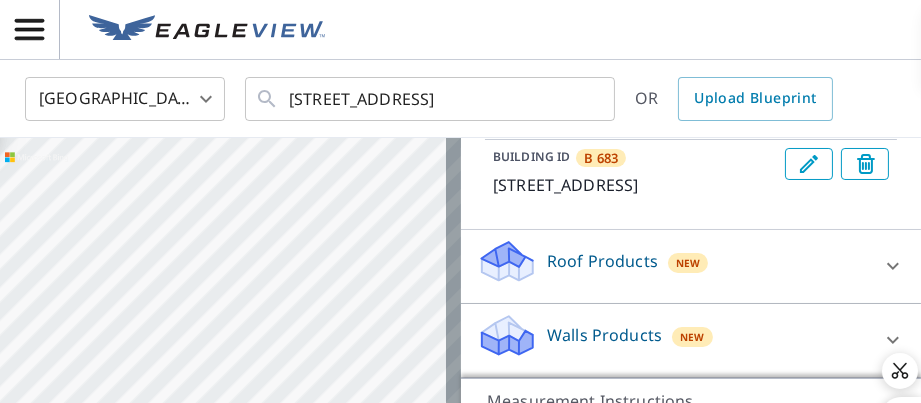 drag, startPoint x: 215, startPoint y: 288, endPoint x: 312, endPoint y: 126, distance: 188.82002 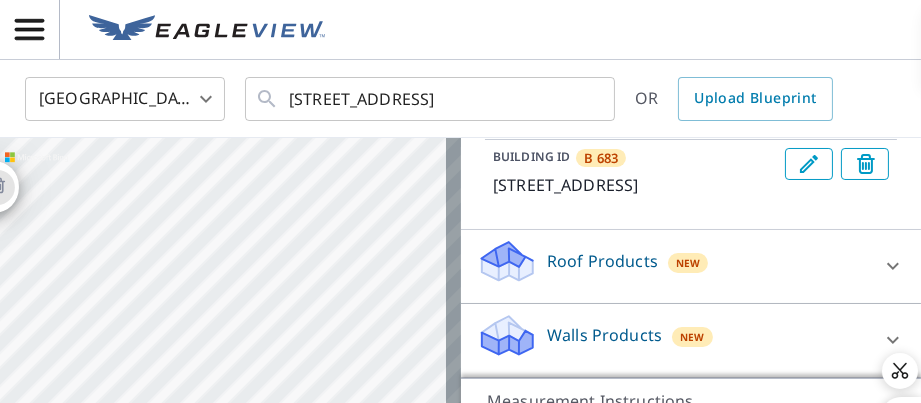 drag, startPoint x: 254, startPoint y: 280, endPoint x: 327, endPoint y: 197, distance: 110.535065 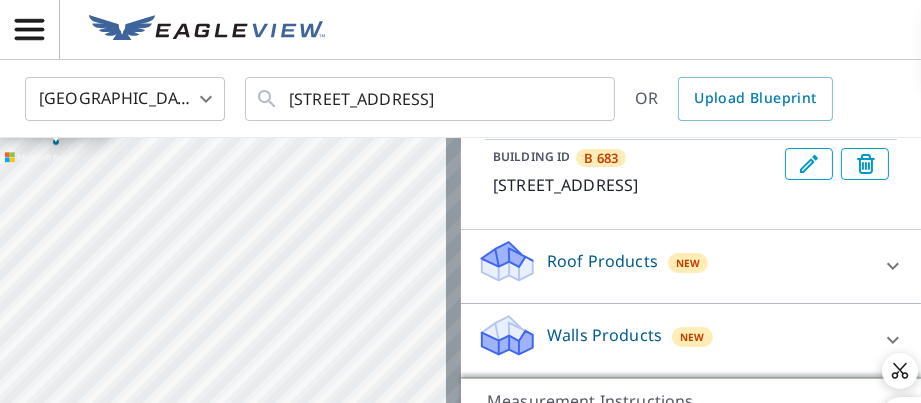 drag, startPoint x: 147, startPoint y: 318, endPoint x: 246, endPoint y: 237, distance: 127.91403 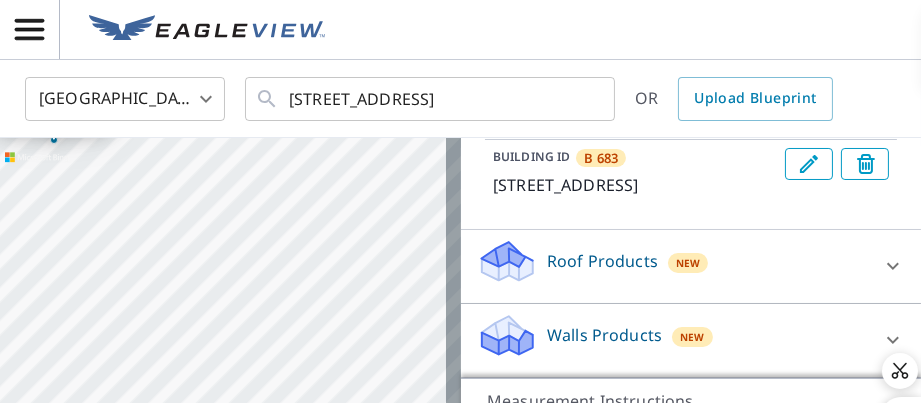 click on "B 683 683 Waianae Ave Wahiawa, HI 96786 B 679 683 Waianae Ave Wahiawa, HI 96786" at bounding box center [230, 348] 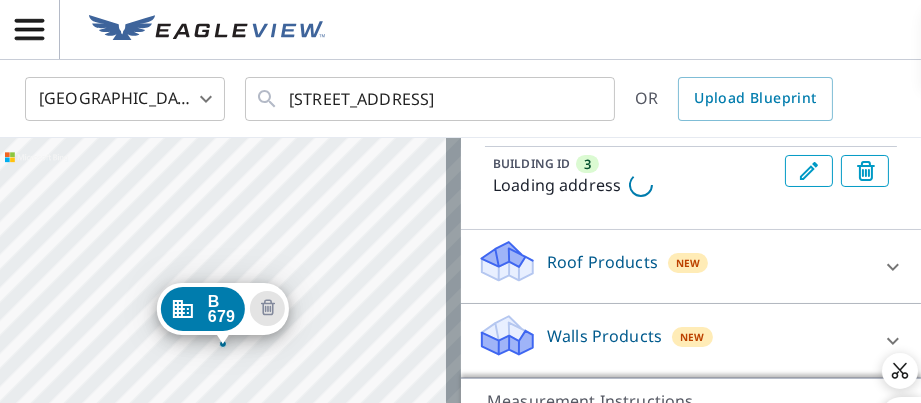 scroll, scrollTop: 413, scrollLeft: 0, axis: vertical 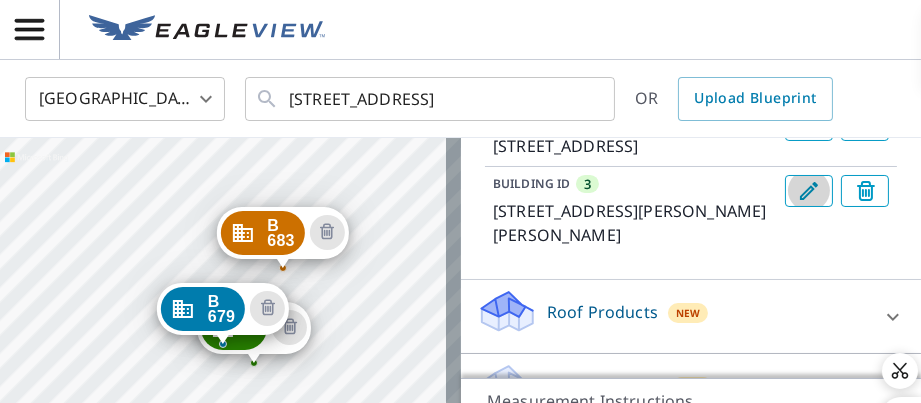 click 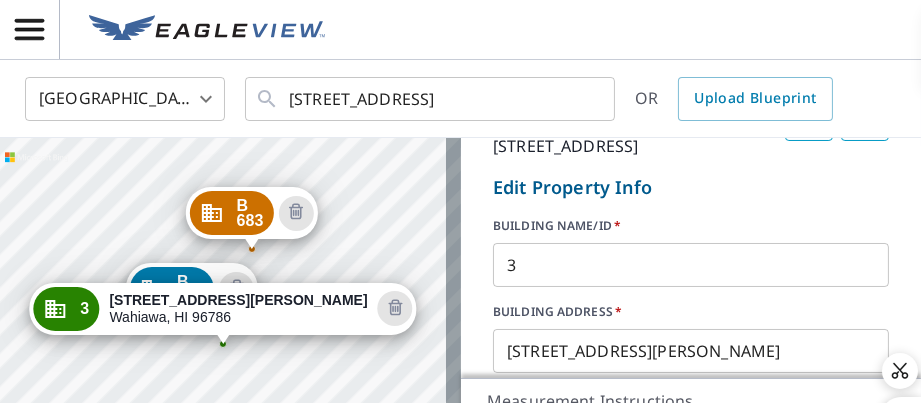click on "3" at bounding box center [691, 265] 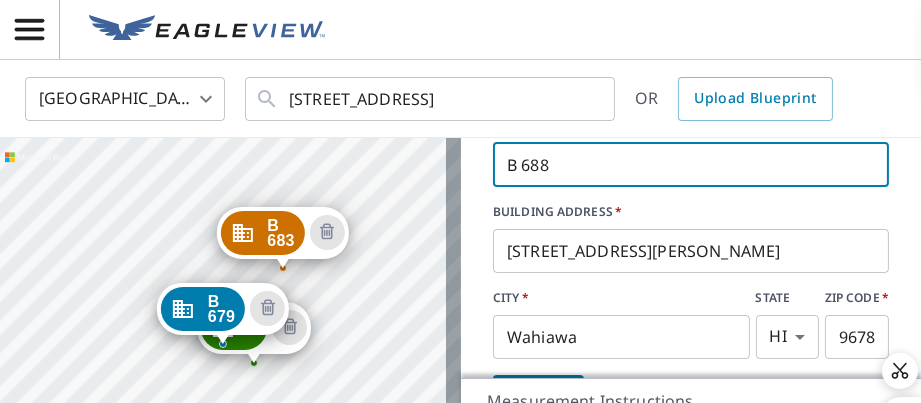 scroll, scrollTop: 513, scrollLeft: 0, axis: vertical 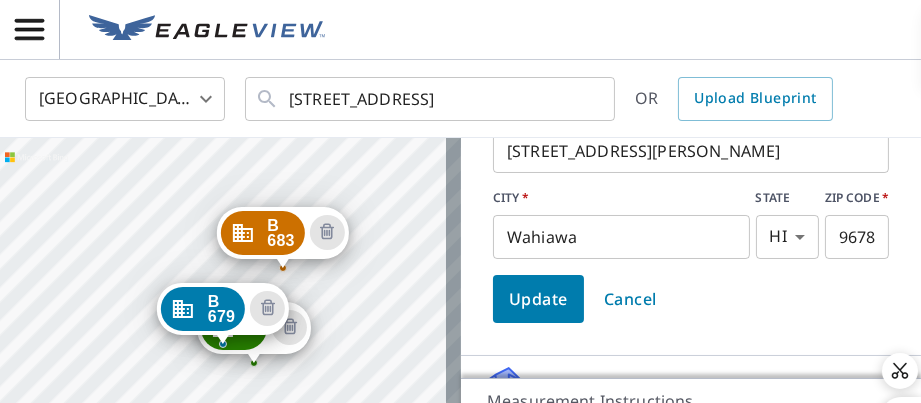 type on "B 688" 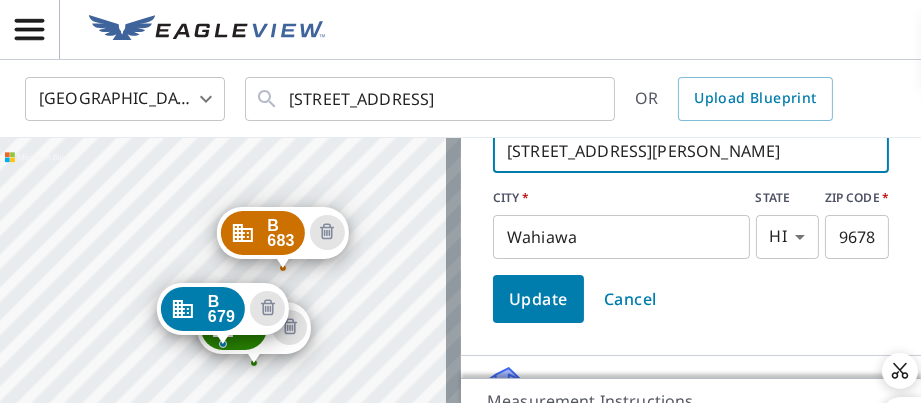 drag, startPoint x: 621, startPoint y: 196, endPoint x: 469, endPoint y: 195, distance: 152.0033 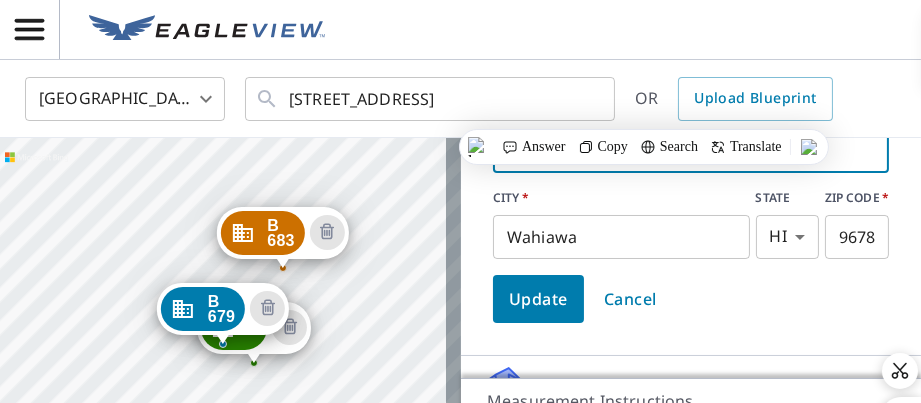 type on "8" 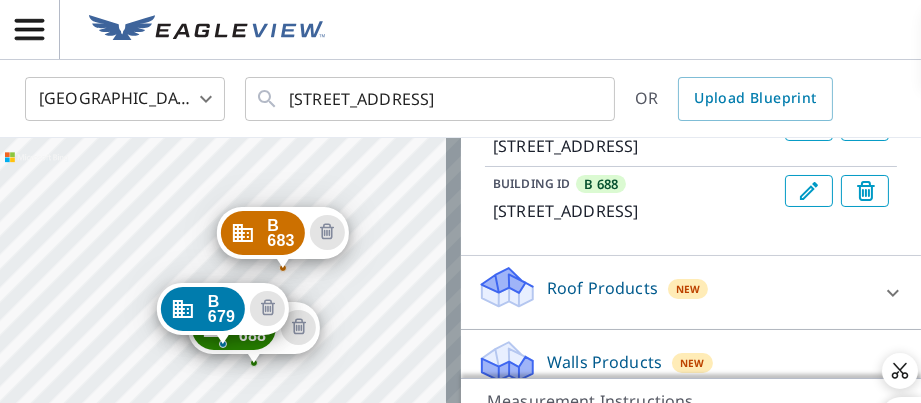 scroll, scrollTop: 213, scrollLeft: 0, axis: vertical 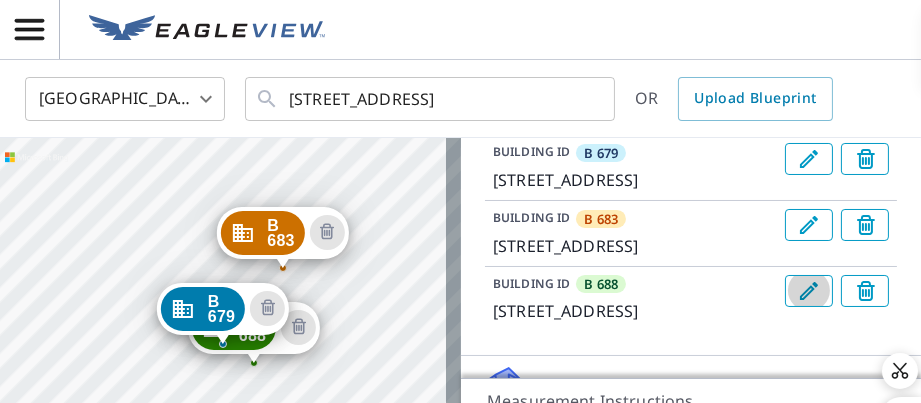 click at bounding box center (809, 291) 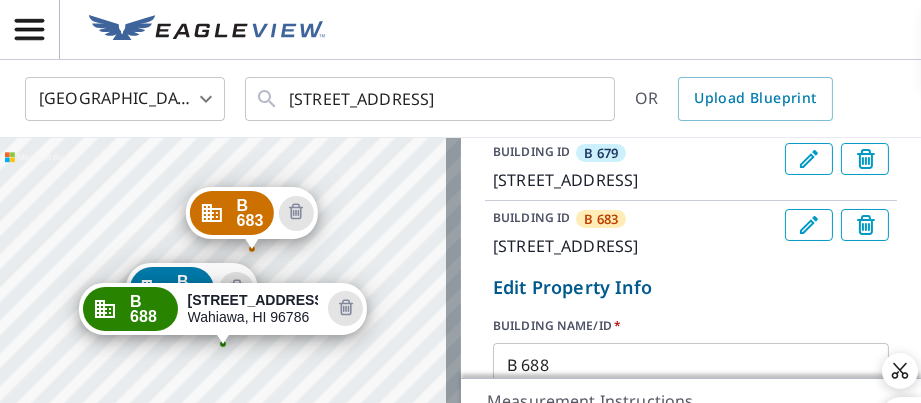 scroll, scrollTop: 313, scrollLeft: 0, axis: vertical 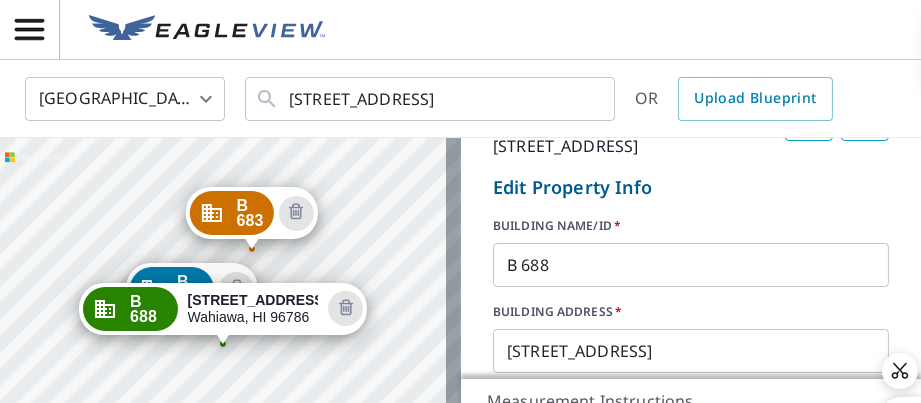 click on "B 688" at bounding box center (691, 265) 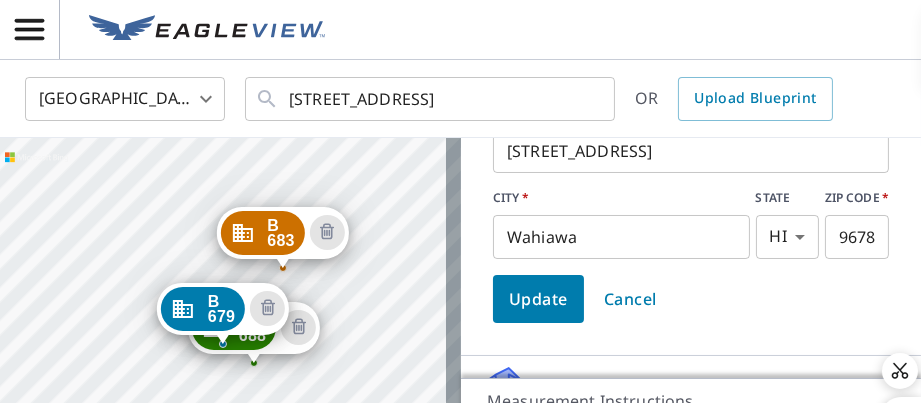scroll, scrollTop: 688, scrollLeft: 0, axis: vertical 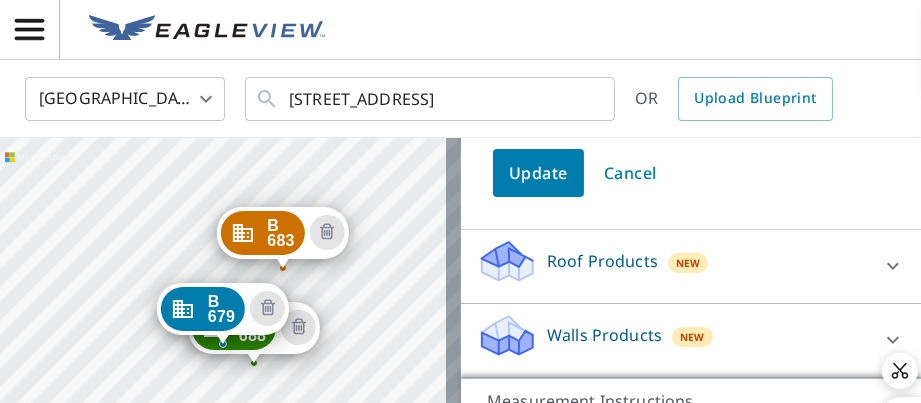 type on "B 687" 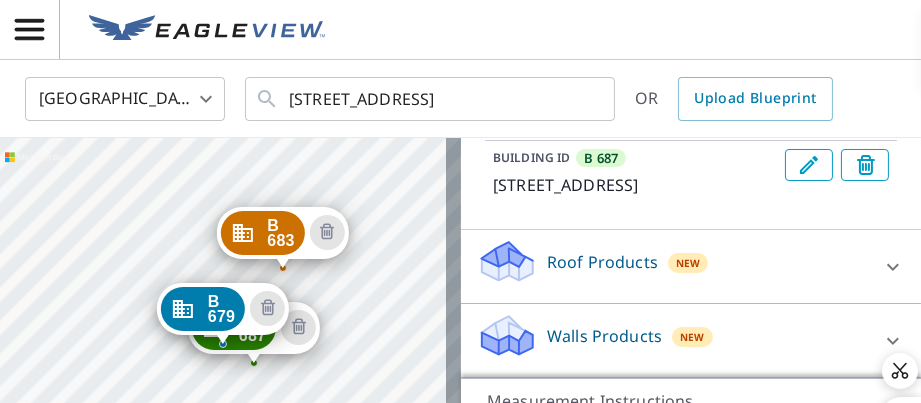 scroll, scrollTop: 413, scrollLeft: 0, axis: vertical 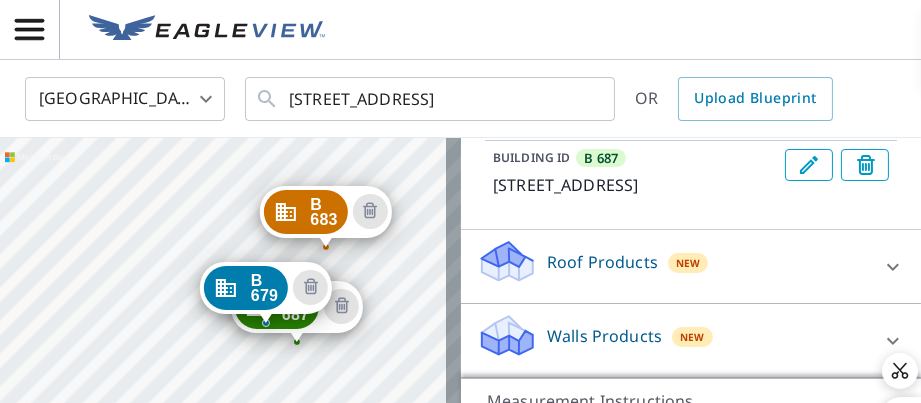 click on "B 683 683 Waianae Ave Wahiawa, HI 96786 B 687 683 Waianae Ave Wahiawa, HI 96786 B 679 683 Waianae Ave Wahiawa, HI 96786" at bounding box center (230, 348) 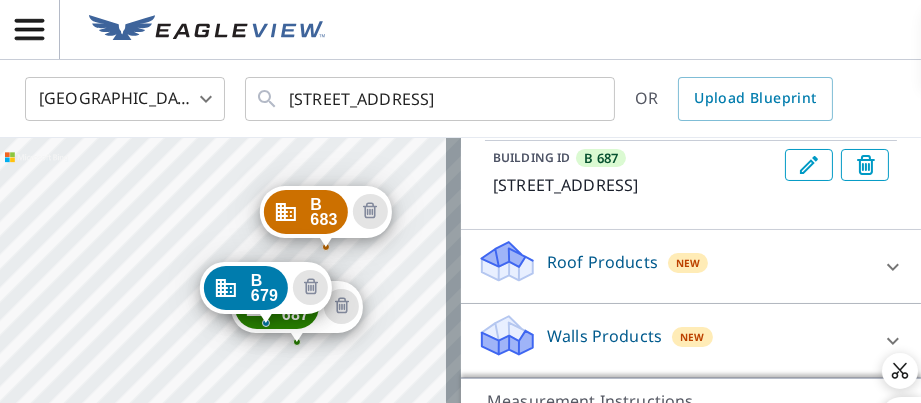 click on "B 683 683 Waianae Ave Wahiawa, HI 96786 B 687 683 Waianae Ave Wahiawa, HI 96786 B 679 683 Waianae Ave Wahiawa, HI 96786" at bounding box center [230, 348] 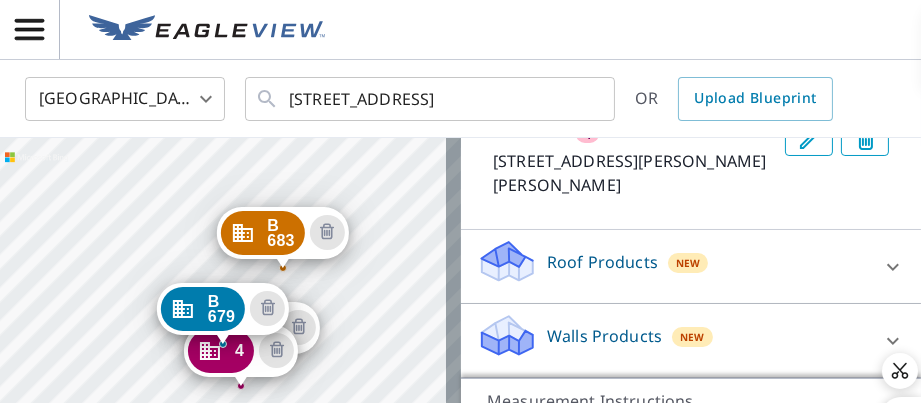 scroll, scrollTop: 503, scrollLeft: 0, axis: vertical 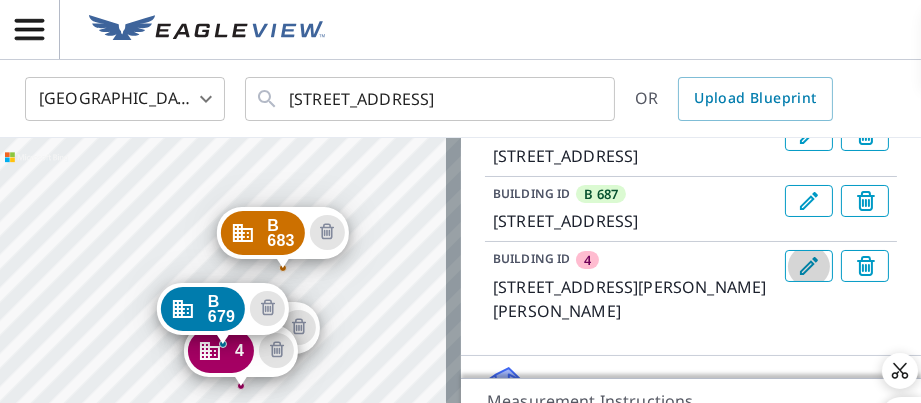 click 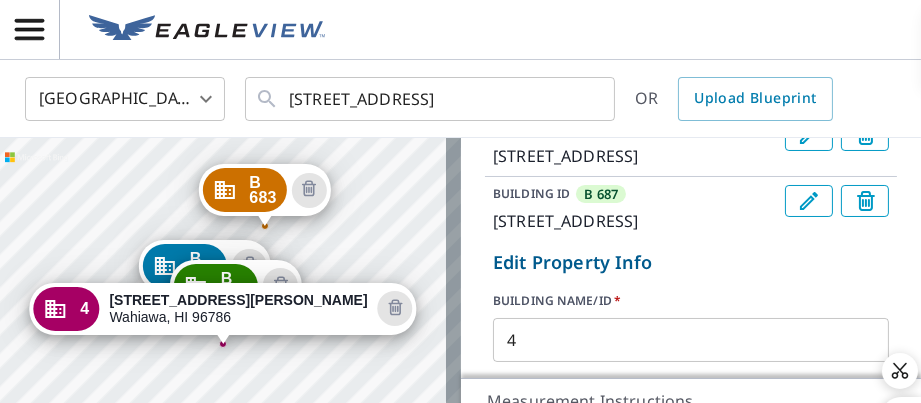 scroll, scrollTop: 403, scrollLeft: 0, axis: vertical 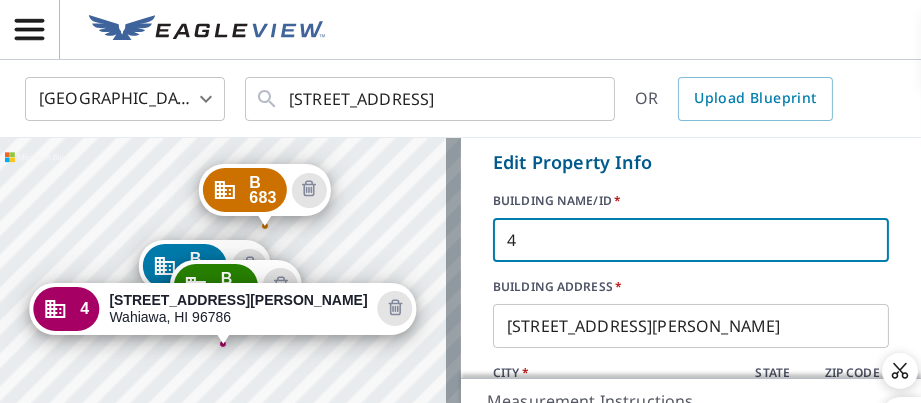 click on "4" at bounding box center (691, 240) 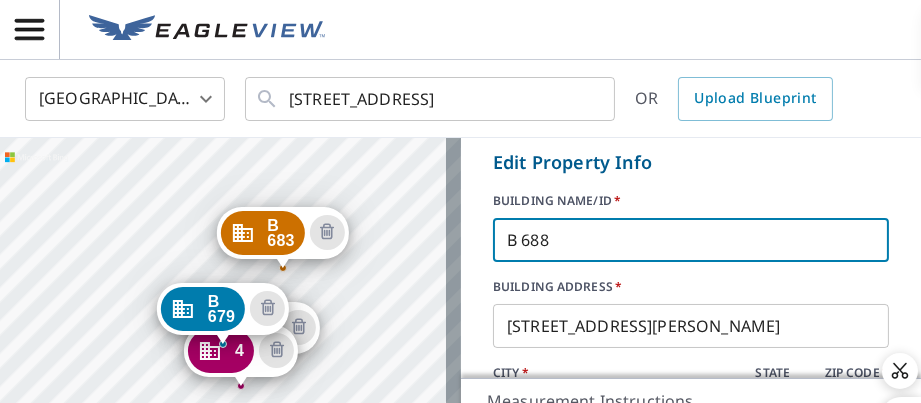 scroll, scrollTop: 603, scrollLeft: 0, axis: vertical 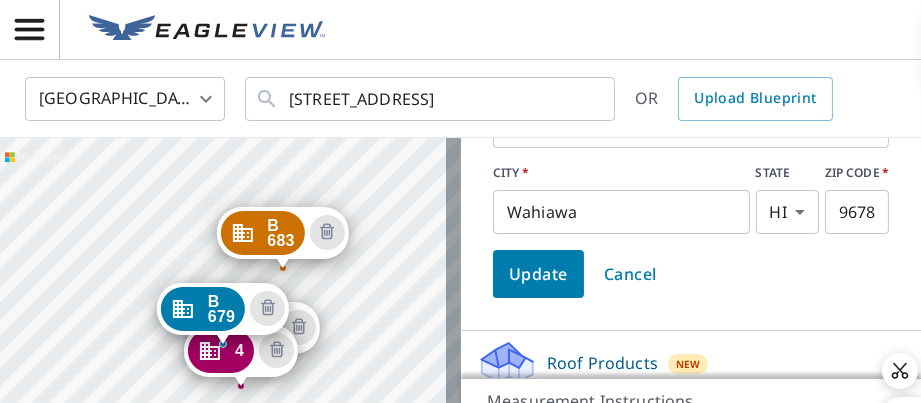 type on "B 688" 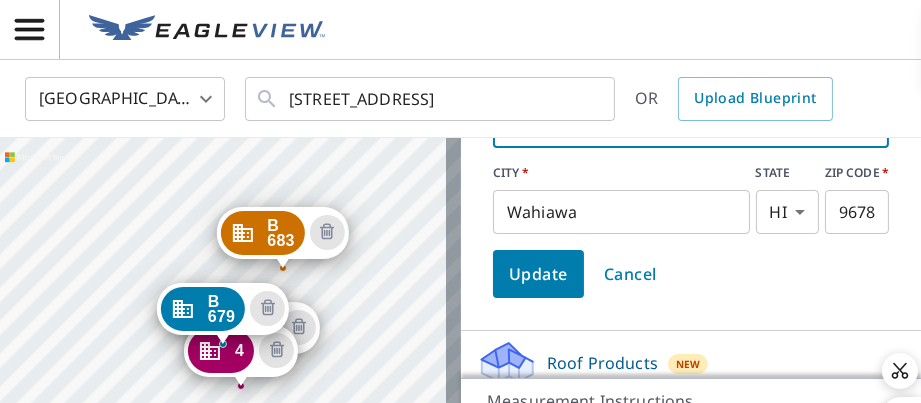 drag, startPoint x: 630, startPoint y: 194, endPoint x: 505, endPoint y: 177, distance: 126.1507 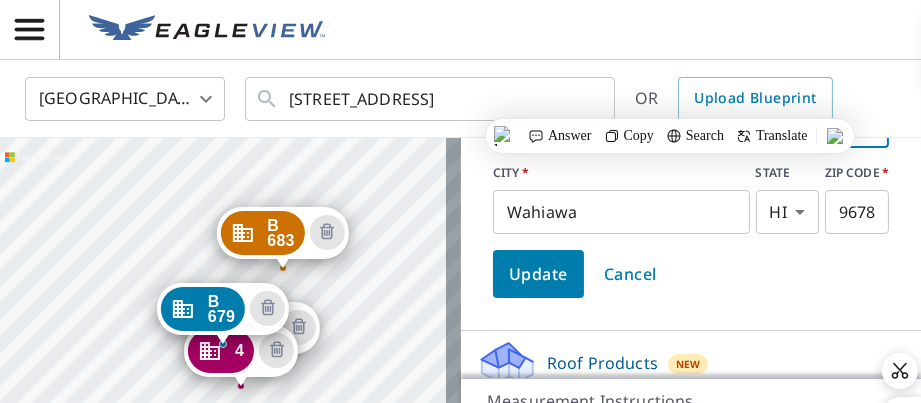 click on "683 Wainae Ave" at bounding box center (691, 126) 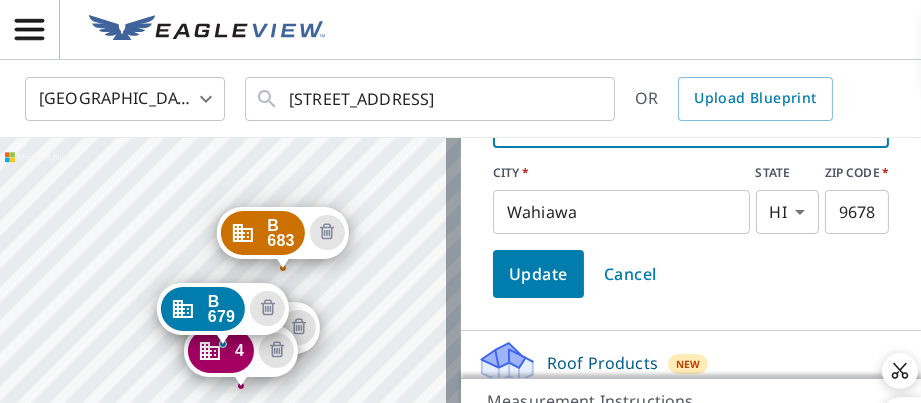 type on "683 Waianae Ave" 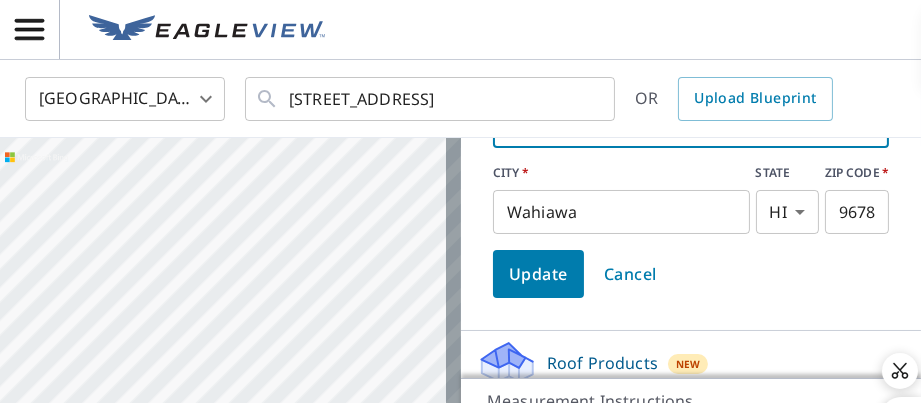 drag, startPoint x: 107, startPoint y: 313, endPoint x: 385, endPoint y: 303, distance: 278.1798 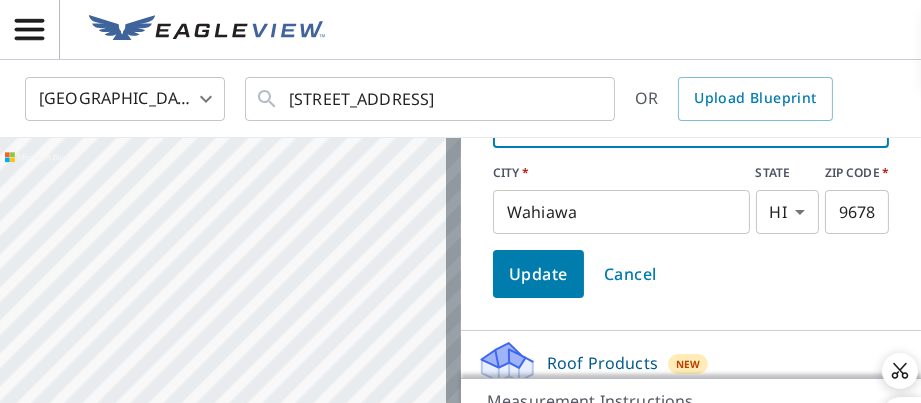 drag, startPoint x: 180, startPoint y: 215, endPoint x: 478, endPoint y: 430, distance: 367.46292 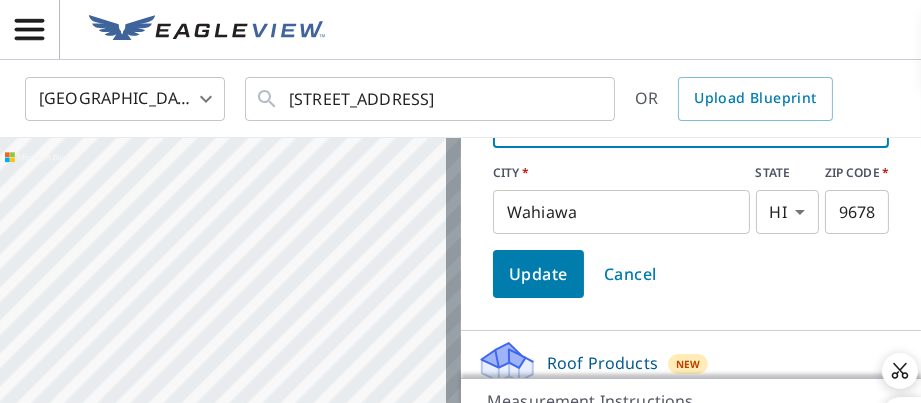 drag, startPoint x: 168, startPoint y: 272, endPoint x: 392, endPoint y: 195, distance: 236.86494 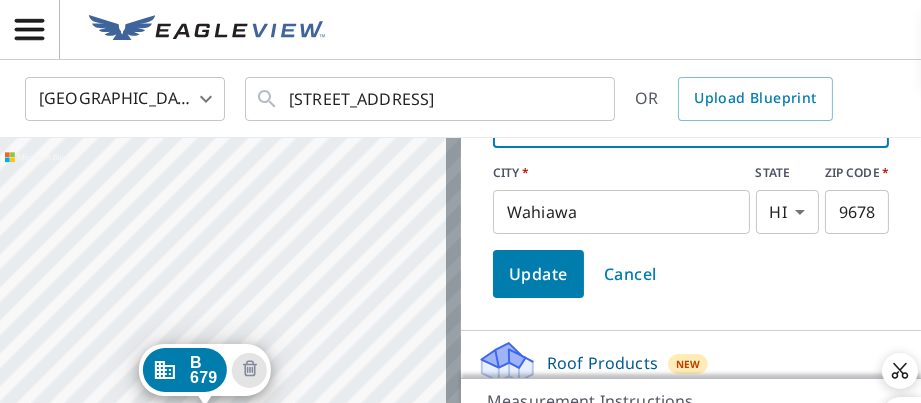 drag, startPoint x: 199, startPoint y: 290, endPoint x: 390, endPoint y: 169, distance: 226.10175 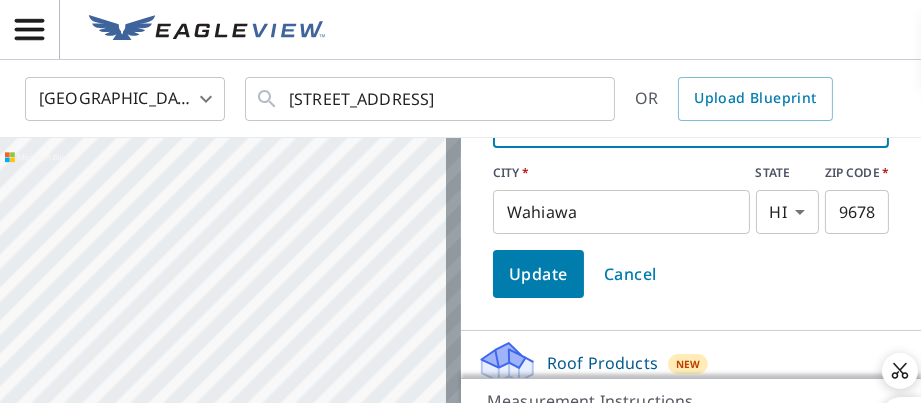 drag, startPoint x: 120, startPoint y: 201, endPoint x: 249, endPoint y: 377, distance: 218.2132 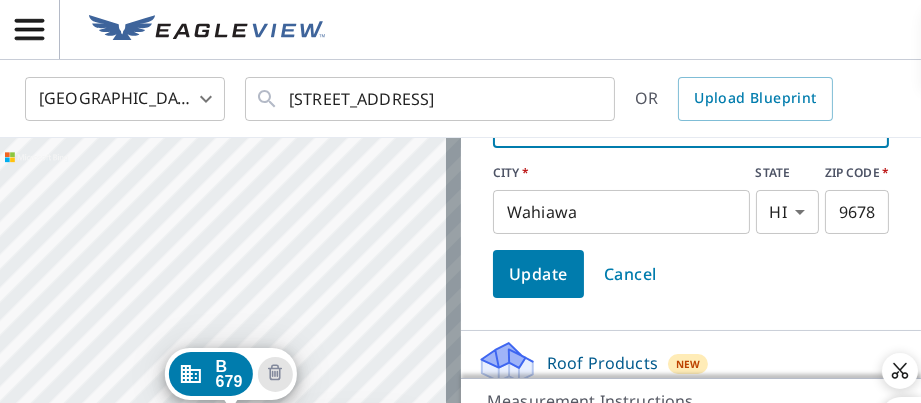 click on "B 683 683 Waianae Ave Wahiawa, HI 96786 B 687 683 Waianae Ave Wahiawa, HI 96786 4 3363 Glennan Rd Wahiawa, HI 96786 B 679 683 Waianae Ave Wahiawa, HI 96786" at bounding box center (230, 348) 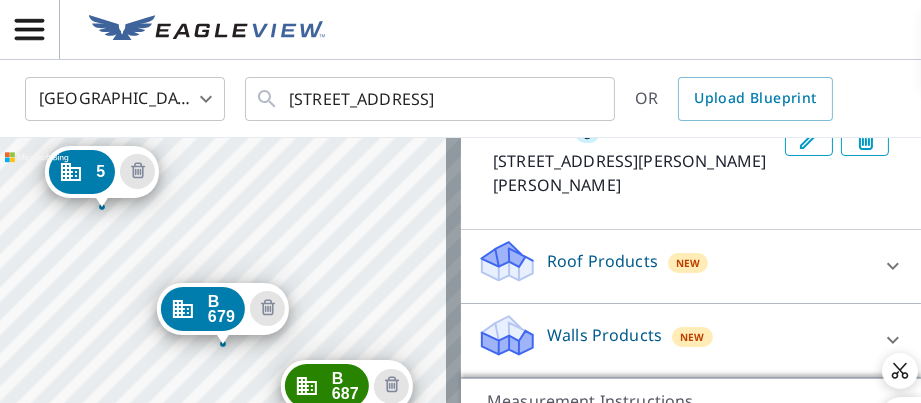 scroll, scrollTop: 494, scrollLeft: 0, axis: vertical 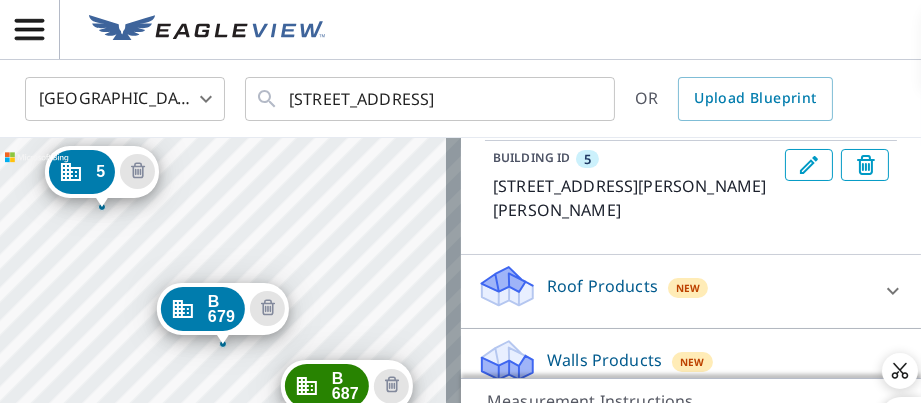 click 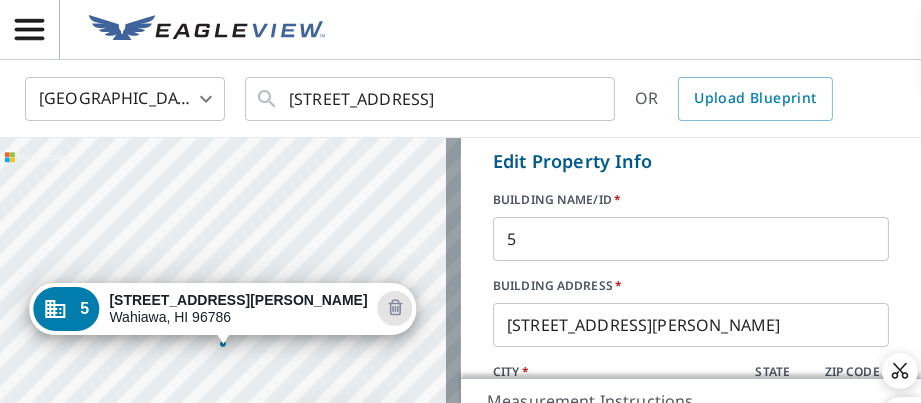 click on "5" at bounding box center (691, 239) 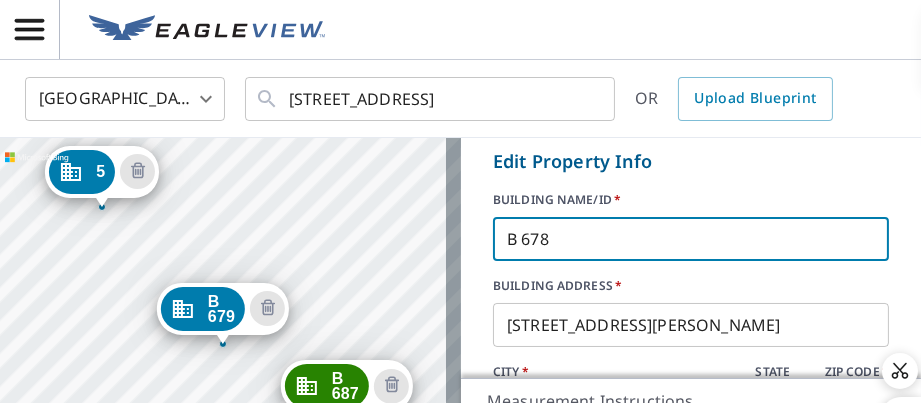 scroll, scrollTop: 694, scrollLeft: 0, axis: vertical 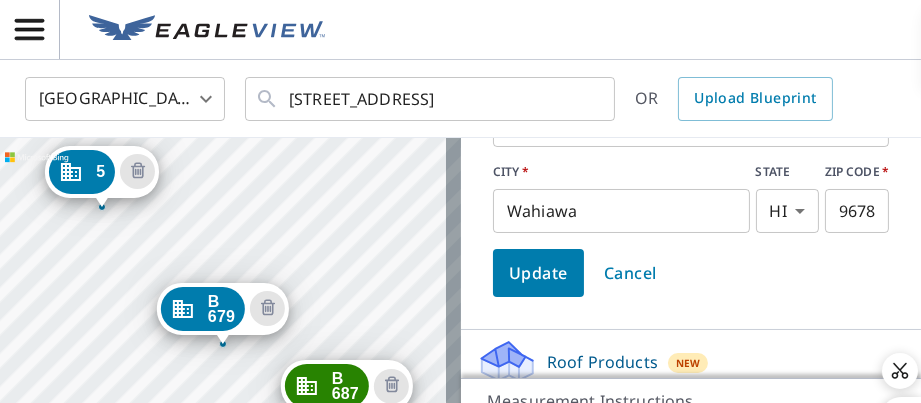 type on "B 678" 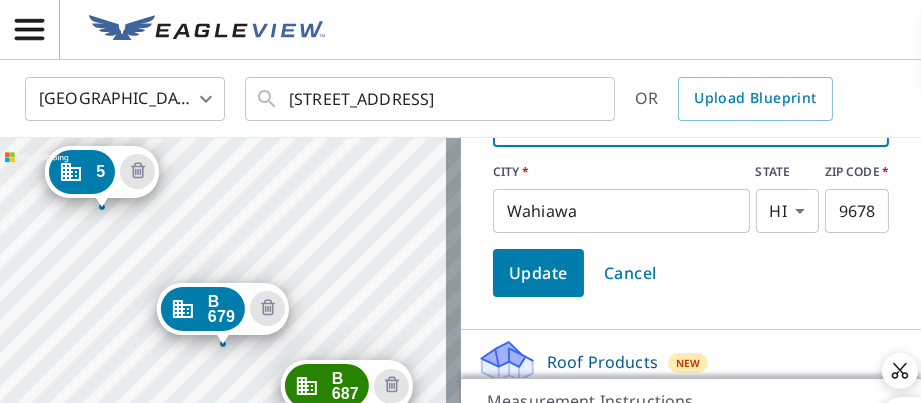 drag, startPoint x: 639, startPoint y: 197, endPoint x: 478, endPoint y: 196, distance: 161.00311 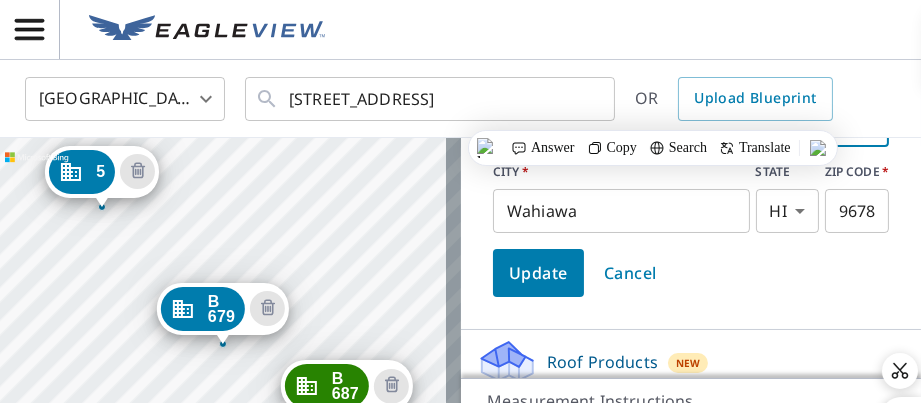 type on "683 Waianae Ave" 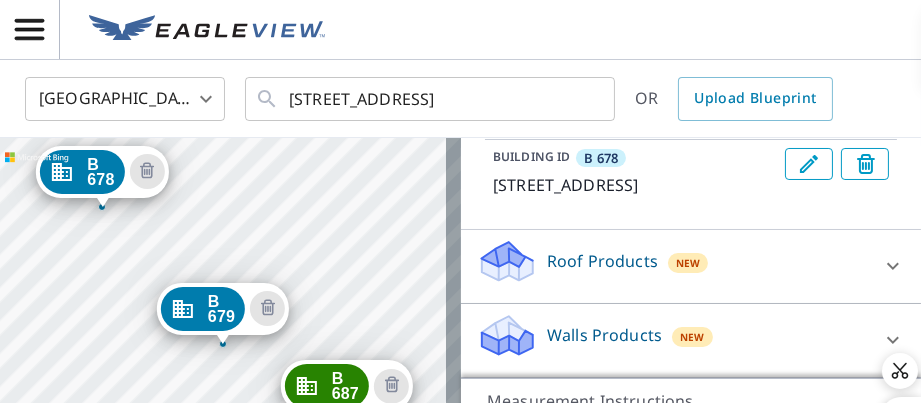 scroll, scrollTop: 594, scrollLeft: 0, axis: vertical 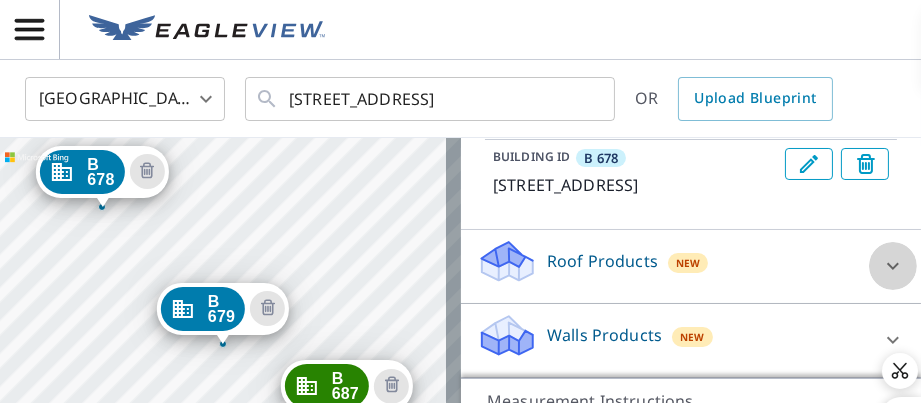 click 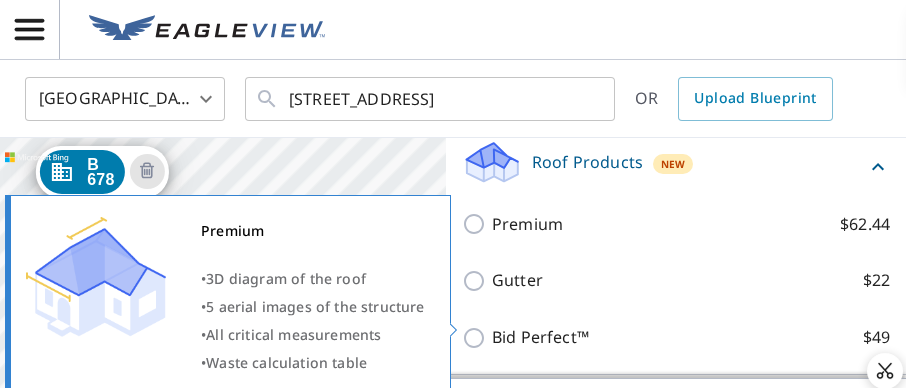 drag, startPoint x: 470, startPoint y: 324, endPoint x: 479, endPoint y: 316, distance: 12.0415945 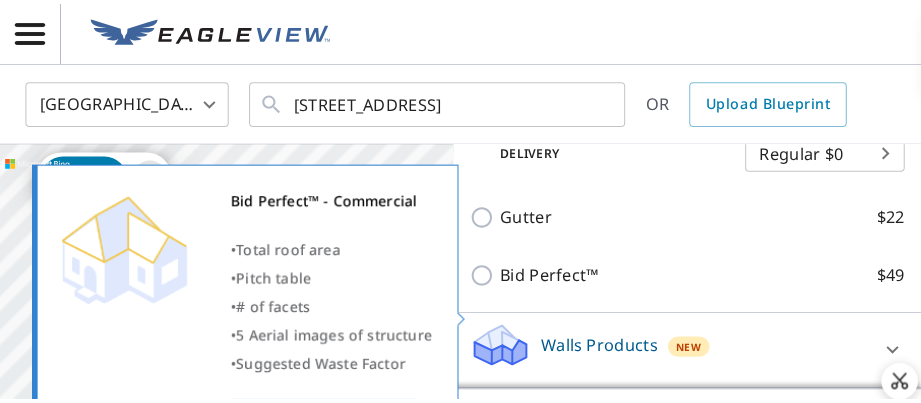scroll, scrollTop: 830, scrollLeft: 0, axis: vertical 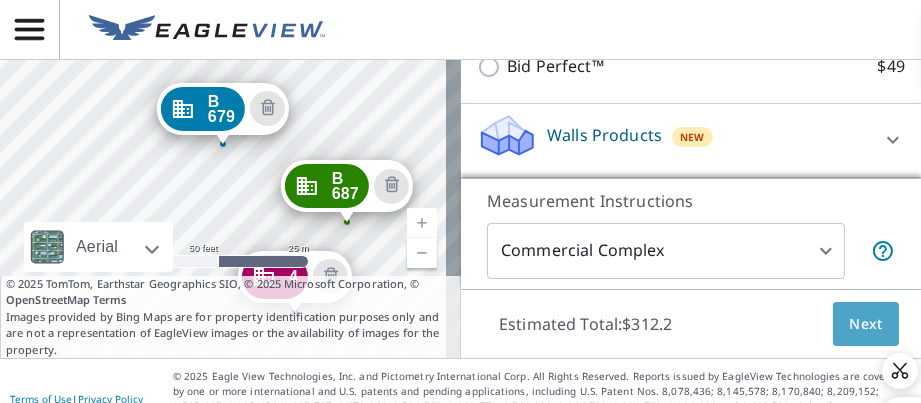 click on "Next" at bounding box center [866, 324] 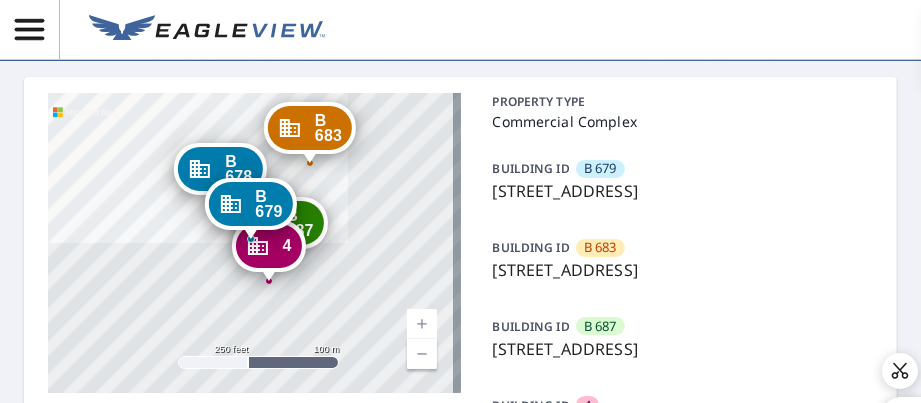 scroll, scrollTop: 11, scrollLeft: 0, axis: vertical 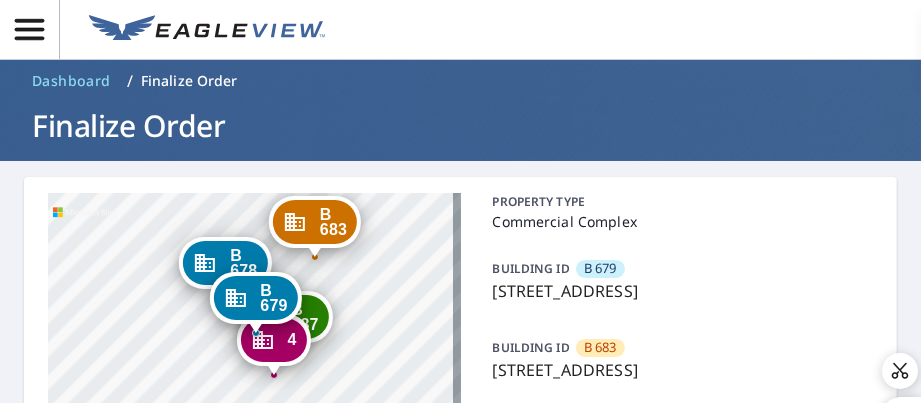 click on "4" at bounding box center [273, 340] 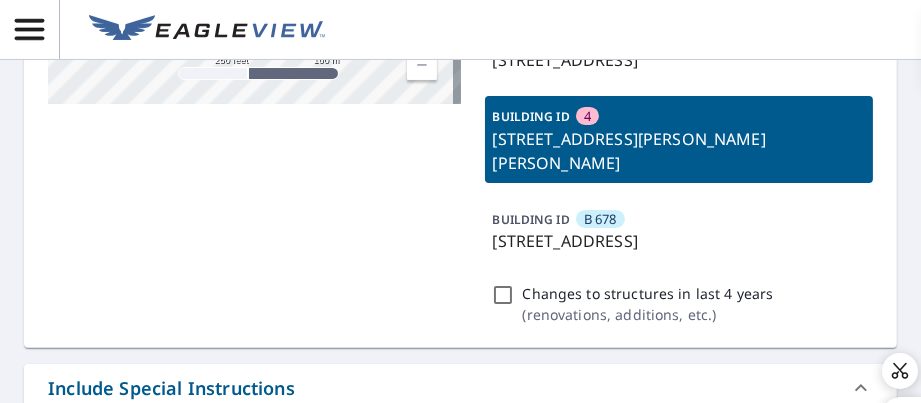 scroll, scrollTop: 300, scrollLeft: 0, axis: vertical 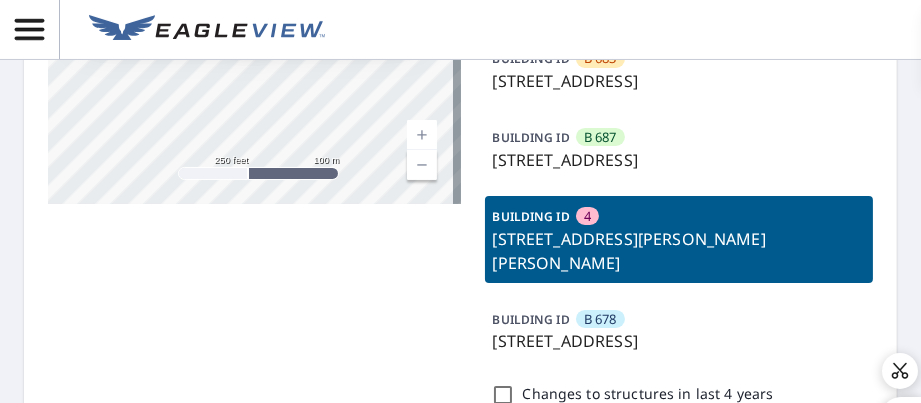 click on "3363 Glennan Rd, Wahiawa, HI, 96786" at bounding box center [679, 251] 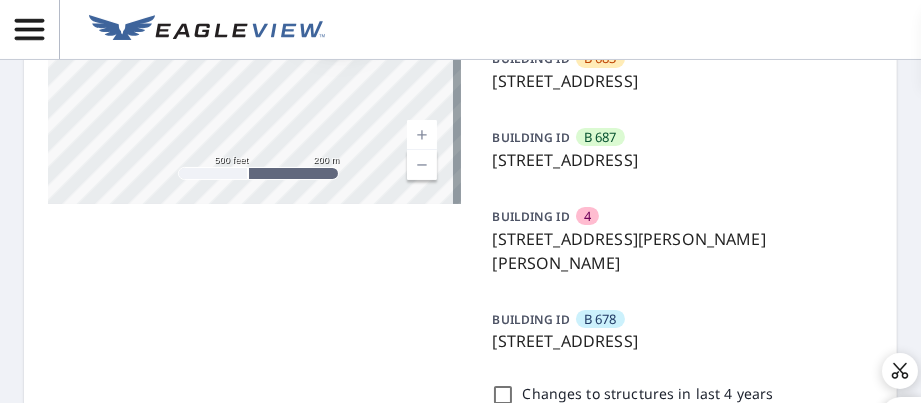 scroll, scrollTop: 100, scrollLeft: 0, axis: vertical 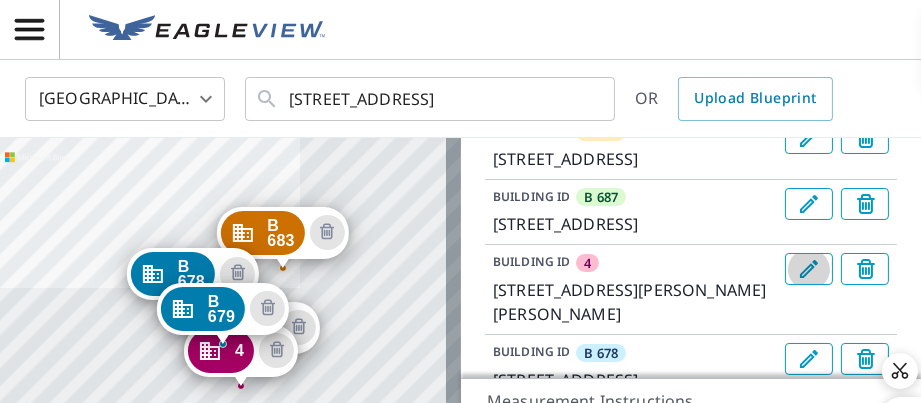 click 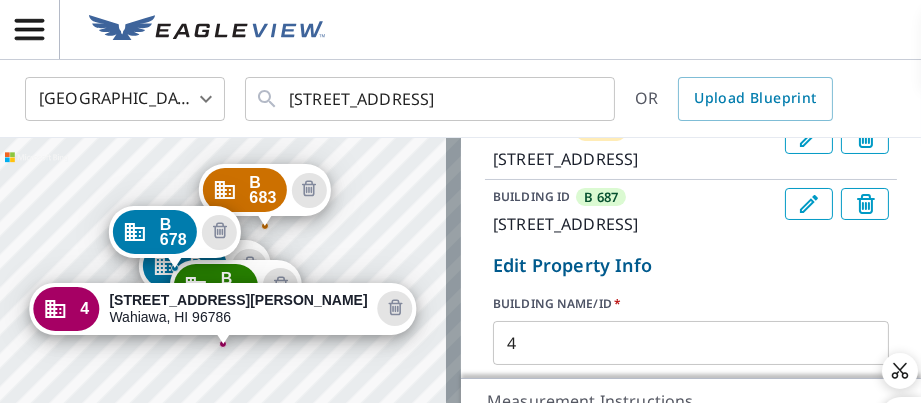scroll, scrollTop: 400, scrollLeft: 0, axis: vertical 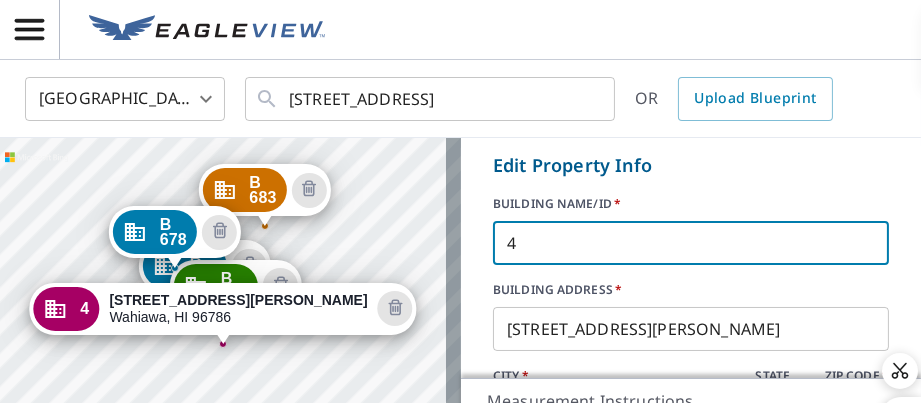 click on "4" at bounding box center (691, 243) 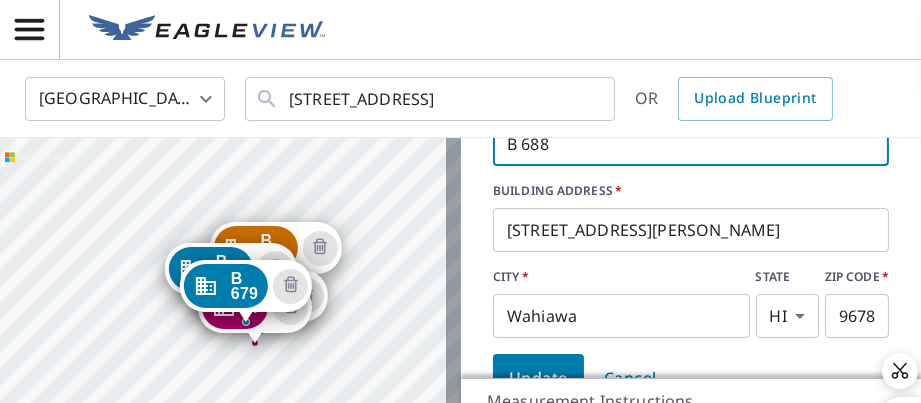scroll, scrollTop: 600, scrollLeft: 0, axis: vertical 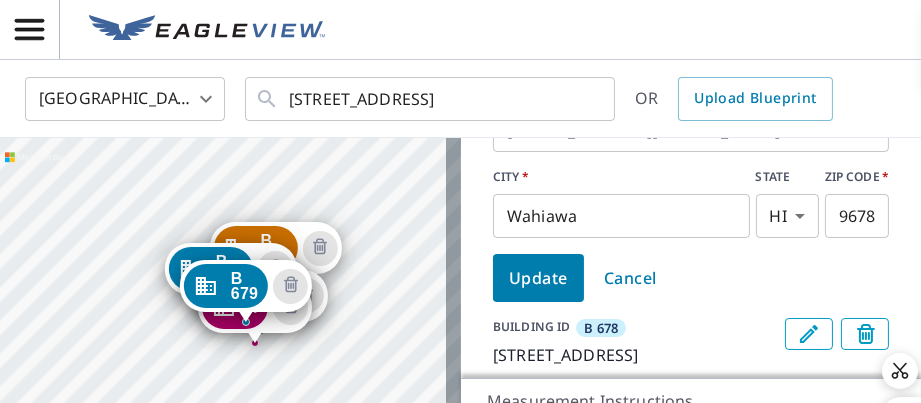 type on "B 688" 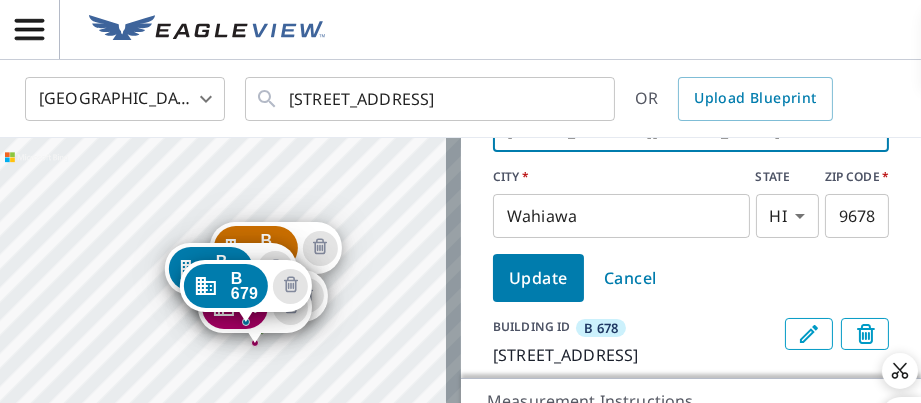 drag, startPoint x: 625, startPoint y: 208, endPoint x: 416, endPoint y: 202, distance: 209.0861 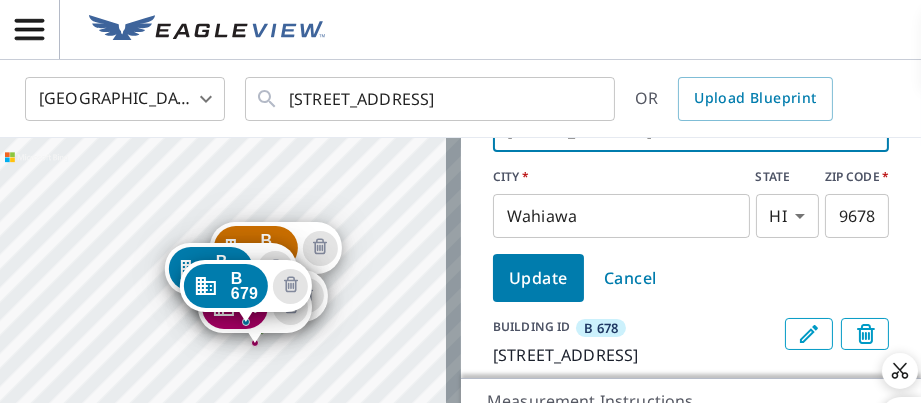 type on "683 Waianae Ave" 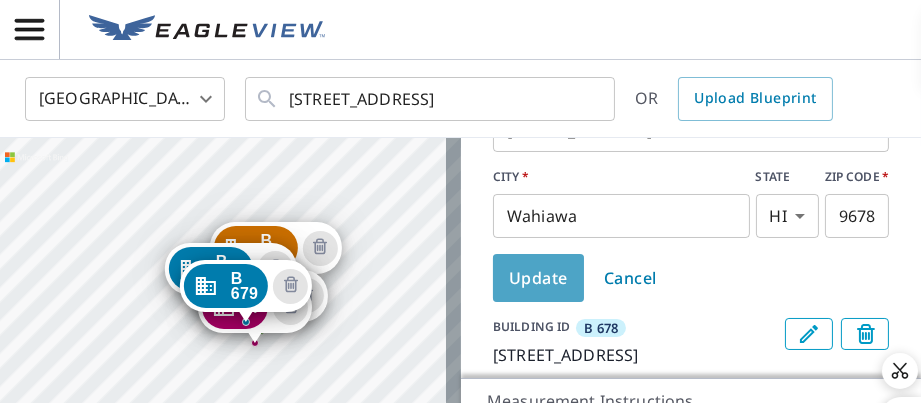 click on "Update" at bounding box center (538, 278) 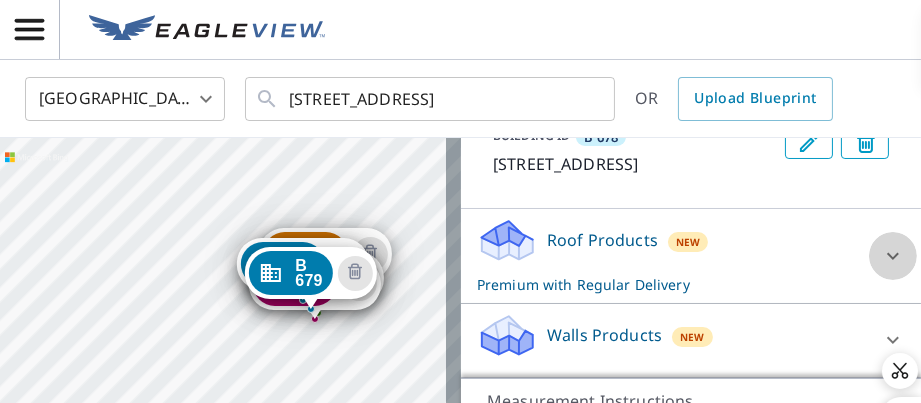 click 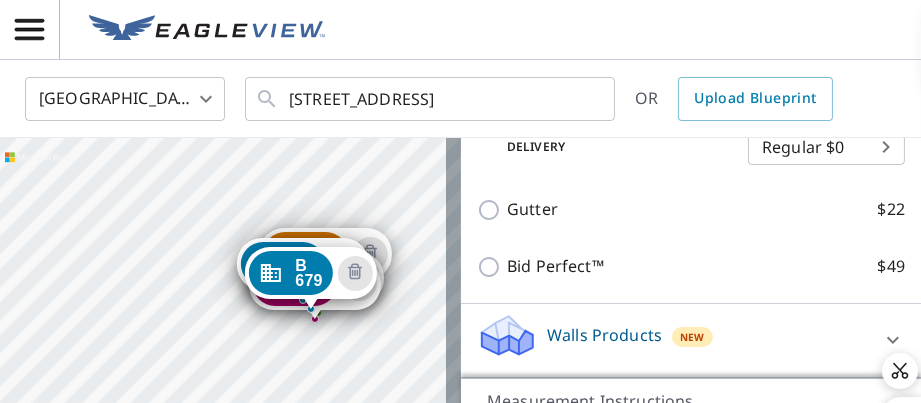 scroll, scrollTop: 830, scrollLeft: 0, axis: vertical 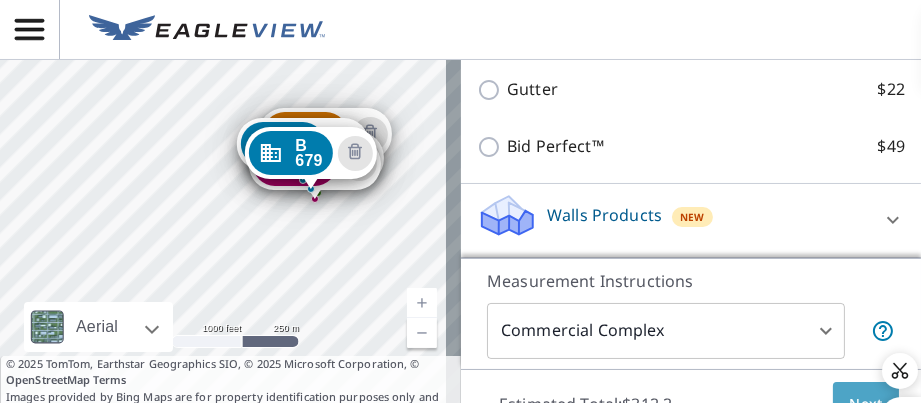 click on "Next" at bounding box center (866, 404) 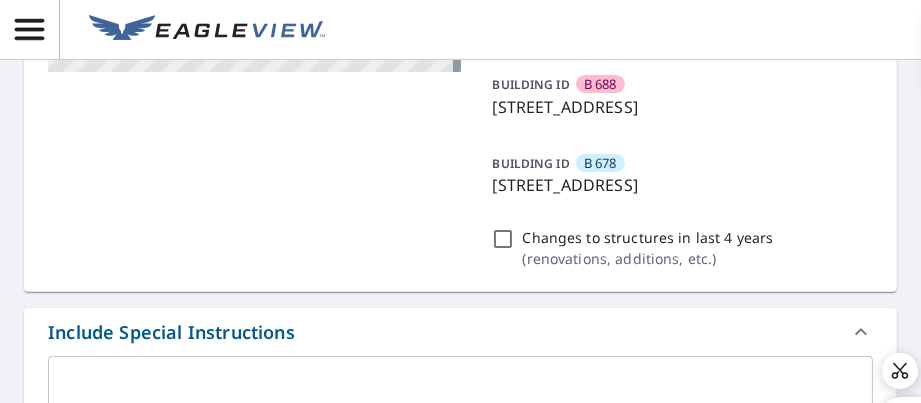 scroll, scrollTop: 532, scrollLeft: 0, axis: vertical 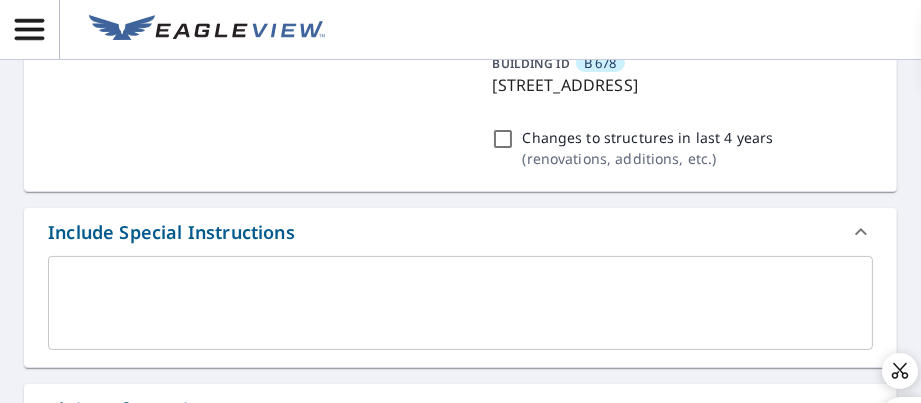 click on "x ​" at bounding box center (460, 303) 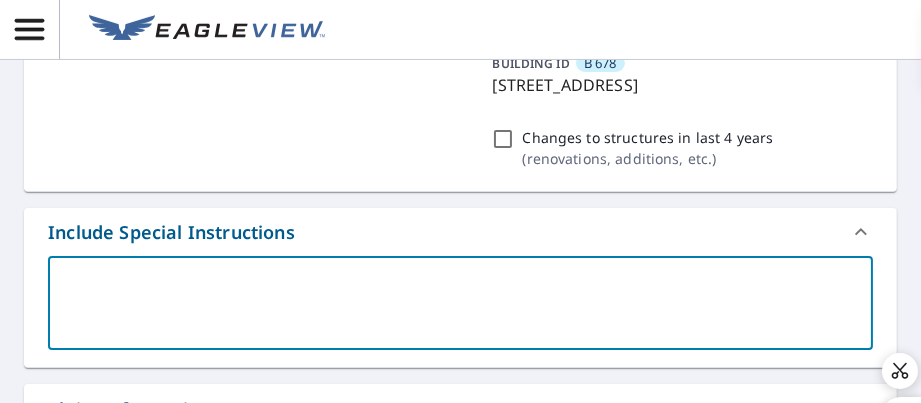 type on "P" 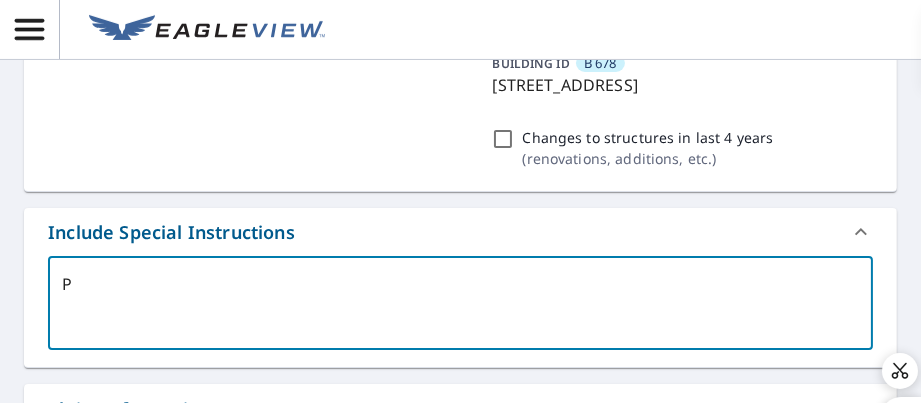 type on "Pl" 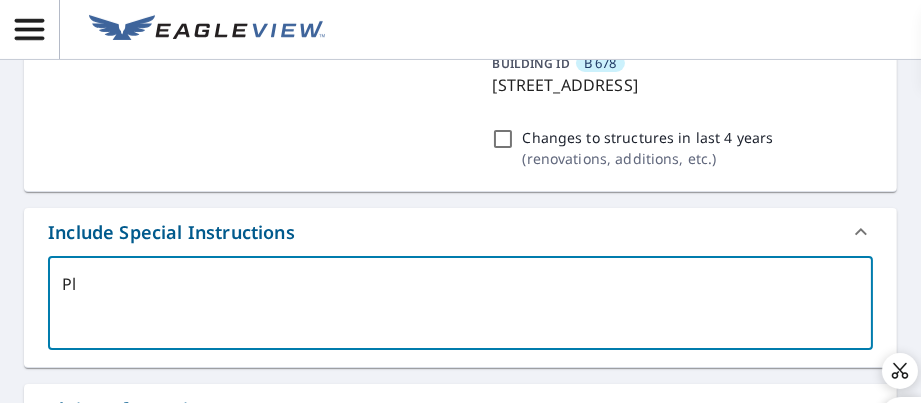type on "Ple" 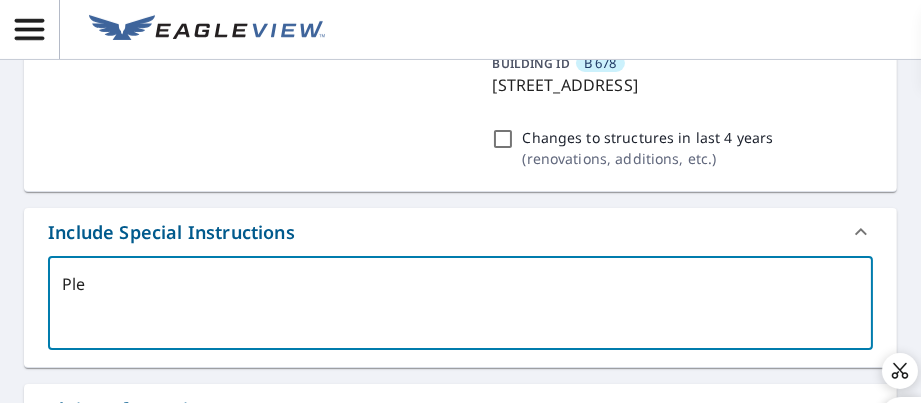 type on "Plea" 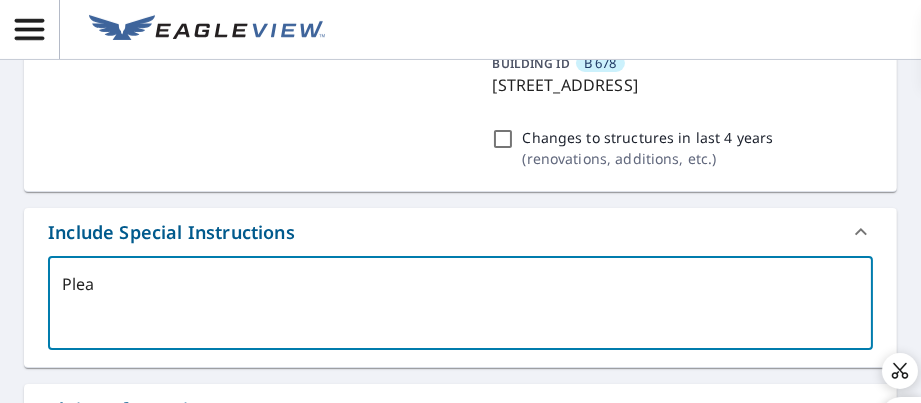 type on "Pleas" 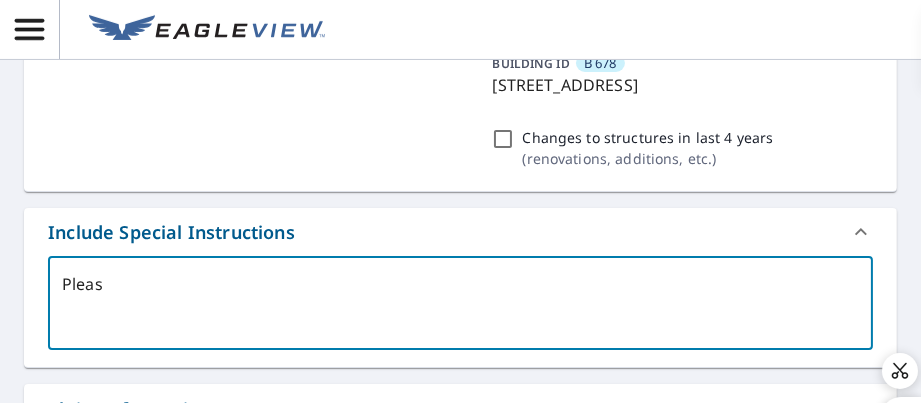 type on "Please" 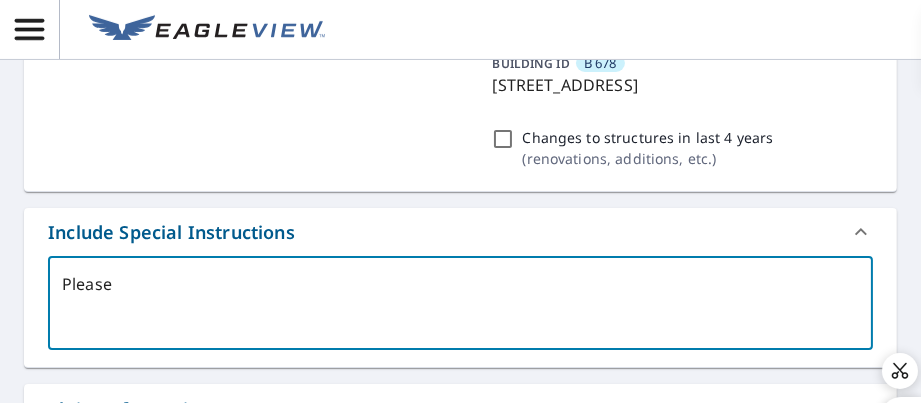 type on "Please" 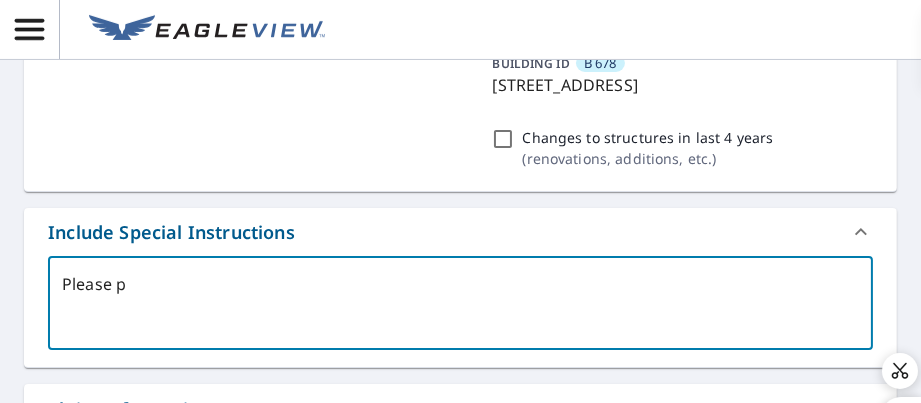 type on "Please pr" 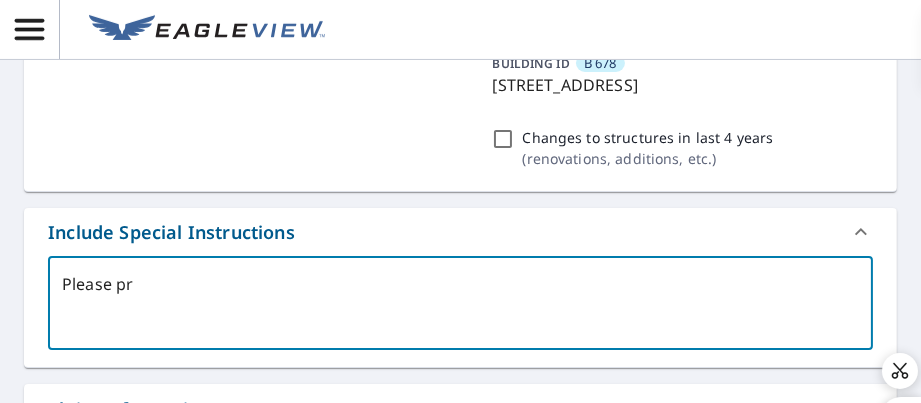 type on "Please pro" 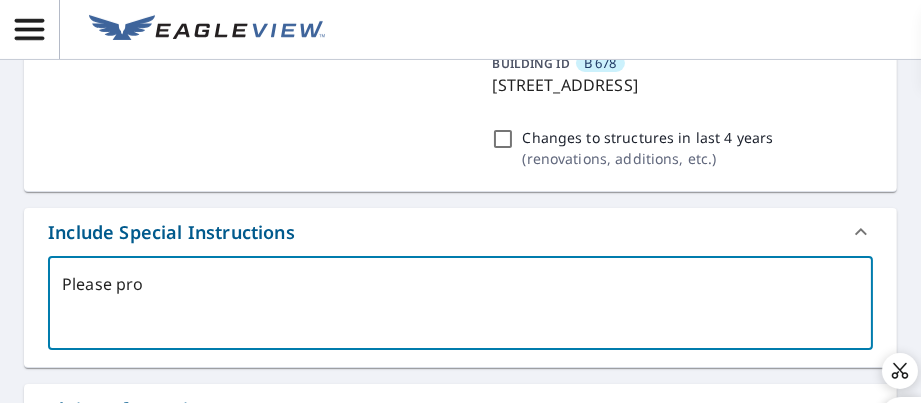 type on "Please prov" 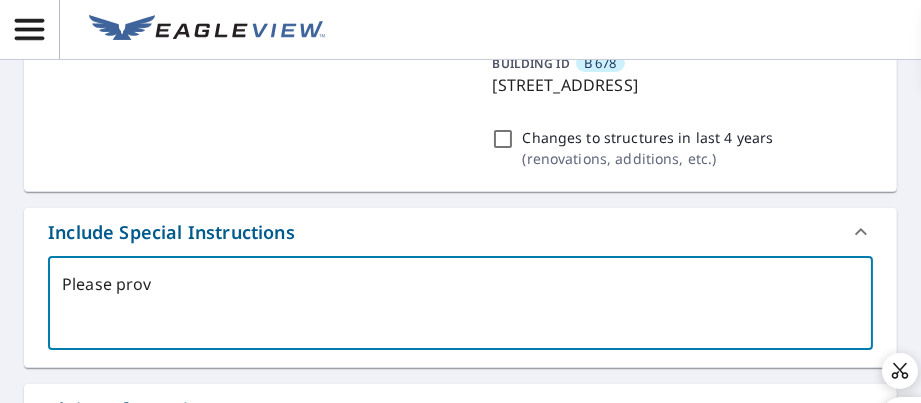 type on "Please provi" 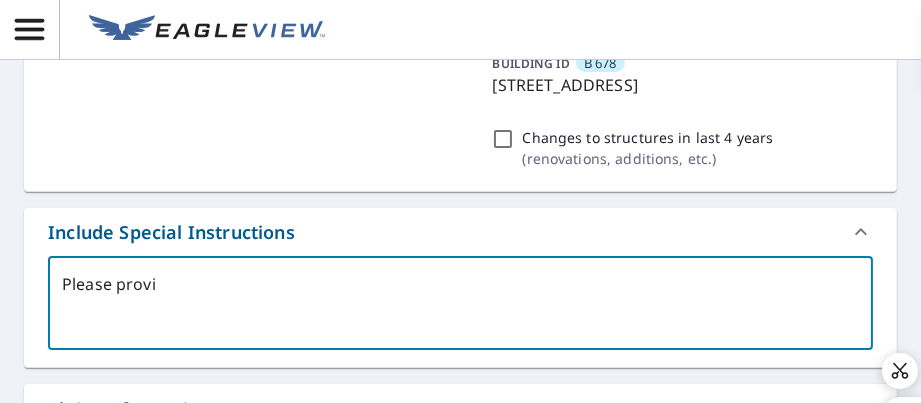 type on "Please provid" 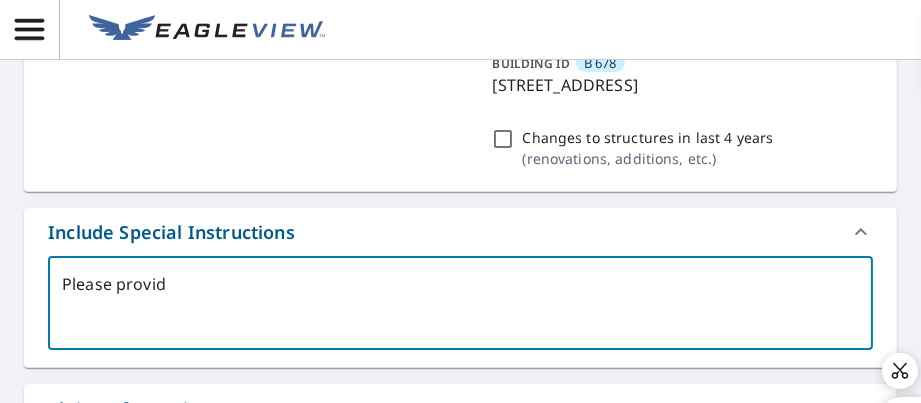 type on "Please provide" 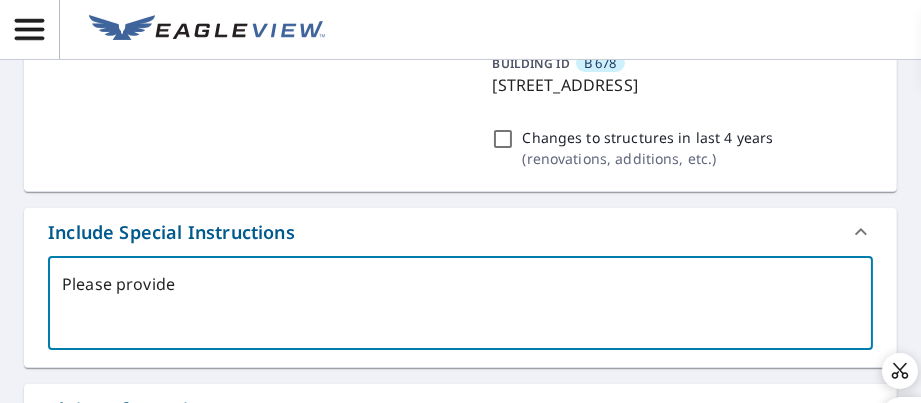 type on "Please provide" 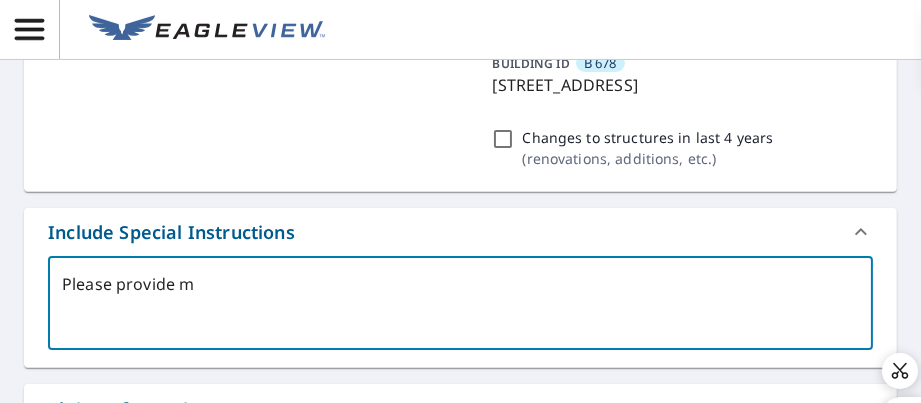 type on "Please provide me" 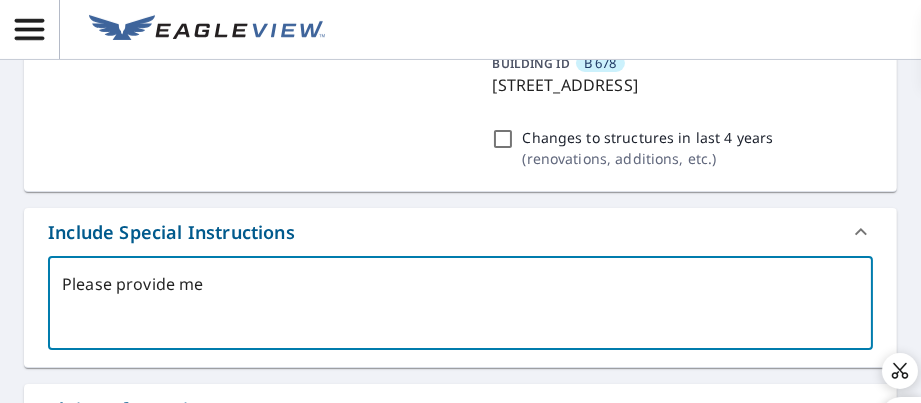 type on "Please provide mea" 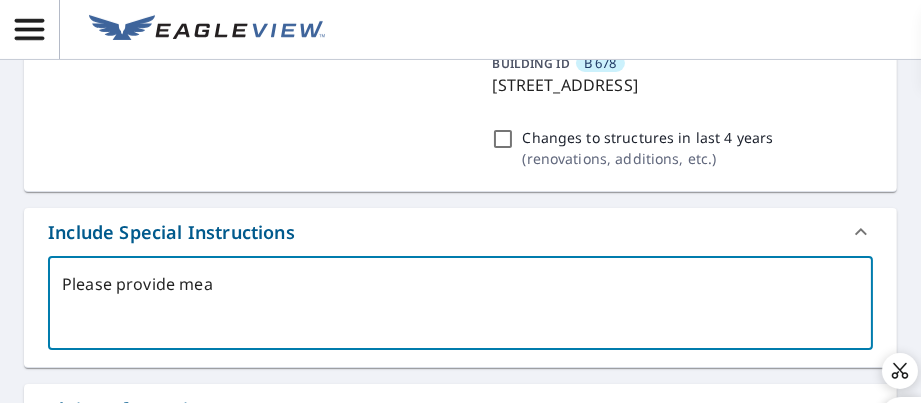 type on "Please provide meas" 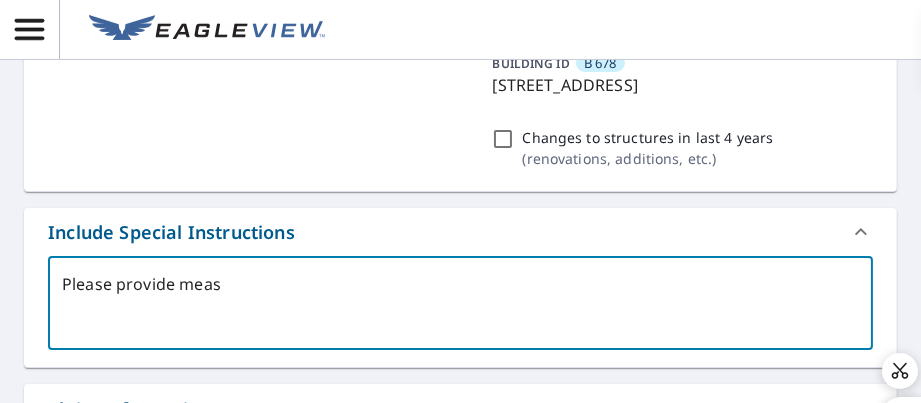 type on "Please provide measu" 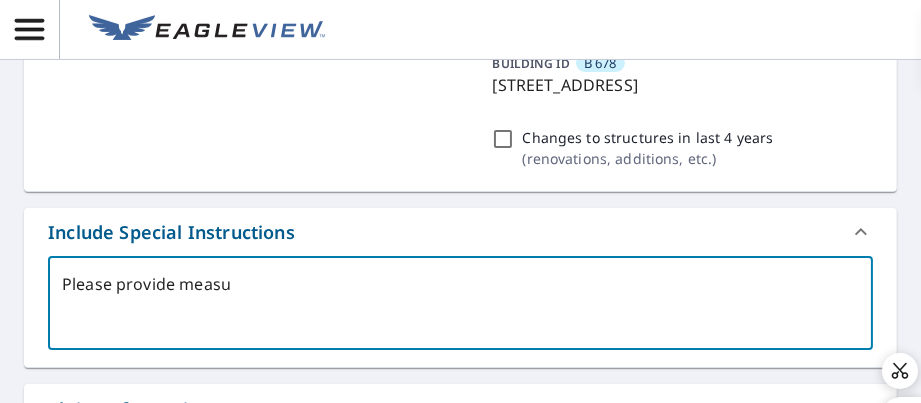 type on "Please provide measur" 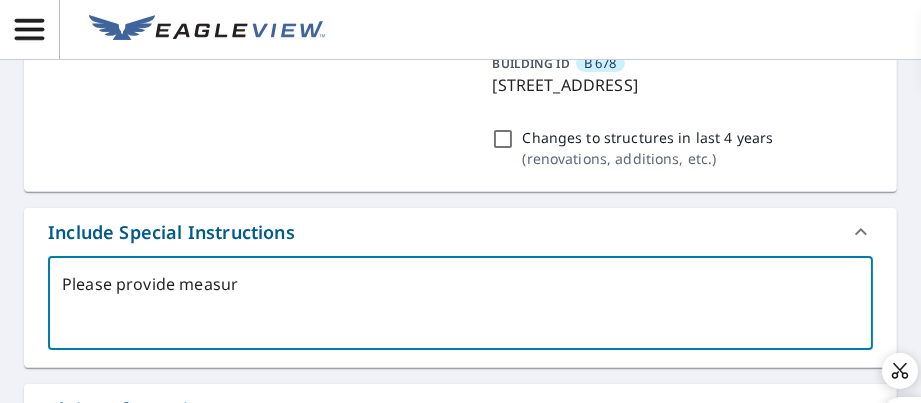 type on "Please provide measure" 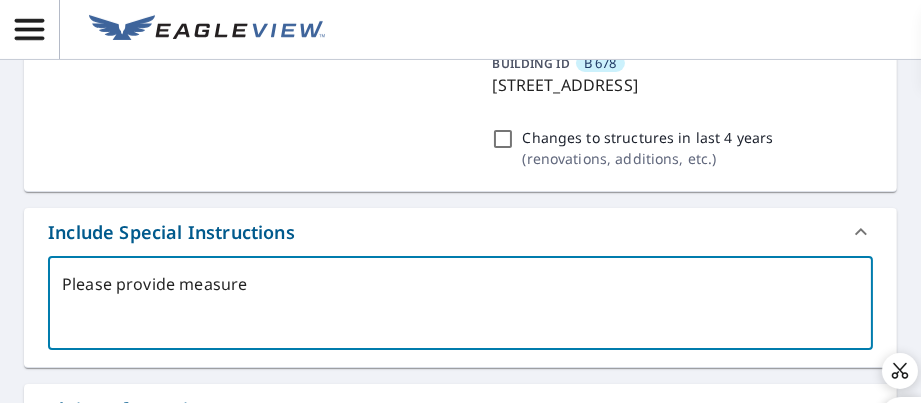 type on "Please provide measurem" 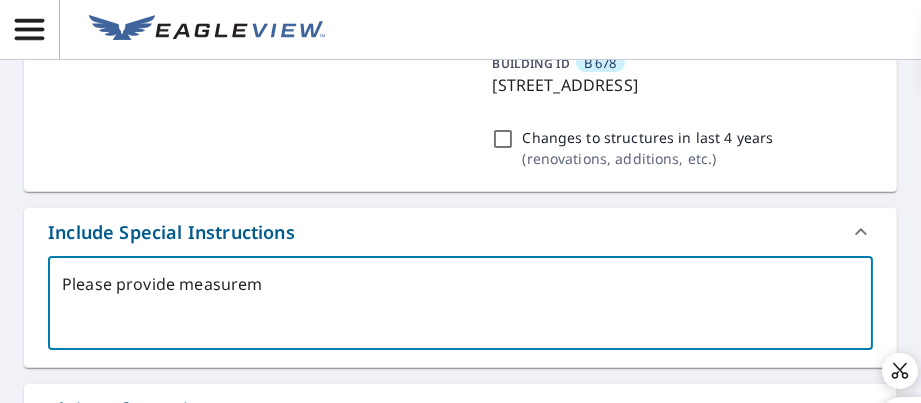 type on "Please provide measureme" 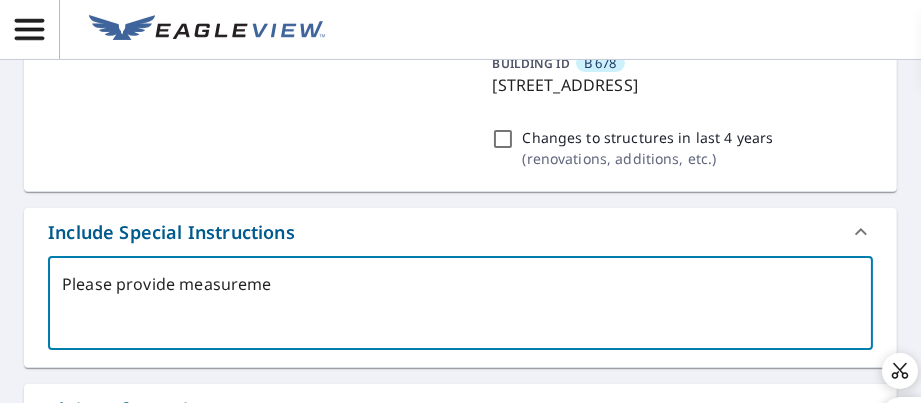 type on "Please provide measuremen" 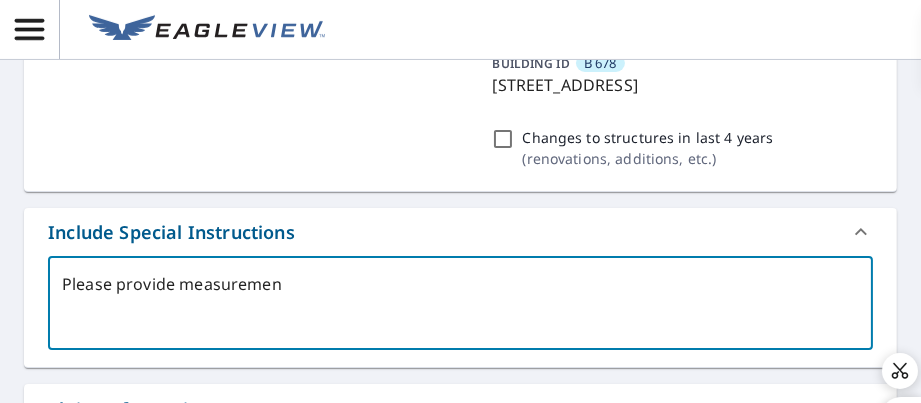type on "Please provide measurement" 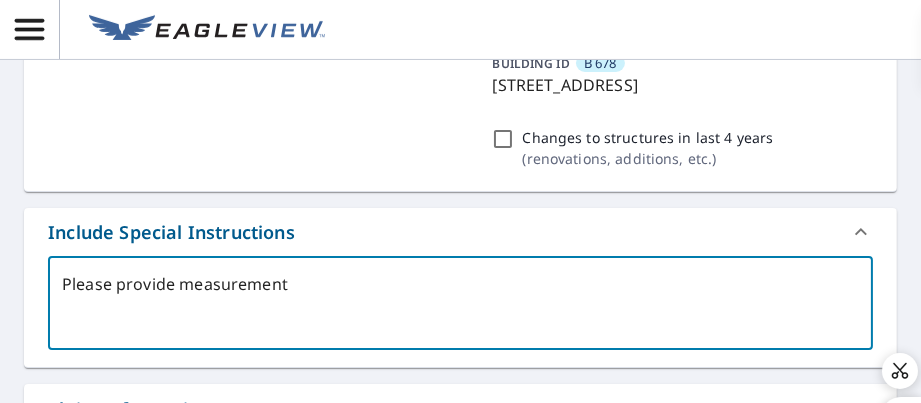 type on "Please provide measurement" 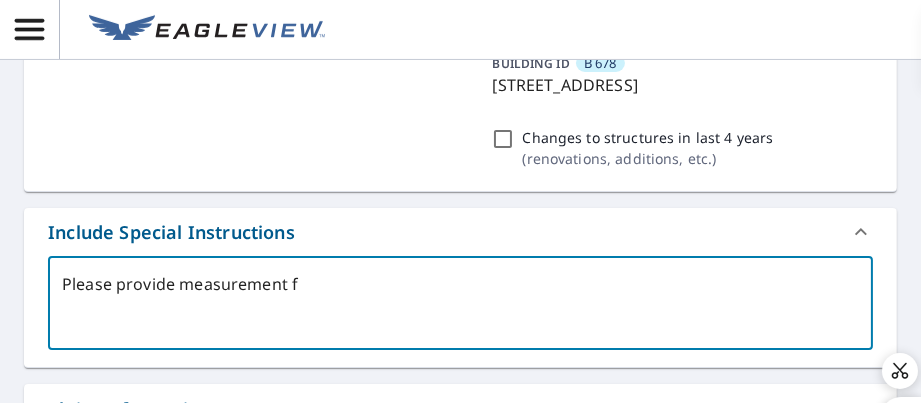 type on "Please provide measurement fo" 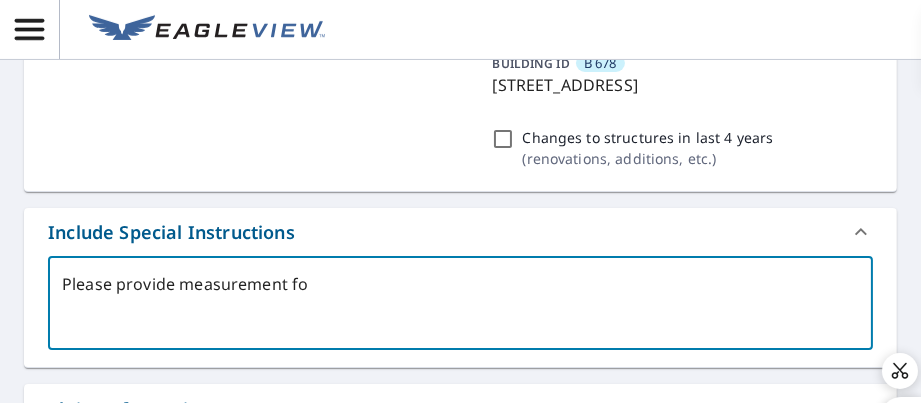 type on "Please provide measurement for" 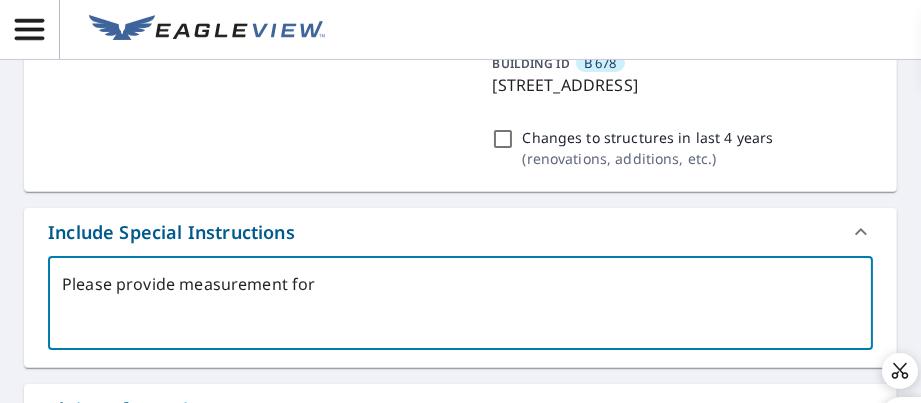 type on "Please provide measurement for" 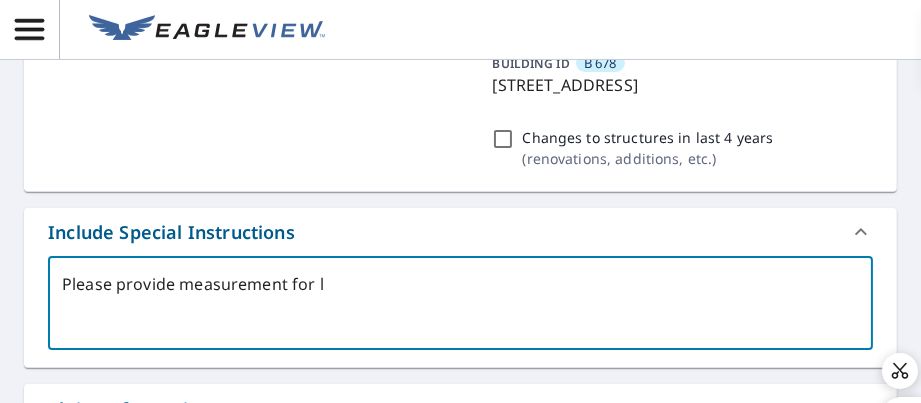 type on "Please provide measurement for lo" 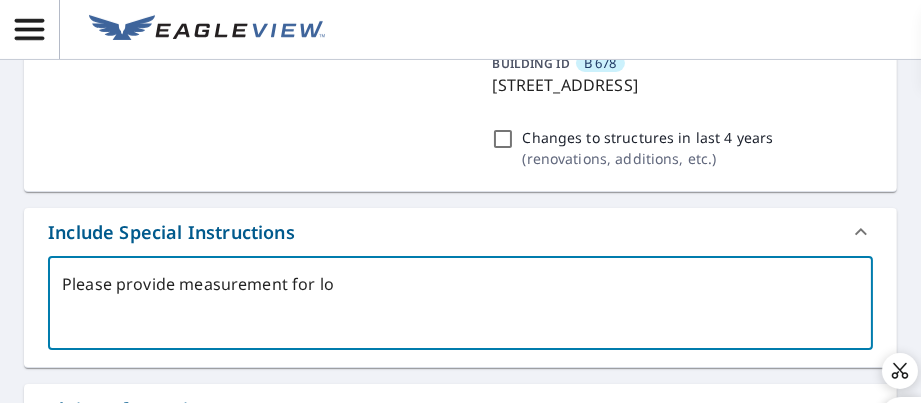 type on "Please provide measurement for low" 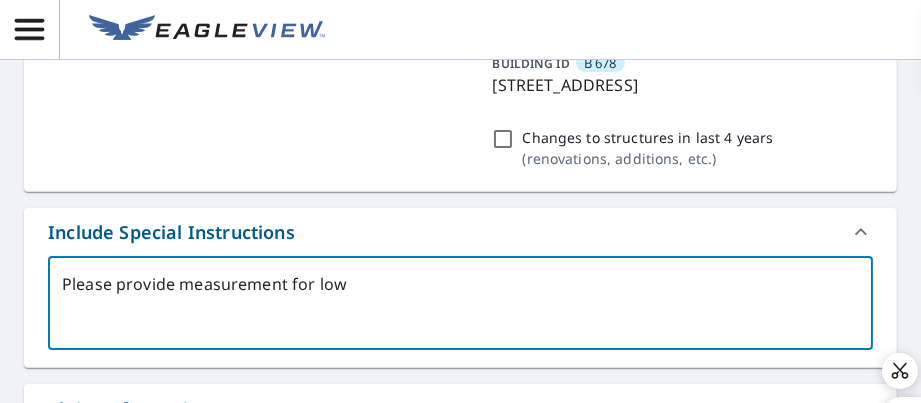 type on "Please provide measurement for lowe" 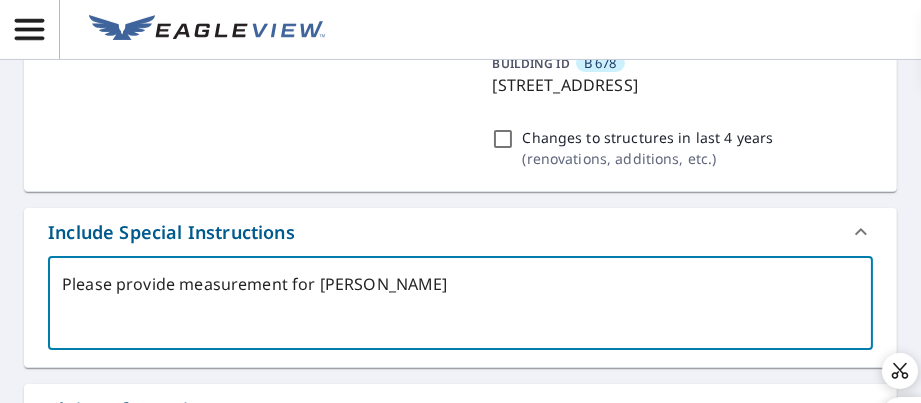 type on "Please provide measurement for lower" 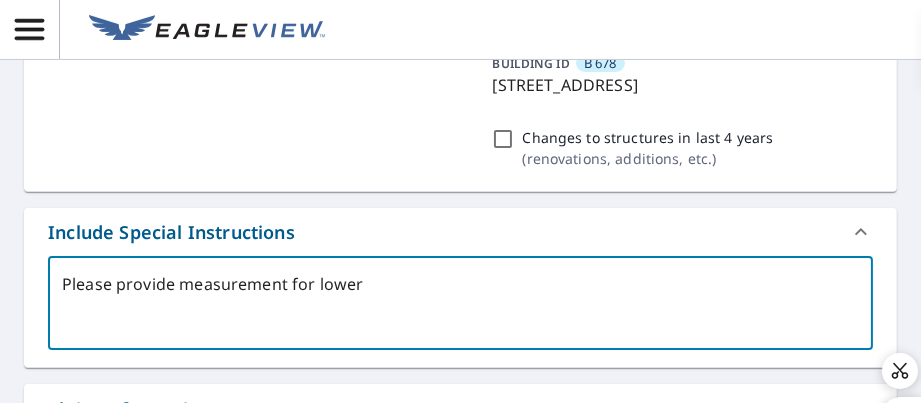 type on "Please provide measurement for lower" 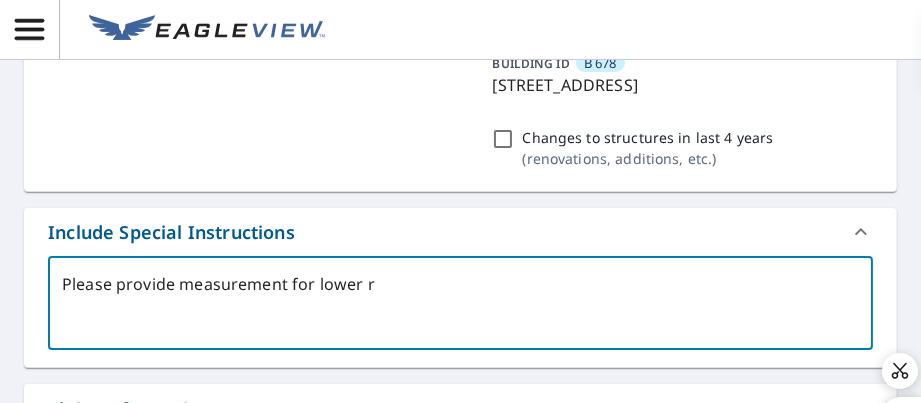 type on "Please provide measurement for lower ro" 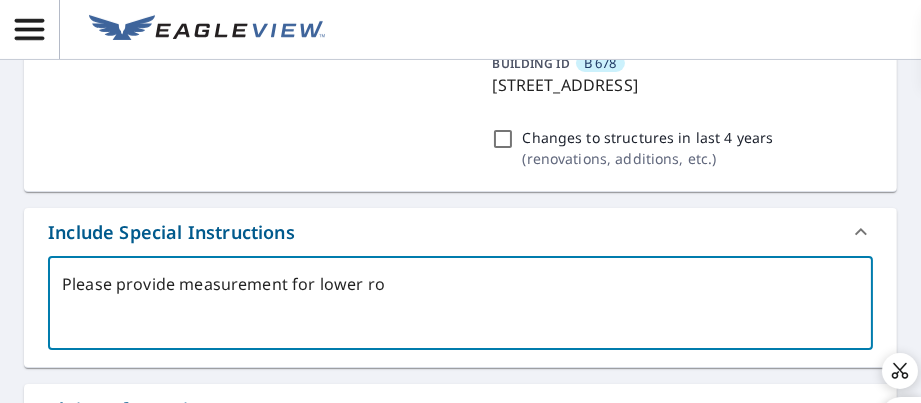 type on "Please provide measurement for lower roo" 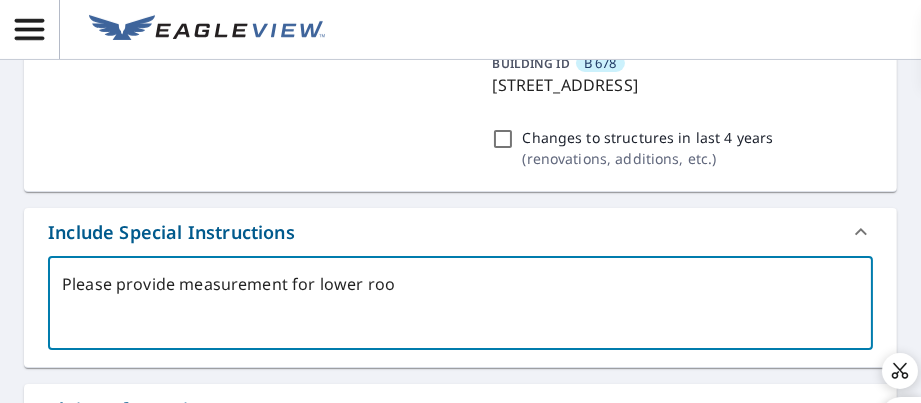 type on "Please provide measurement for lower roof" 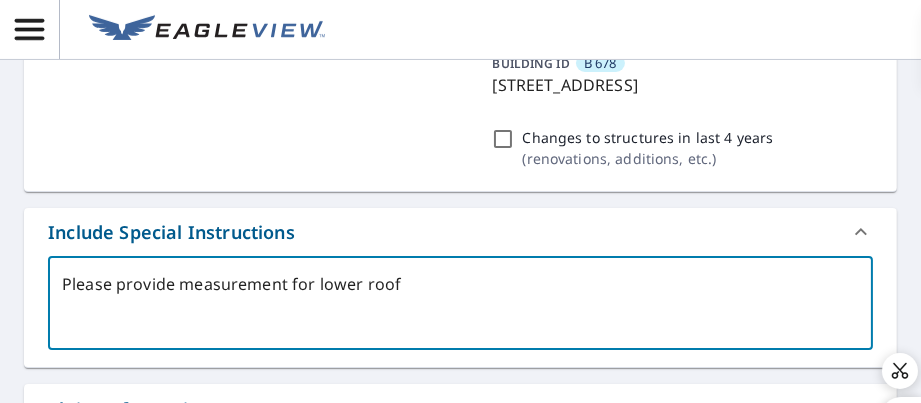 type on "Please provide measurement for lower roof" 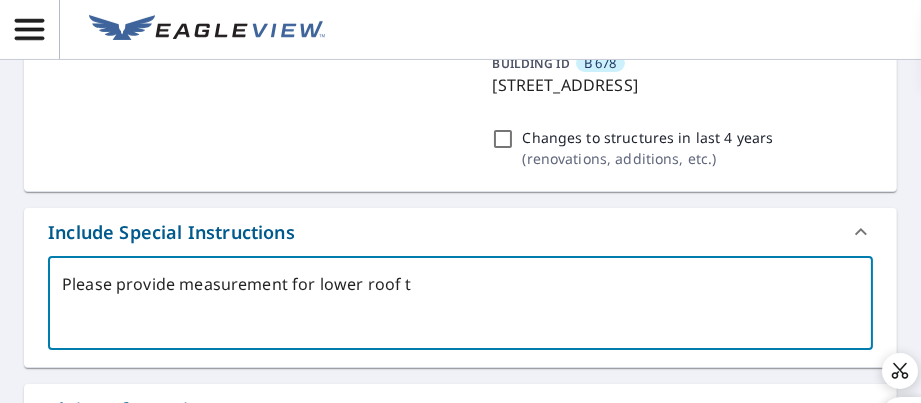 type on "Please provide measurement for lower roof th" 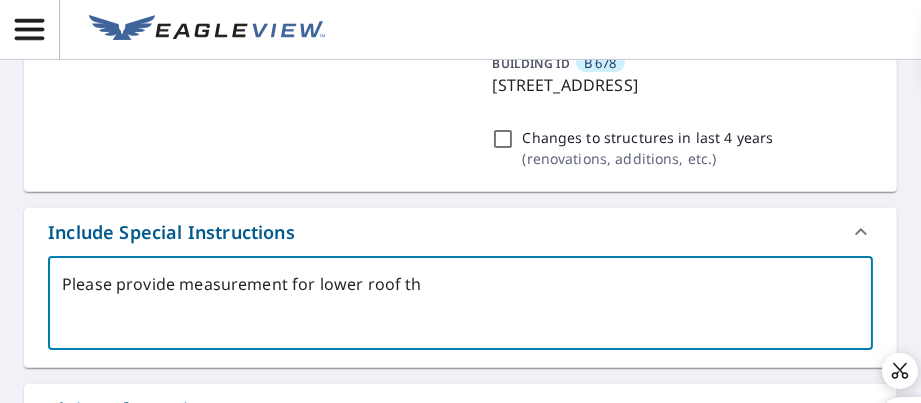 type on "Please provide measurement for lower roof tha" 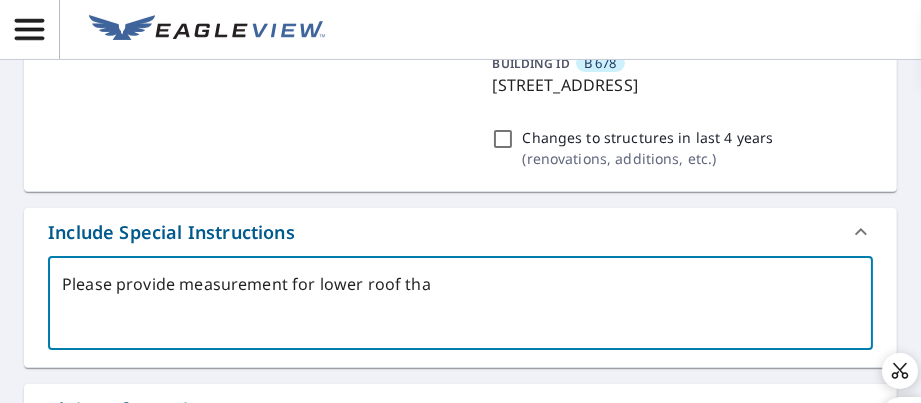 type on "Please provide measurement for lower roof that" 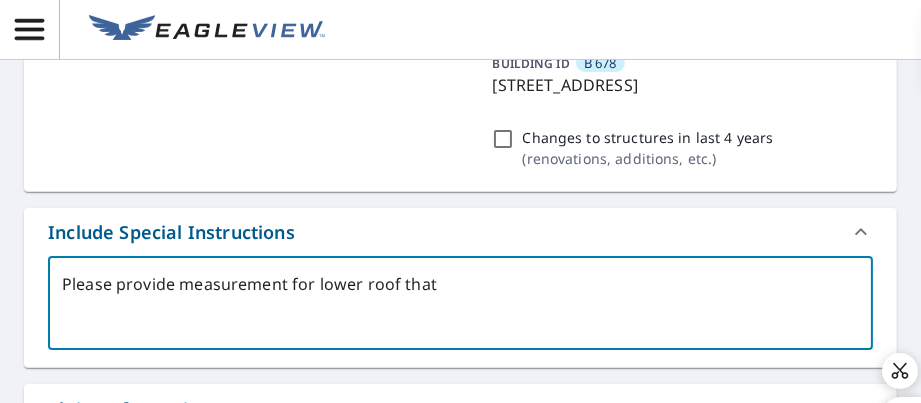 type on "Please provide measurement for lower roof that" 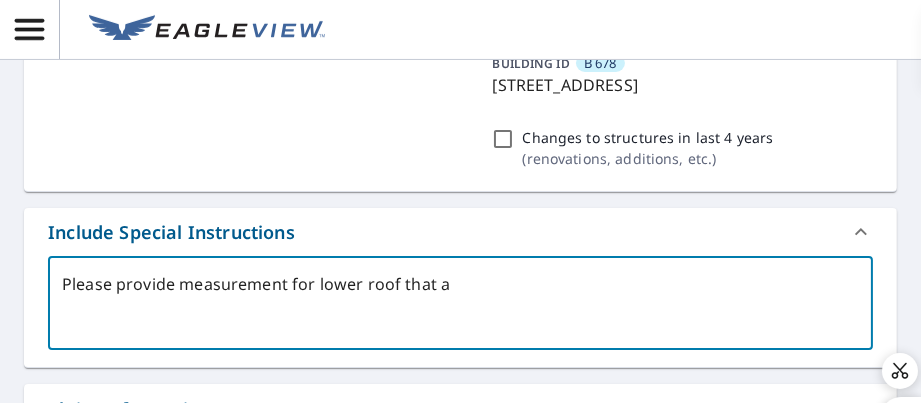 type on "Please provide measurement for lower roof that ar" 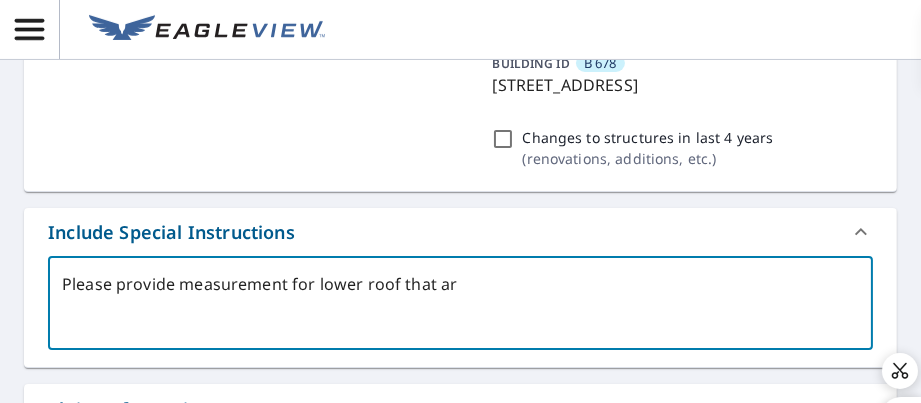 type on "Please provide measurement for lower roof that are" 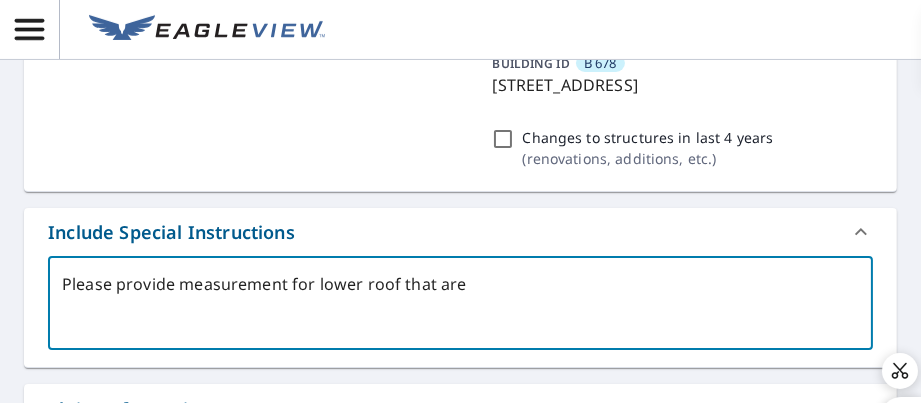 type on "Please provide measurement for lower roof that are" 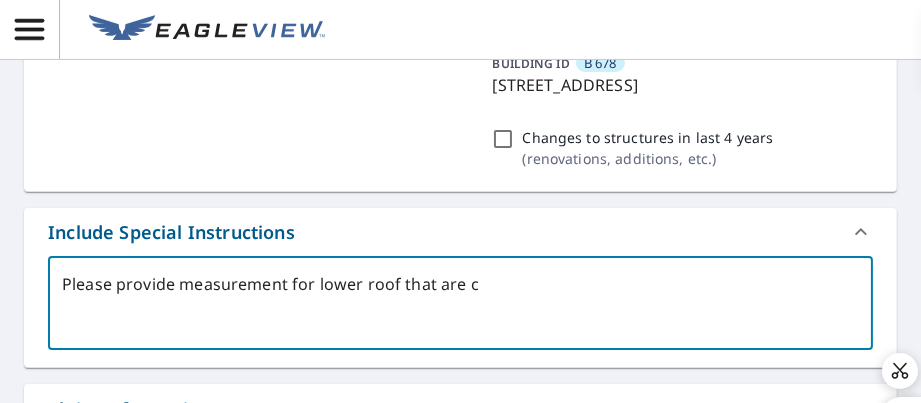 type on "Please provide measurement for lower roof that are co" 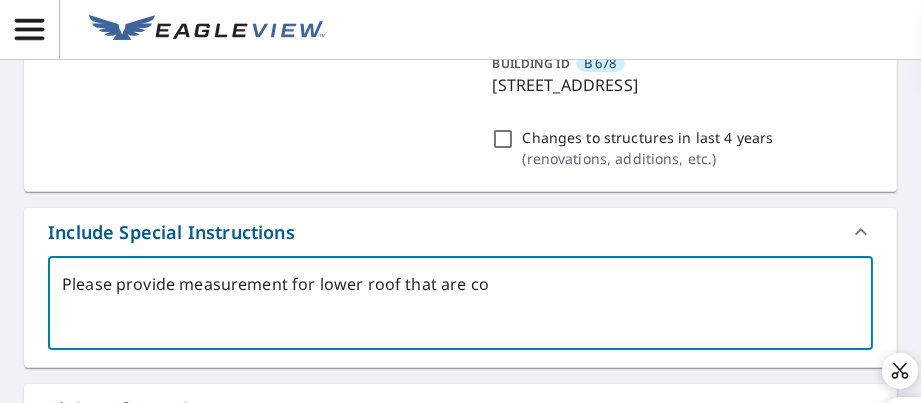 type on "Please provide measurement for lower roof that are con" 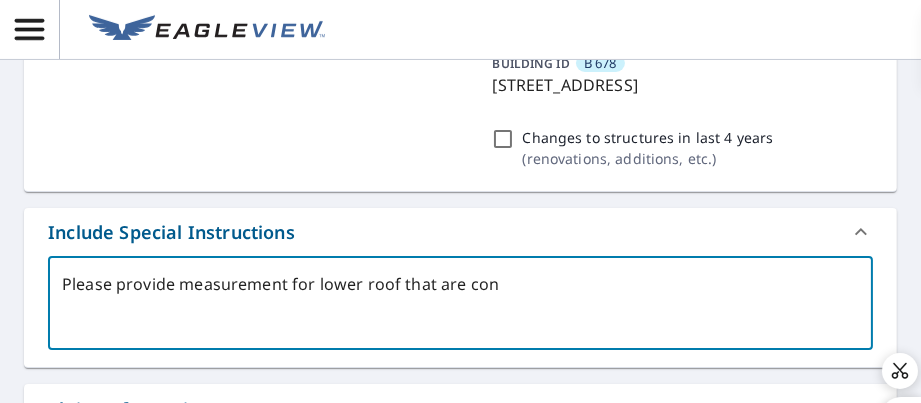 type on "Please provide measurement for lower roof that are conn" 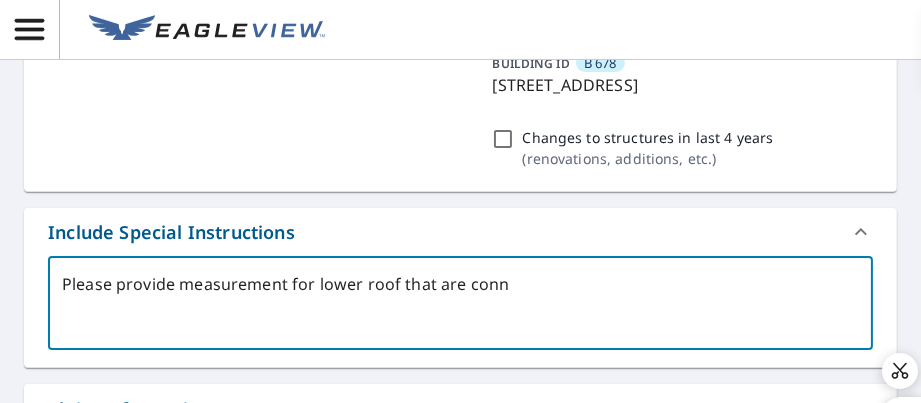 type on "Please provide measurement for lower roof that are conne" 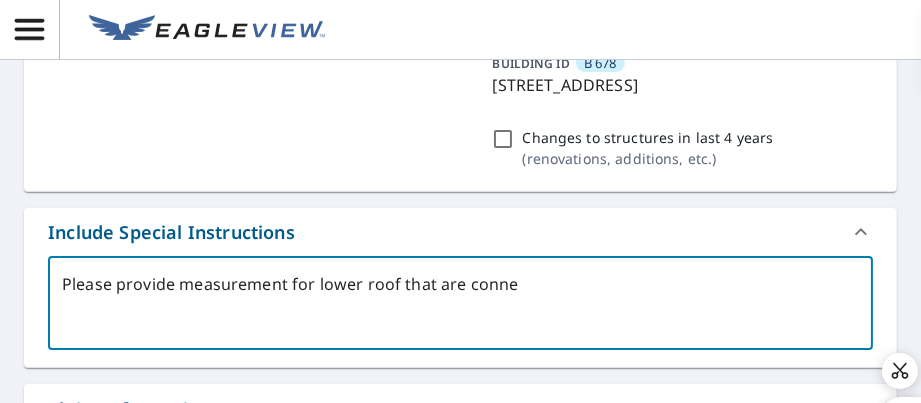 type on "Please provide measurement for lower roof that are connec" 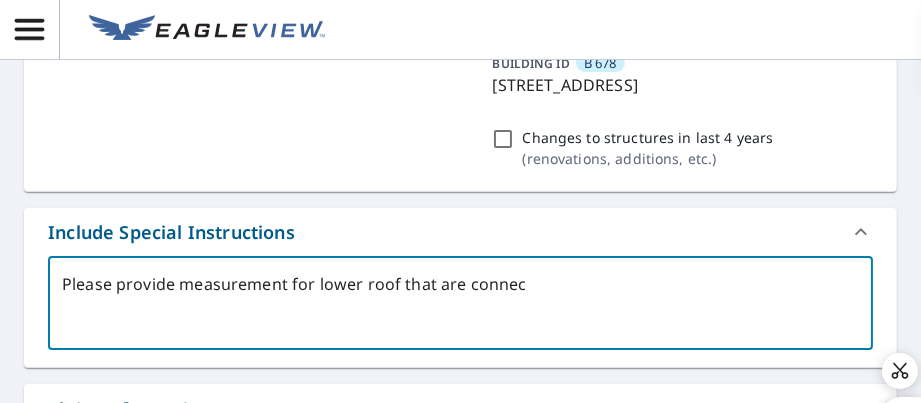 type on "Please provide measurement for lower roof that are connect" 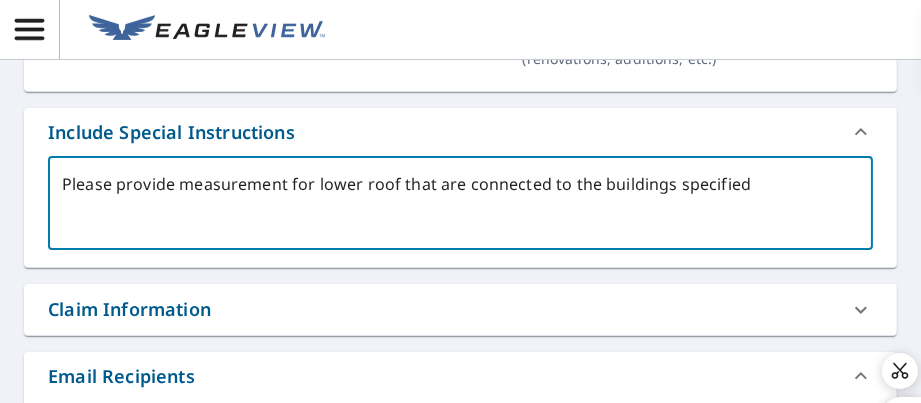 scroll, scrollTop: 832, scrollLeft: 0, axis: vertical 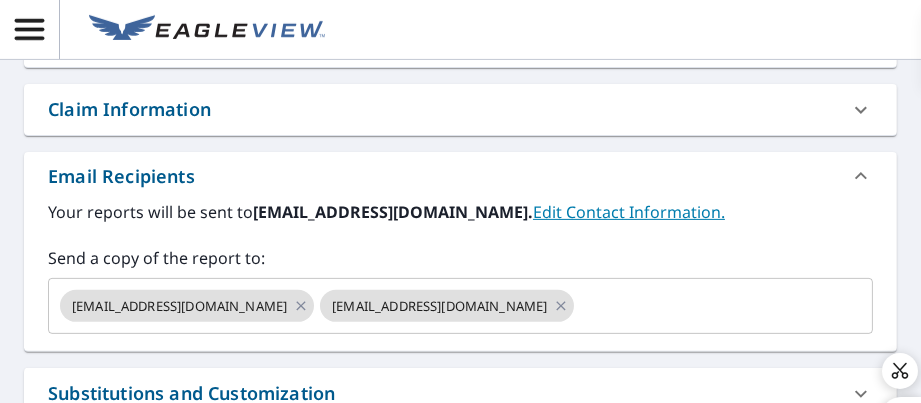 click on "Claim Information" at bounding box center [129, 109] 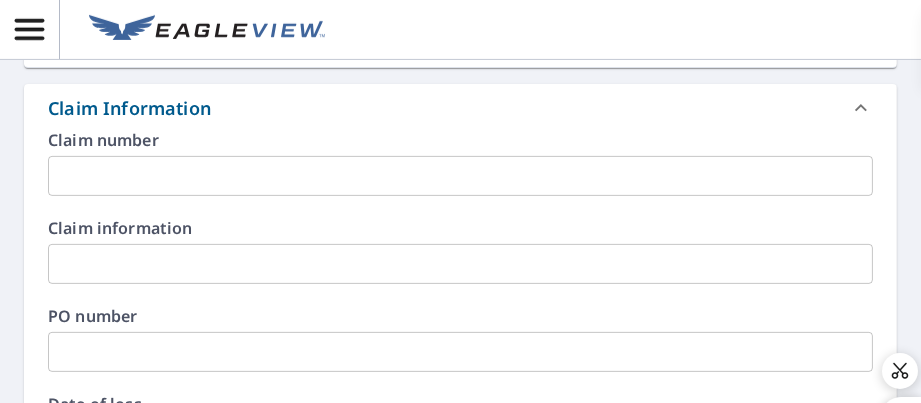 click at bounding box center (460, 176) 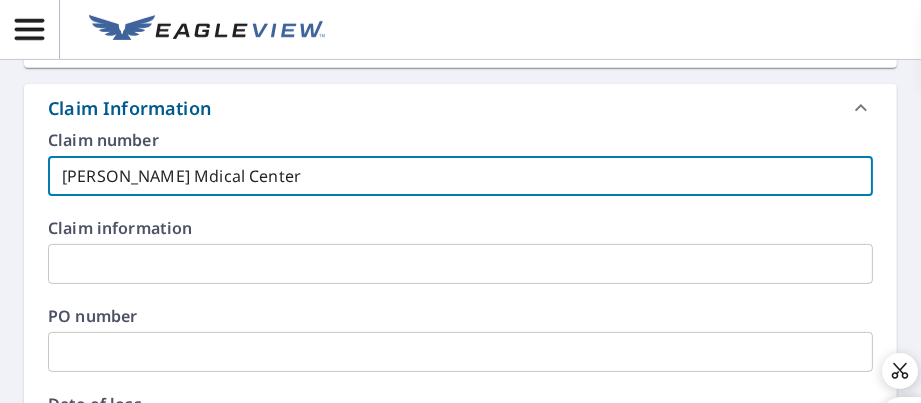 click on "Desmond Doss Mdical Center" at bounding box center [460, 176] 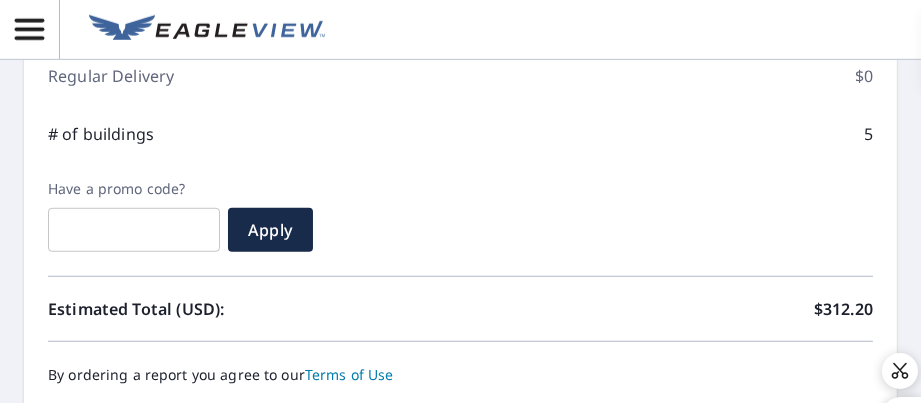 scroll, scrollTop: 2018, scrollLeft: 0, axis: vertical 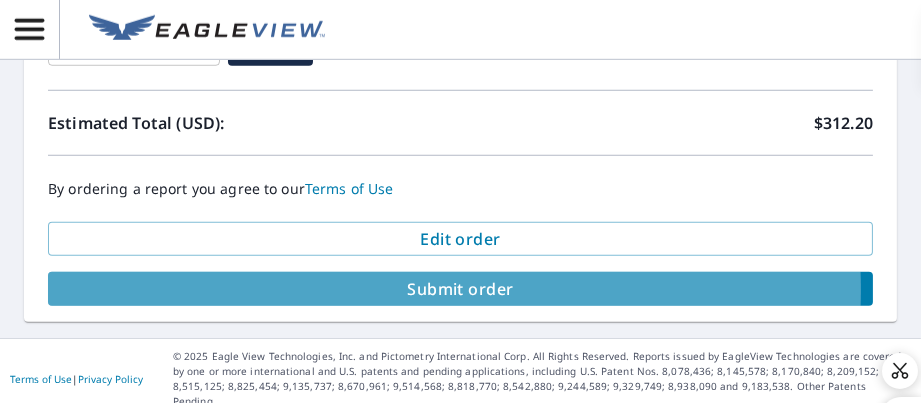 click on "Submit order" at bounding box center [460, 289] 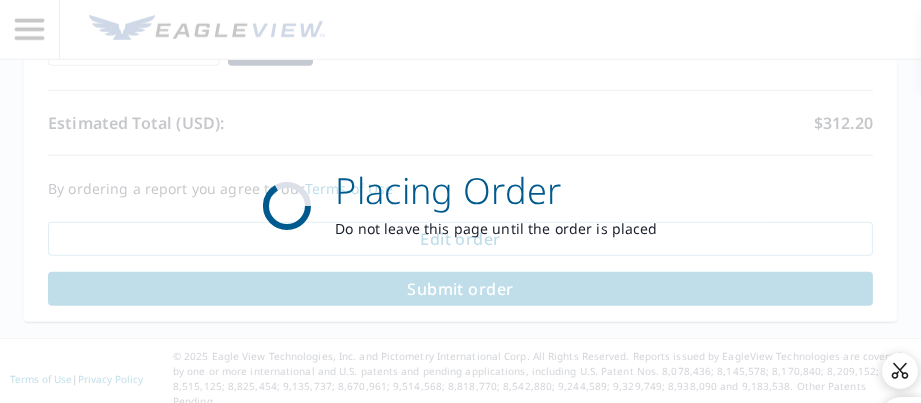 scroll, scrollTop: 1870, scrollLeft: 0, axis: vertical 